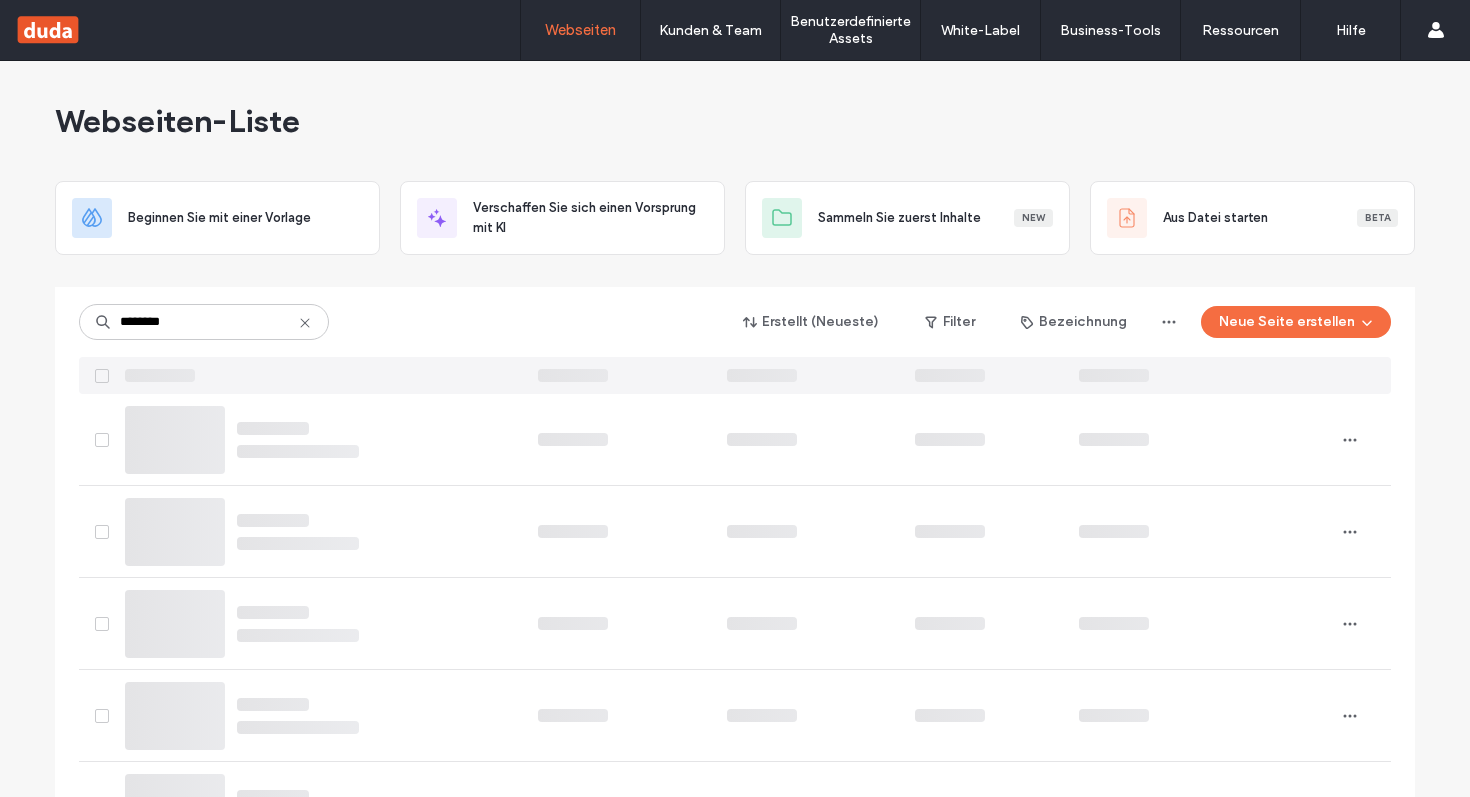 scroll, scrollTop: 0, scrollLeft: 0, axis: both 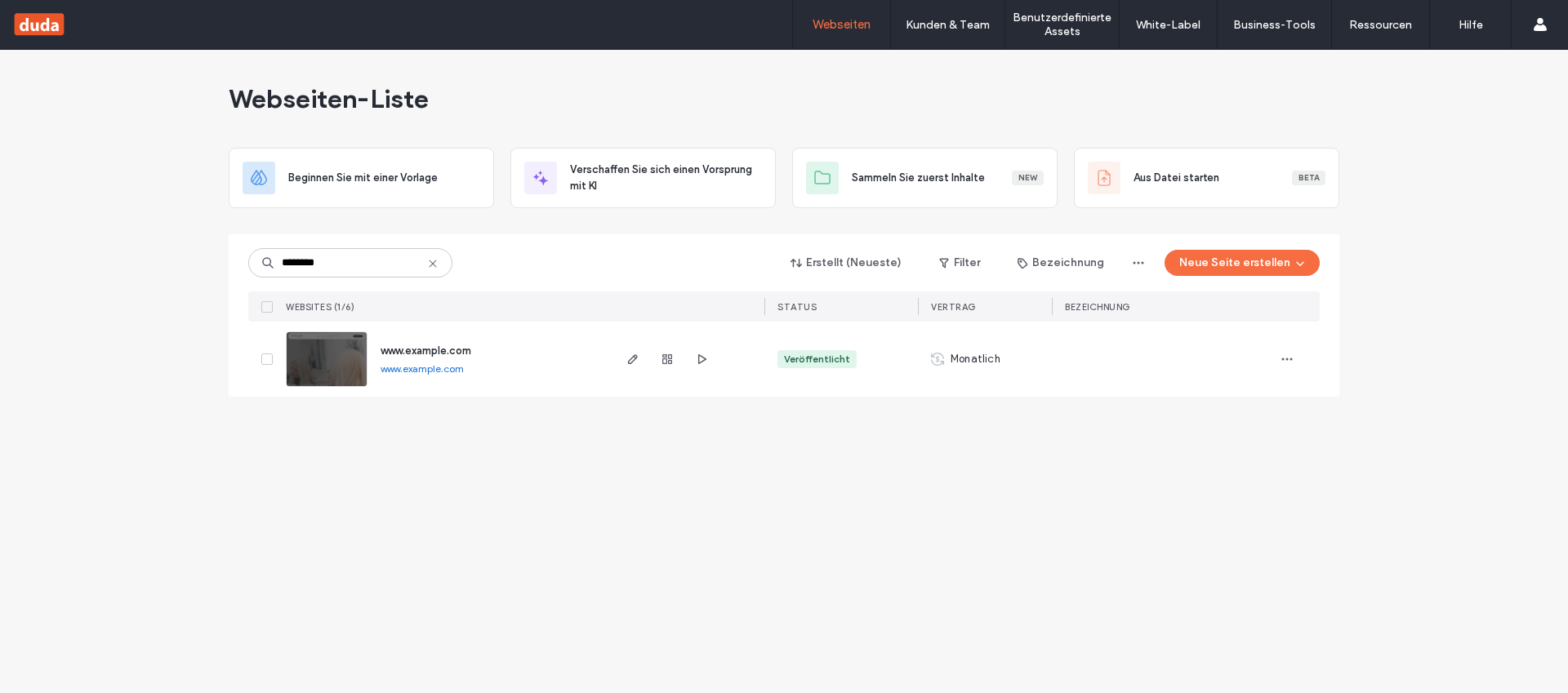 click at bounding box center (327, 388) 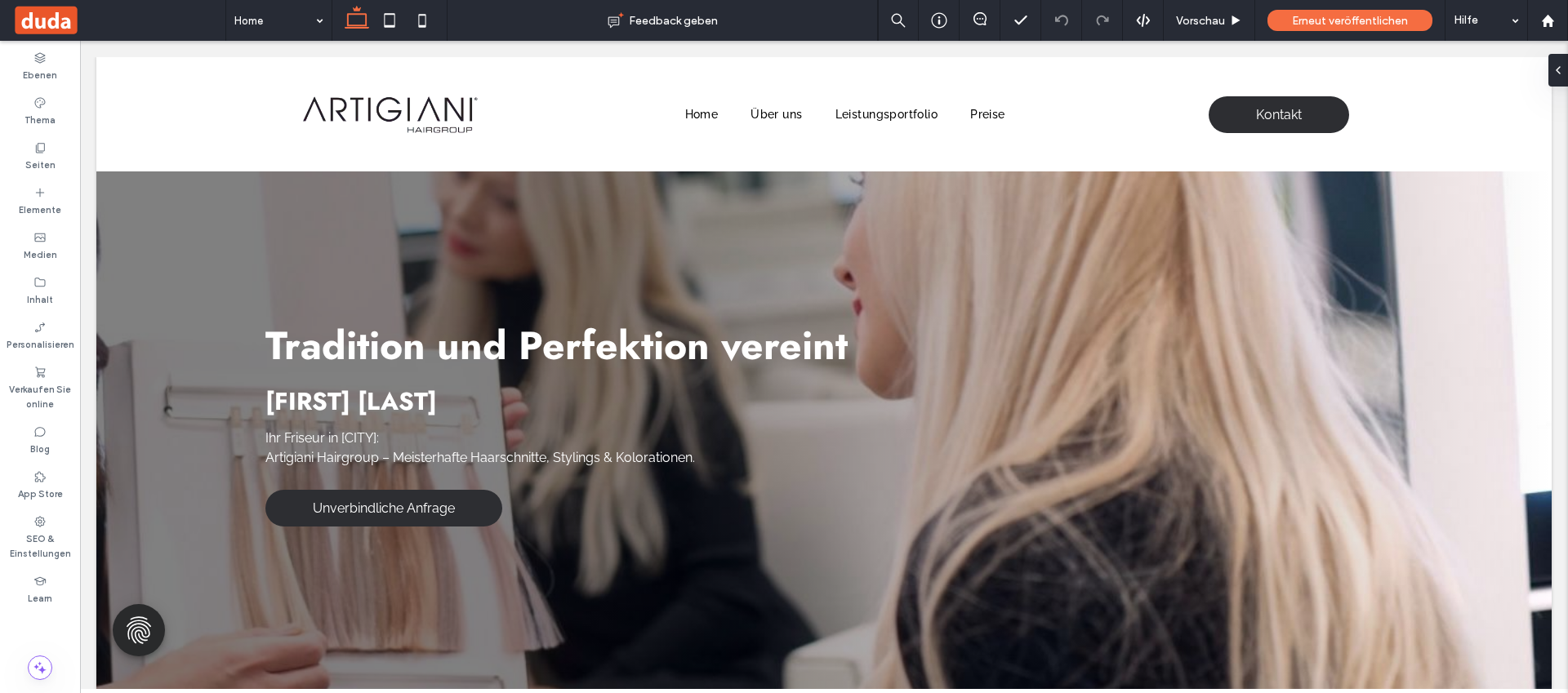 scroll, scrollTop: 860, scrollLeft: 0, axis: vertical 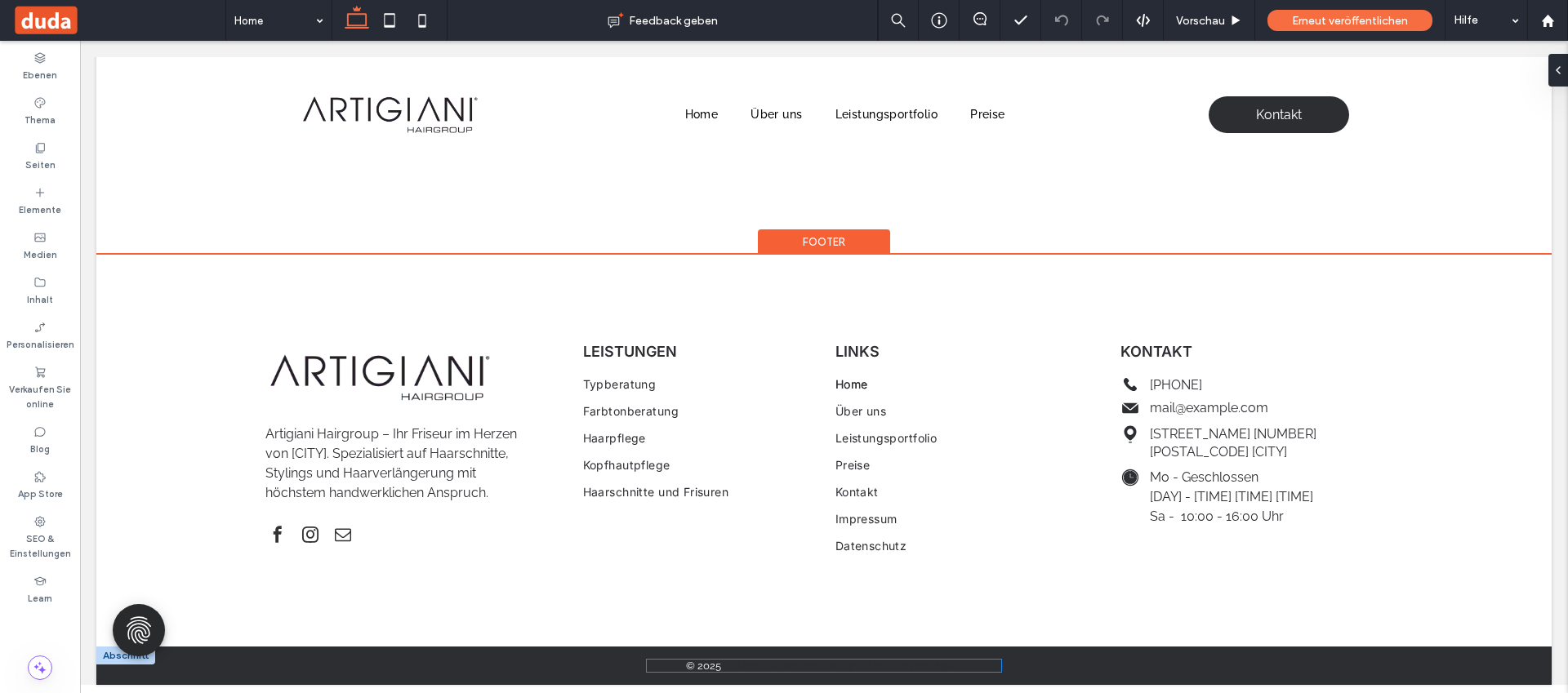 click on "All Rights Reserved | designed by ruhrpott digital" at bounding box center [841, 665] 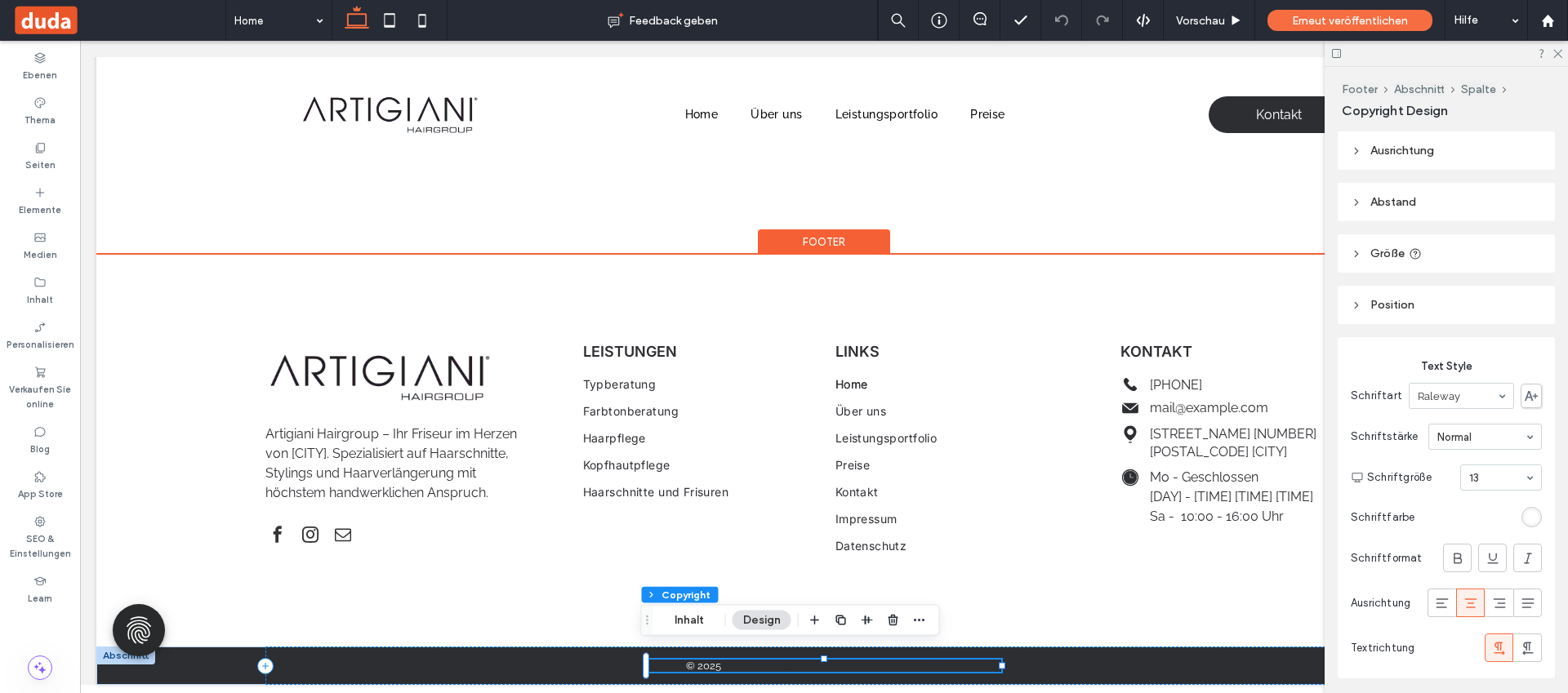 click on "All Rights Reserved | designed by ruhrpott digital" at bounding box center [841, 665] 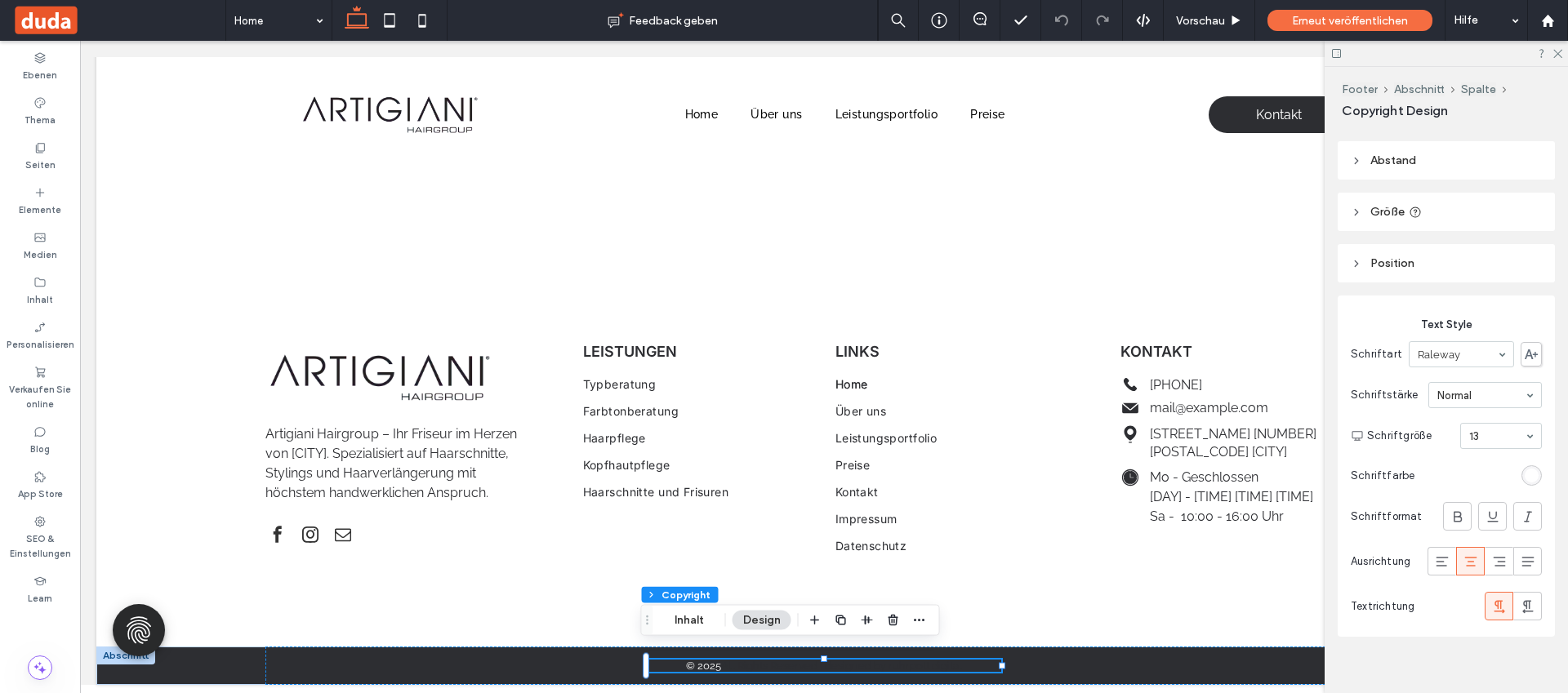 scroll, scrollTop: 44, scrollLeft: 0, axis: vertical 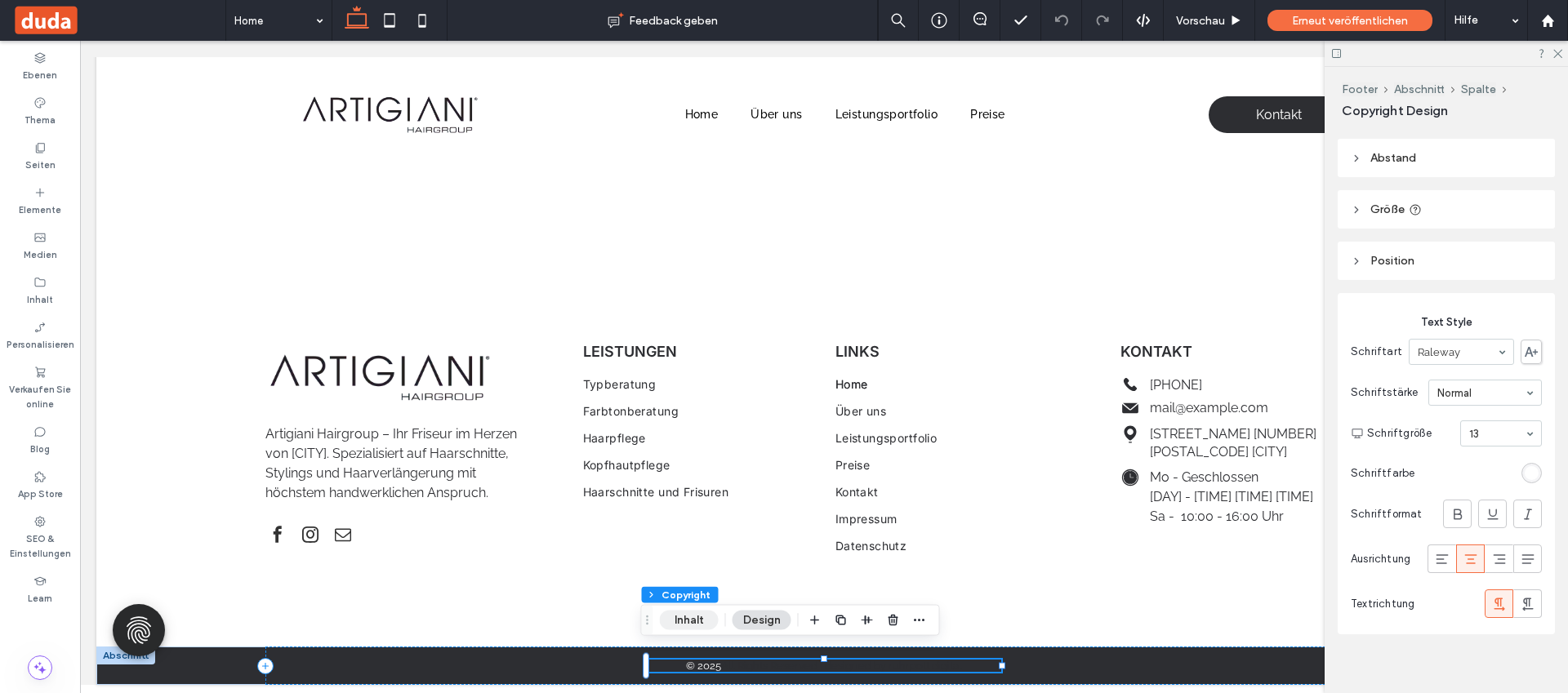 click on "Inhalt" at bounding box center (689, 620) 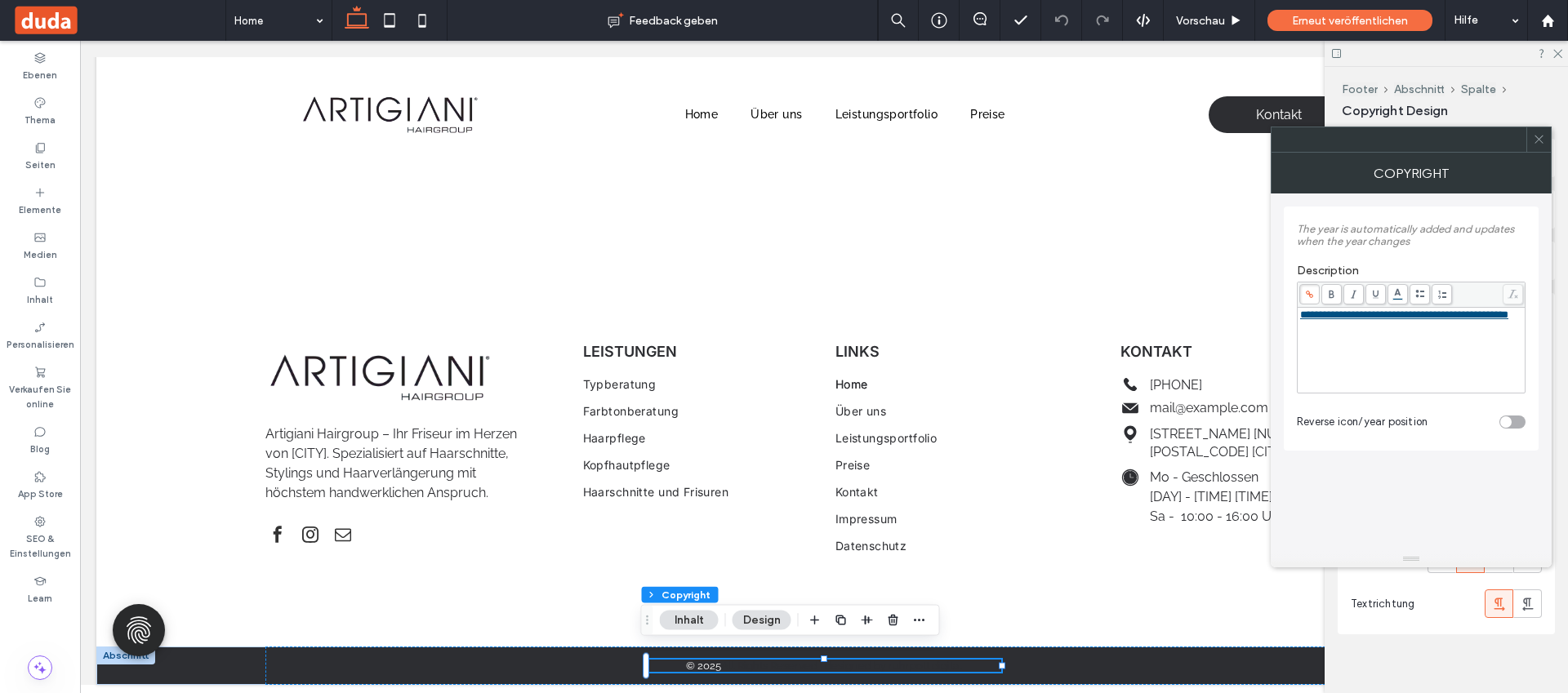 click on "**********" at bounding box center [1411, 350] 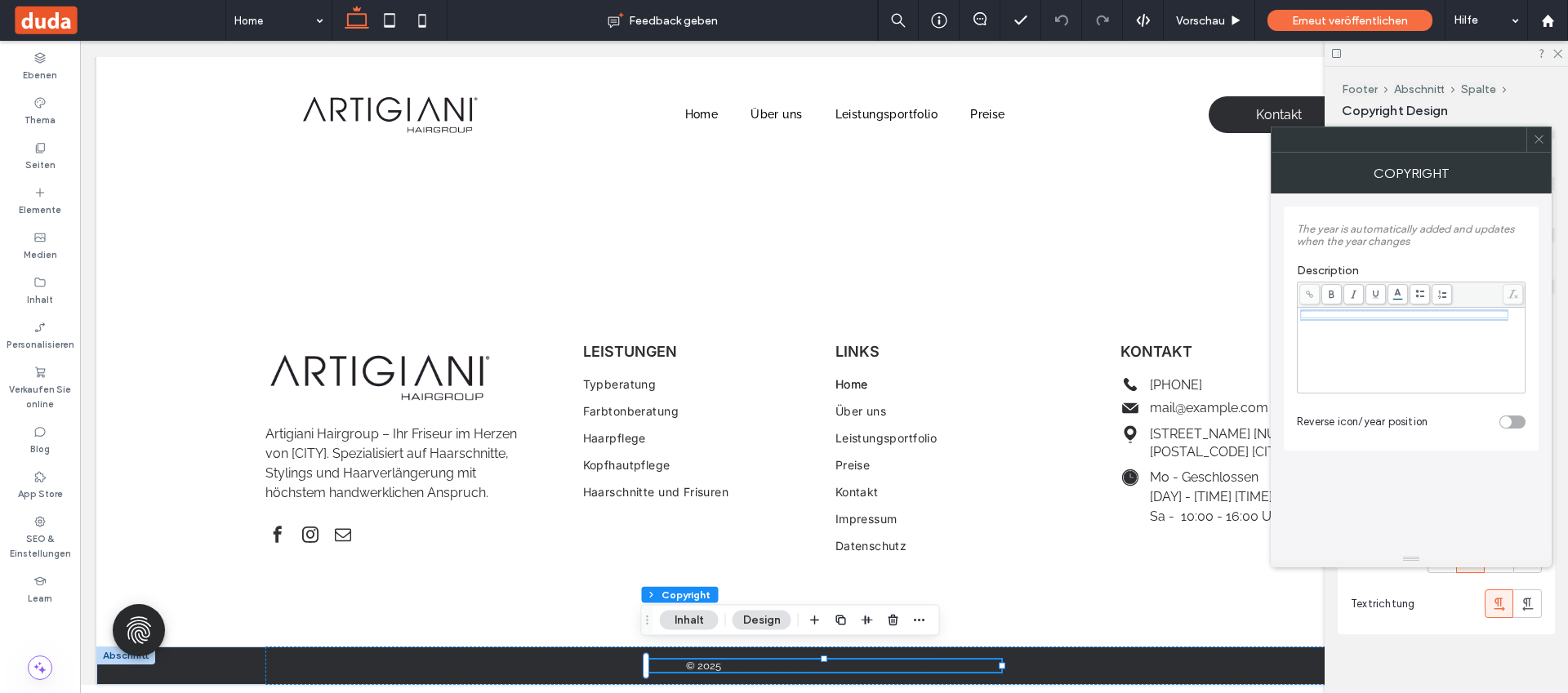 drag, startPoint x: 1380, startPoint y: 344, endPoint x: 1275, endPoint y: 305, distance: 112.0089 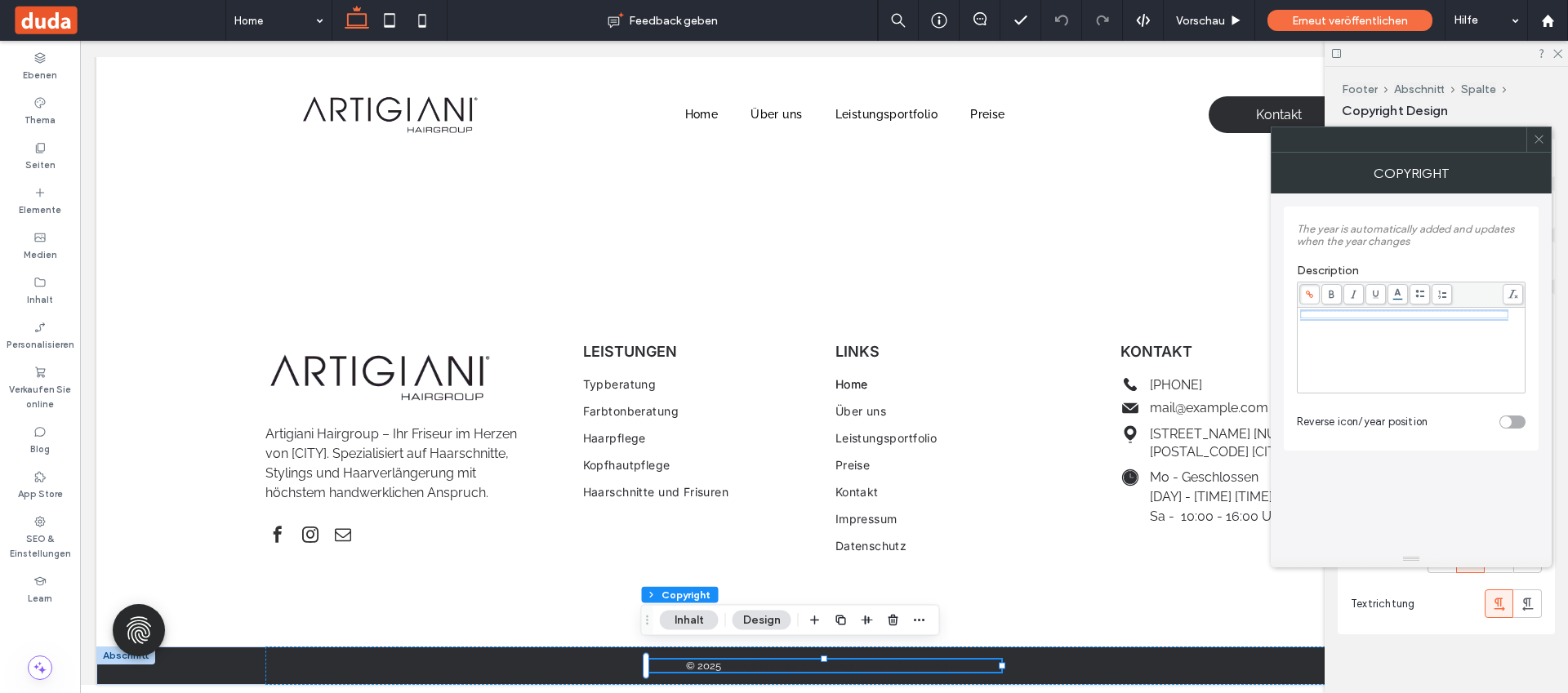 click on ".wqwq-1{fill:#231f20;}
.cls-1q, .cls-2q { fill-rule: evenodd; }
.cls-2q { fill: #6e8188; }
True_local
Agendize
HealthEngine
x_close_popup
from_your_site
multi_language
zoom-out
zoom-in
z_vimeo
z_yelp
z_picassa
w_vCita
youtube
yelp
x2
x
x_x
x_alignright
x_handwritten
wrench
wordpress
windowsvv
win8
whats_app
wallet
warning-sign
w_youtube
w_youtube_channel
w_yelp
w_video
w_twitter
w_title
w_tabs
w_social_icons
w_spacer
w_share
w_rss_feed
w_recent-posts
w_push
w_paypal
w_photo_gallery" at bounding box center [784, 346] 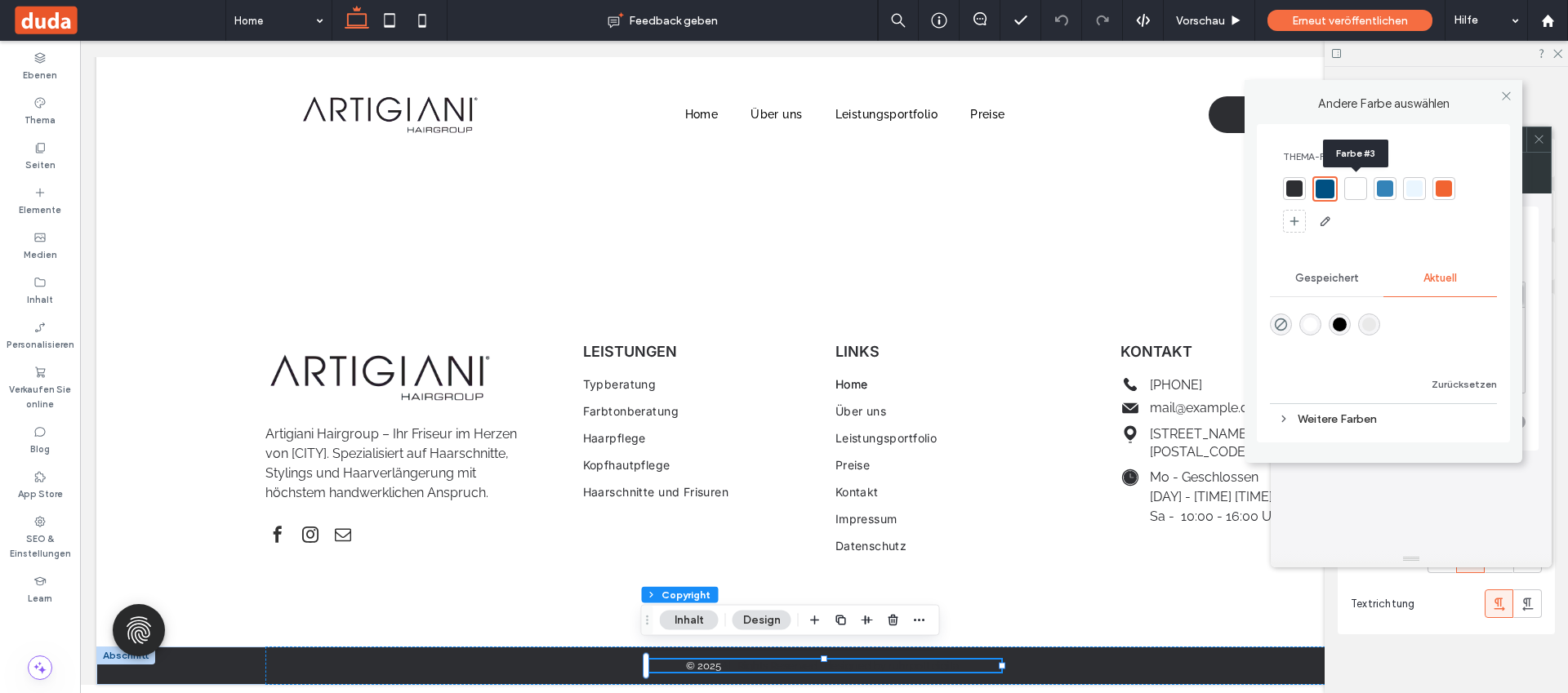 click at bounding box center [1356, 189] 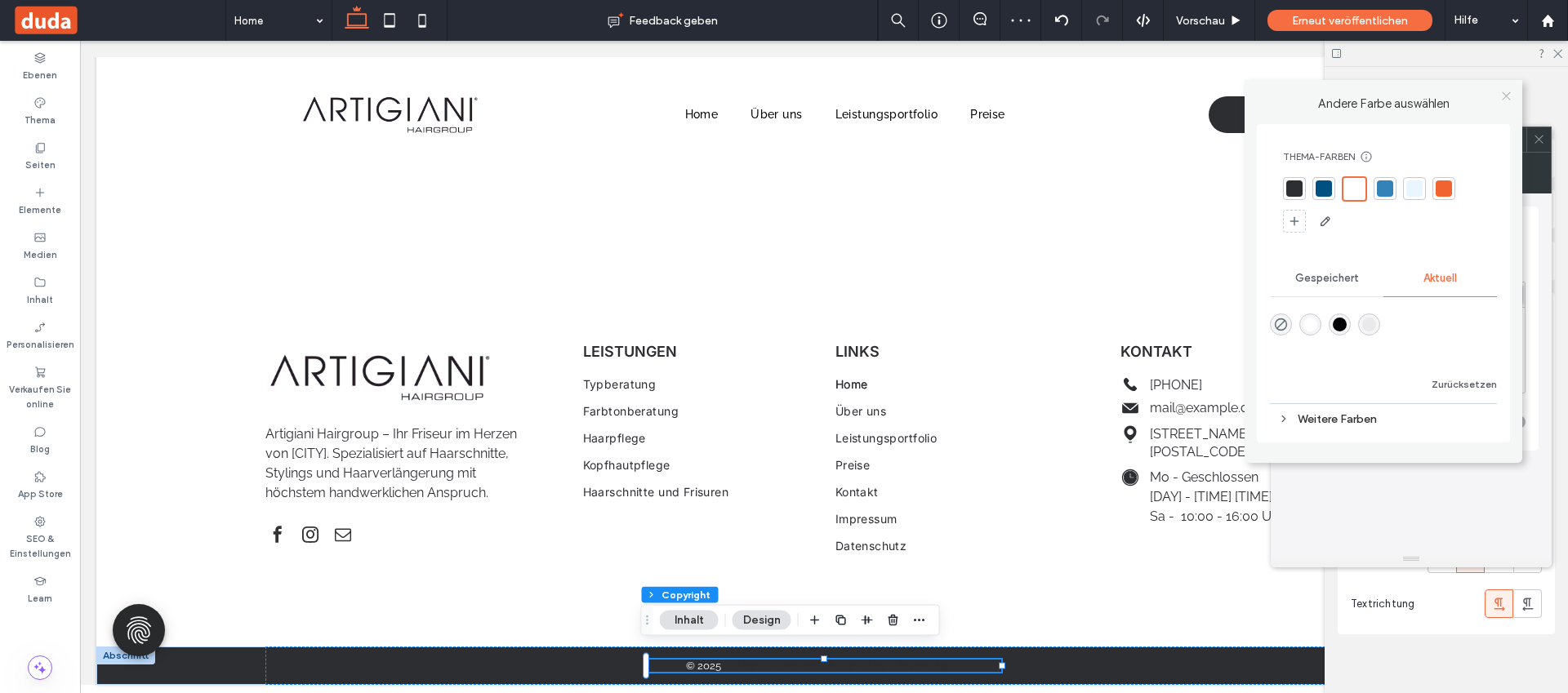 click 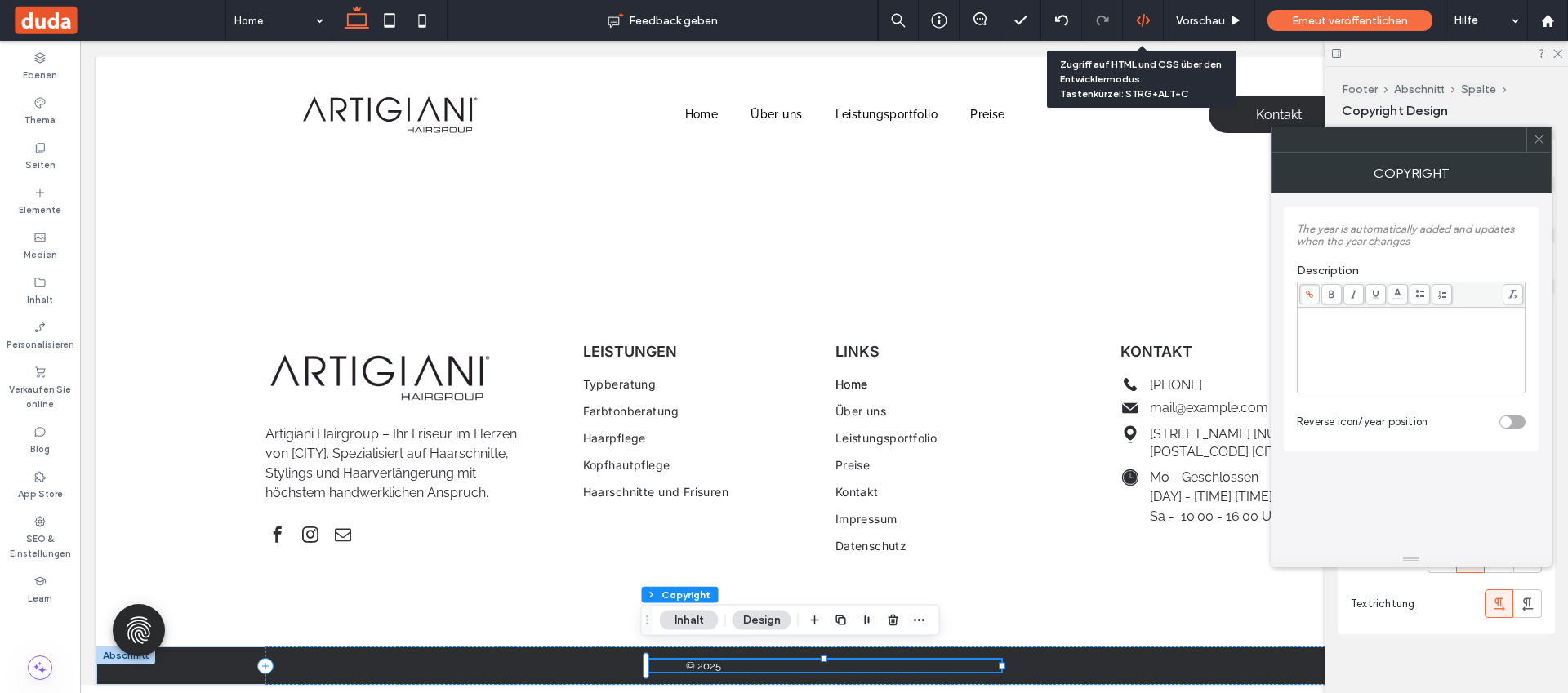 click 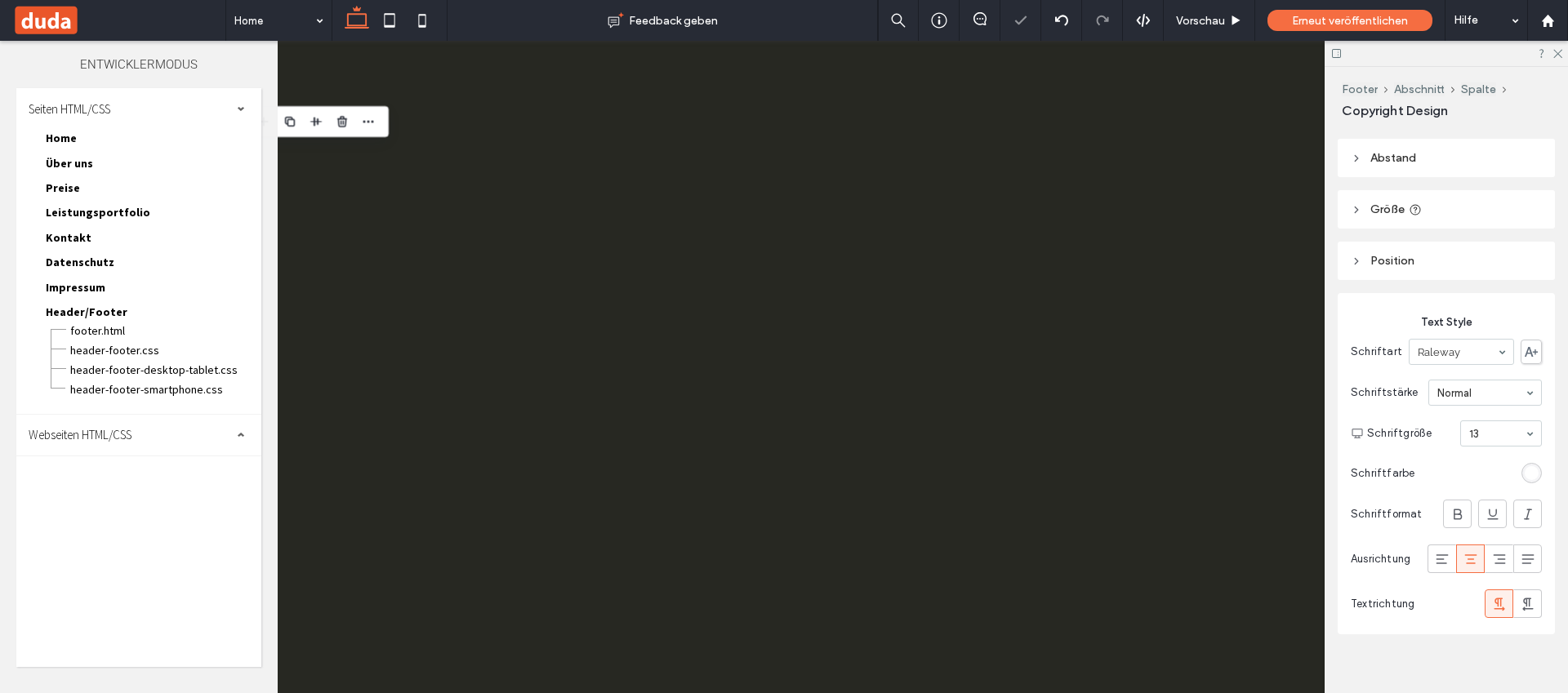scroll, scrollTop: 0, scrollLeft: 0, axis: both 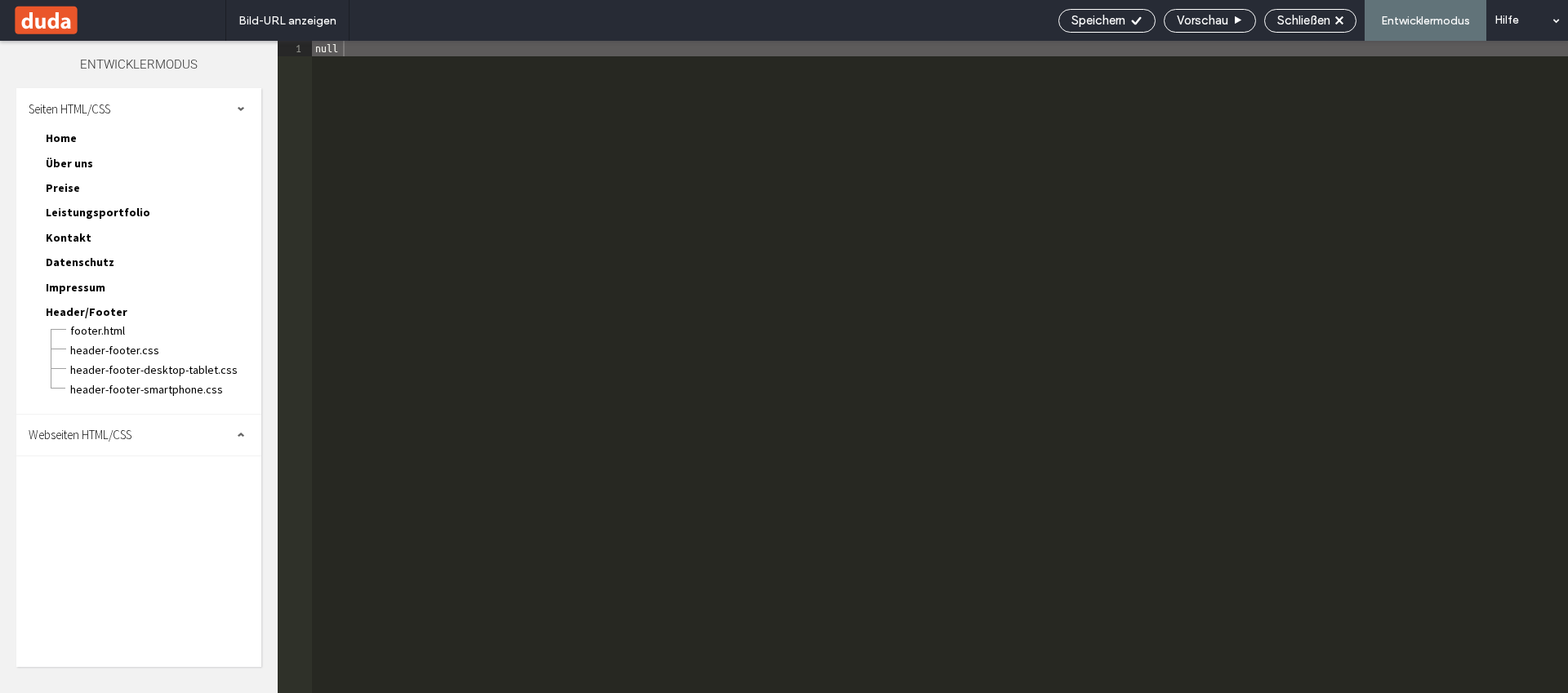 click on "Webseiten HTML/CSS" at bounding box center (139, 435) 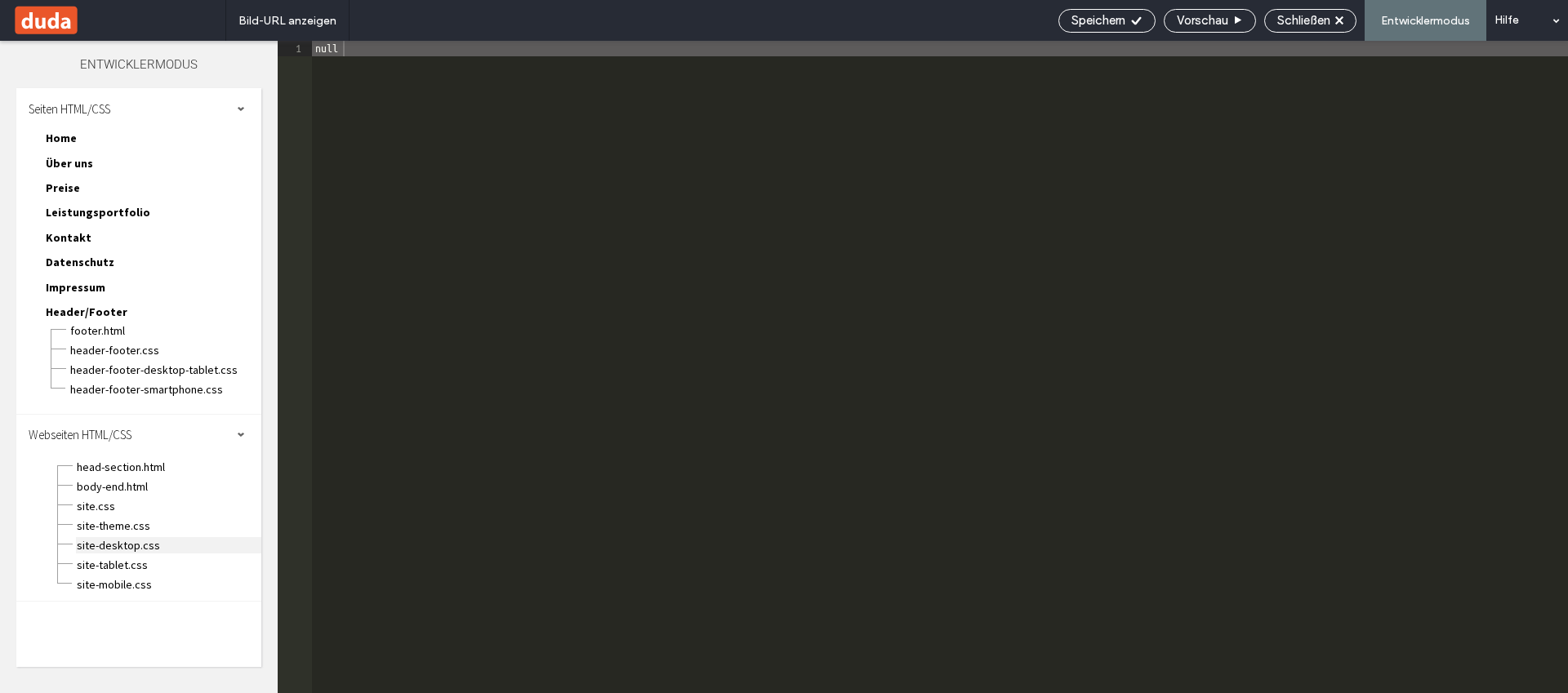 click on "site-desktop.css" at bounding box center (168, 545) 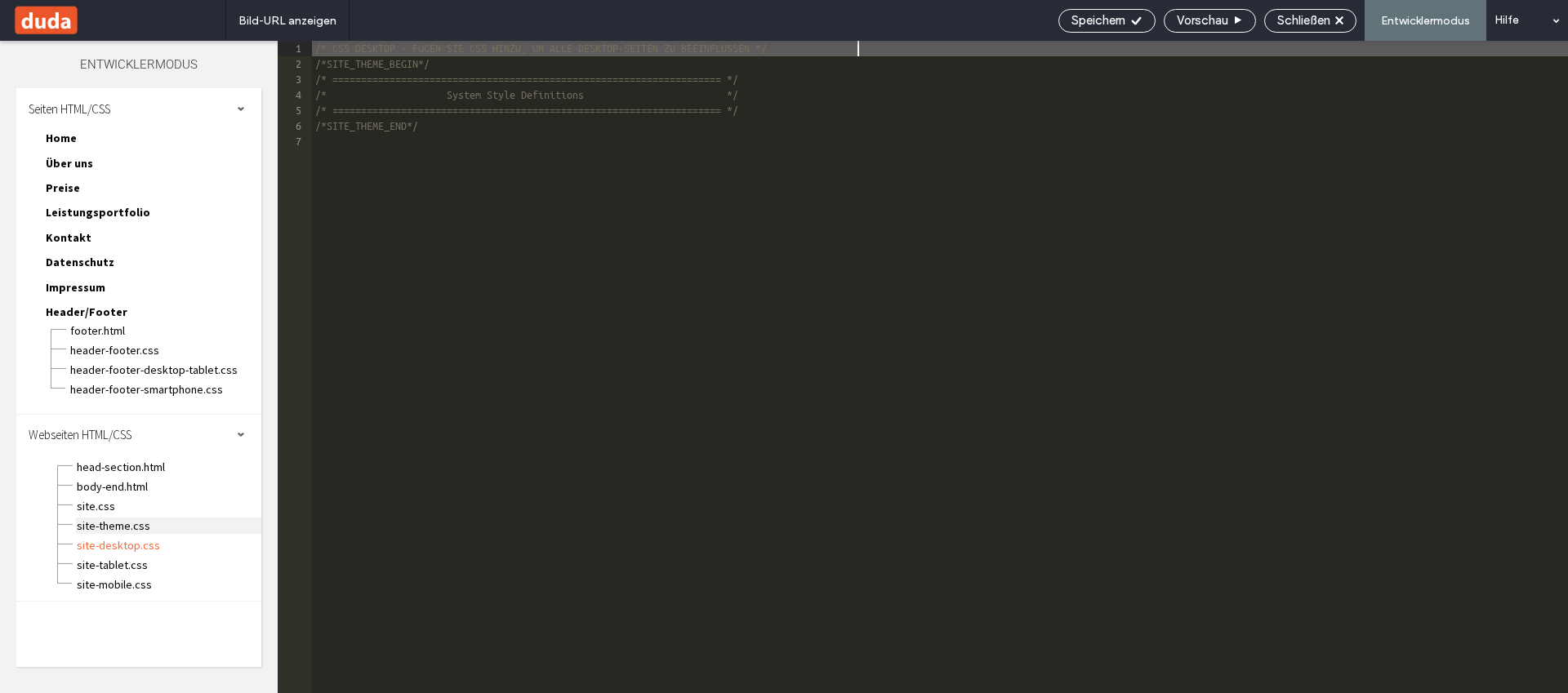 click on "site-theme.css" at bounding box center [168, 526] 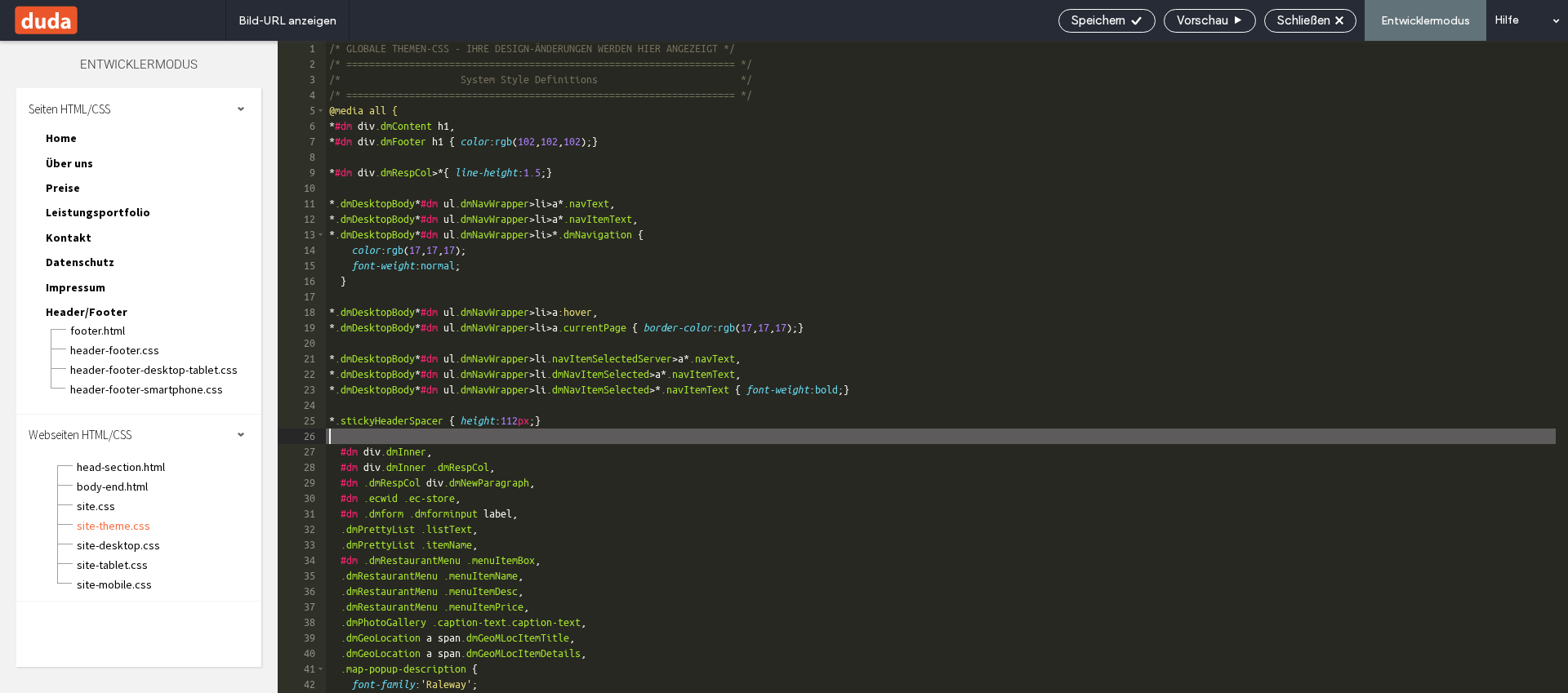 click on "/* GLOBALE THEMEN-CSS - IHRE DESIGN-ÄNDERUNGEN WERDEN HIER ANGEZEIGT */ /* ==================================================================== */ /*                     System Style Definitions                         */ /* ==================================================================== */ @media all {   * #dm   div .dmContent   h1 ,   * #dm   div .dmFooter   h1   {   color : rgb ( 102 , 102 , 102 );  }   * #dm   div .dmRespCol >*  {   line-height : 1.5 ;  }   * .dmDesktopBody  * #dm   ul .dmNavWrapper > li > a  * .navText ,   * .dmDesktopBody  * #dm   ul .dmNavWrapper > li > a  * .navItemText ,   * .dmDesktopBody  * #dm   ul .dmNavWrapper > li >* .dmNavigation   {      color : rgb ( 17 , 17 , 17 );      font-weight : normal ;    }   * .dmDesktopBody  * #dm   ul .dmNavWrapper > li > a :hover ,   * .dmDesktopBody  * #dm   ul .dmNavWrapper > li > a .currentPage   {   border-color : rgb ( 17 , 17 , 17 );  }   * .dmDesktopBody  * #dm   ul .dmNavWrapper > li .navItemSelectedServer > a  * .navText ,   *  *" at bounding box center [941, 382] 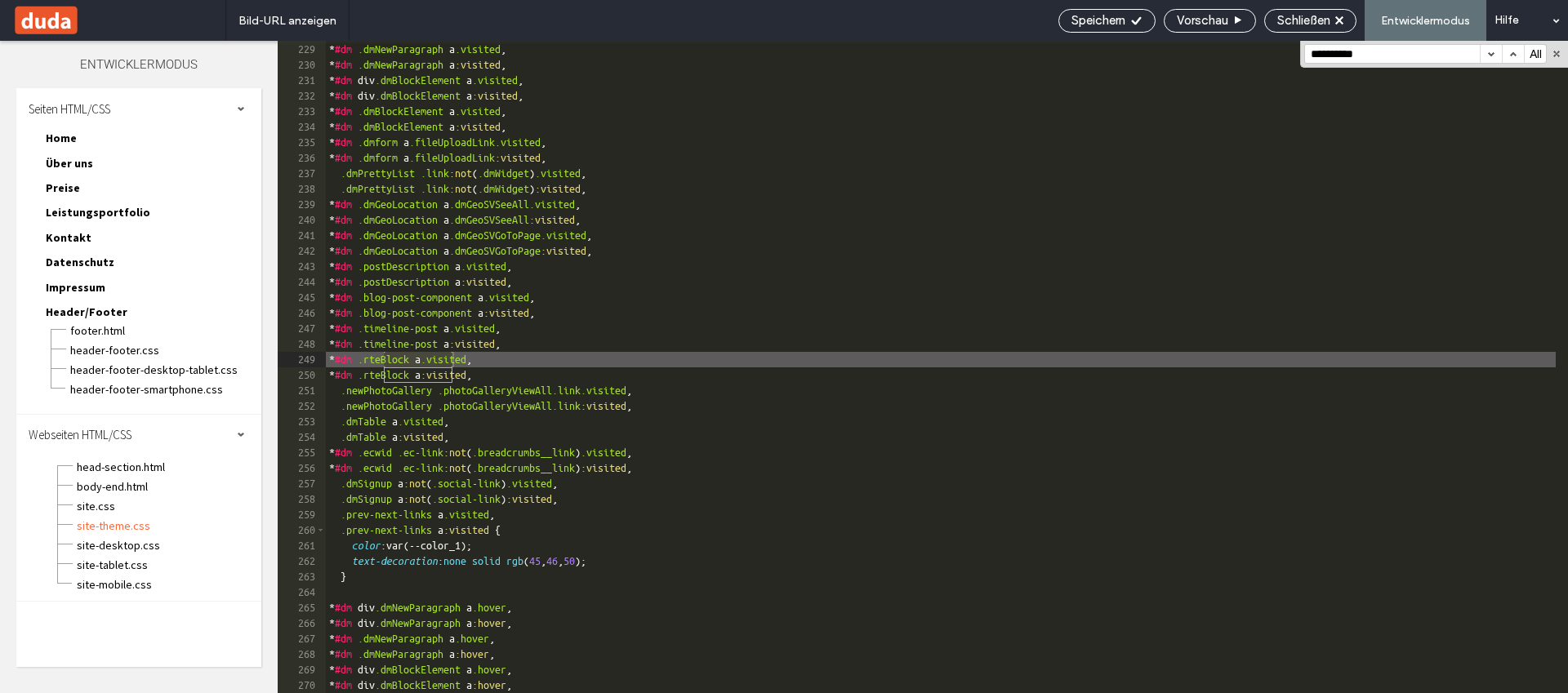 scroll, scrollTop: 3536, scrollLeft: 0, axis: vertical 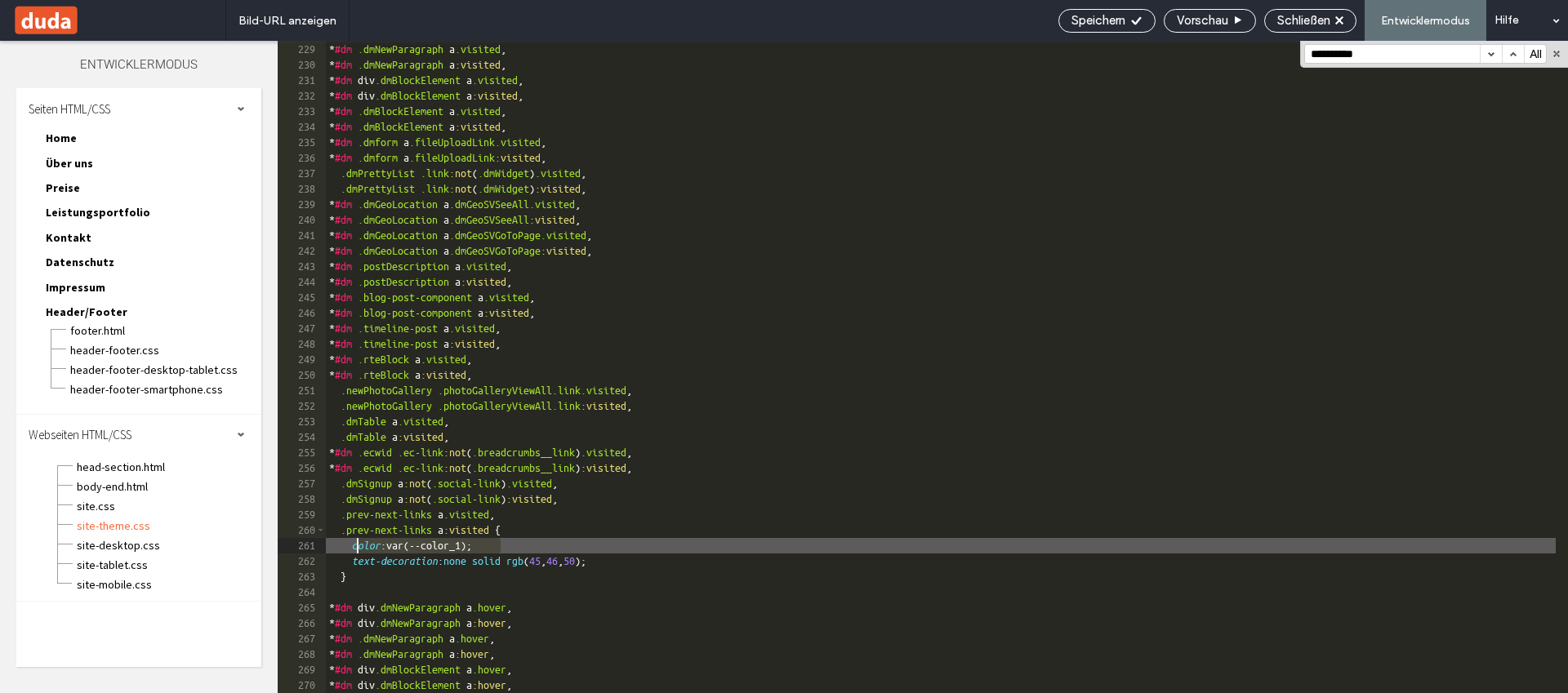 drag, startPoint x: 514, startPoint y: 548, endPoint x: 319, endPoint y: 547, distance: 195.00256 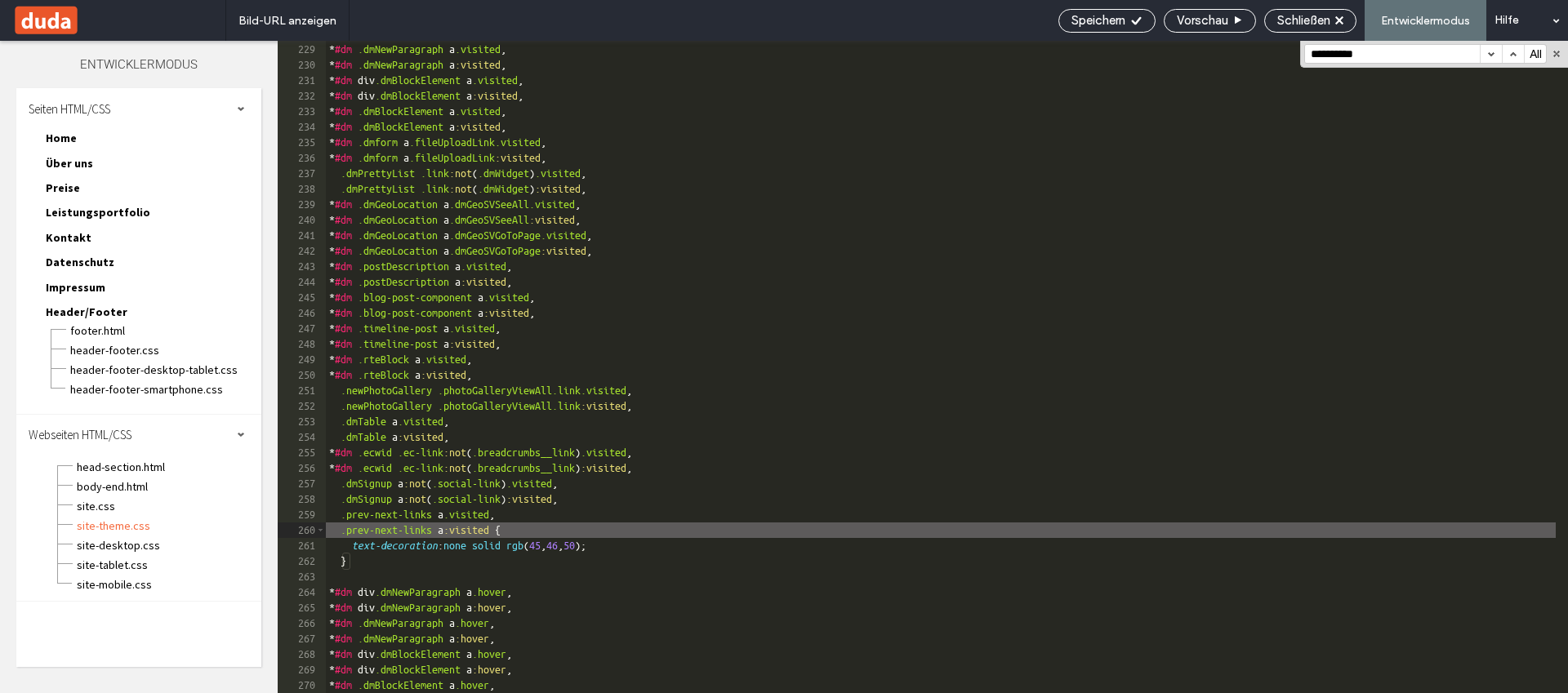 click on "**********" at bounding box center [1392, 54] 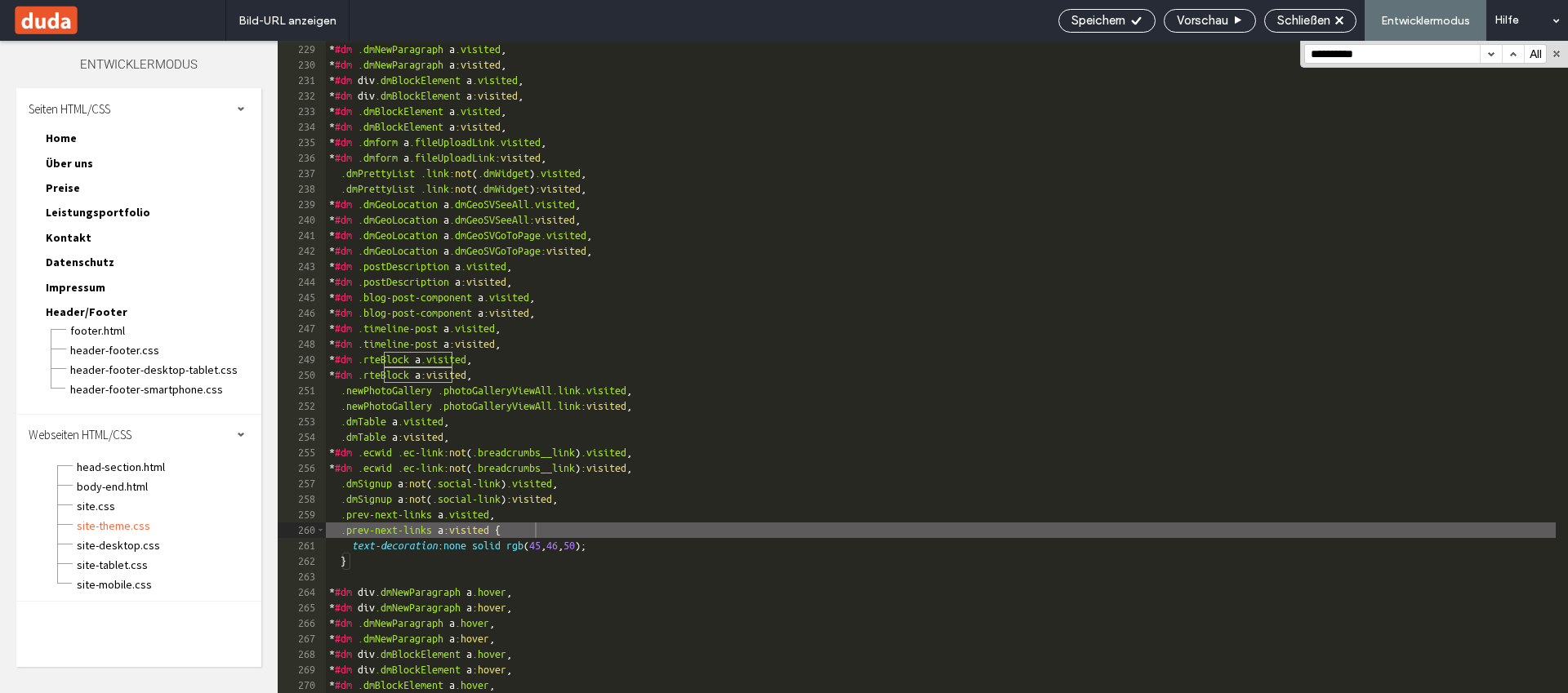 scroll, scrollTop: 4110, scrollLeft: 0, axis: vertical 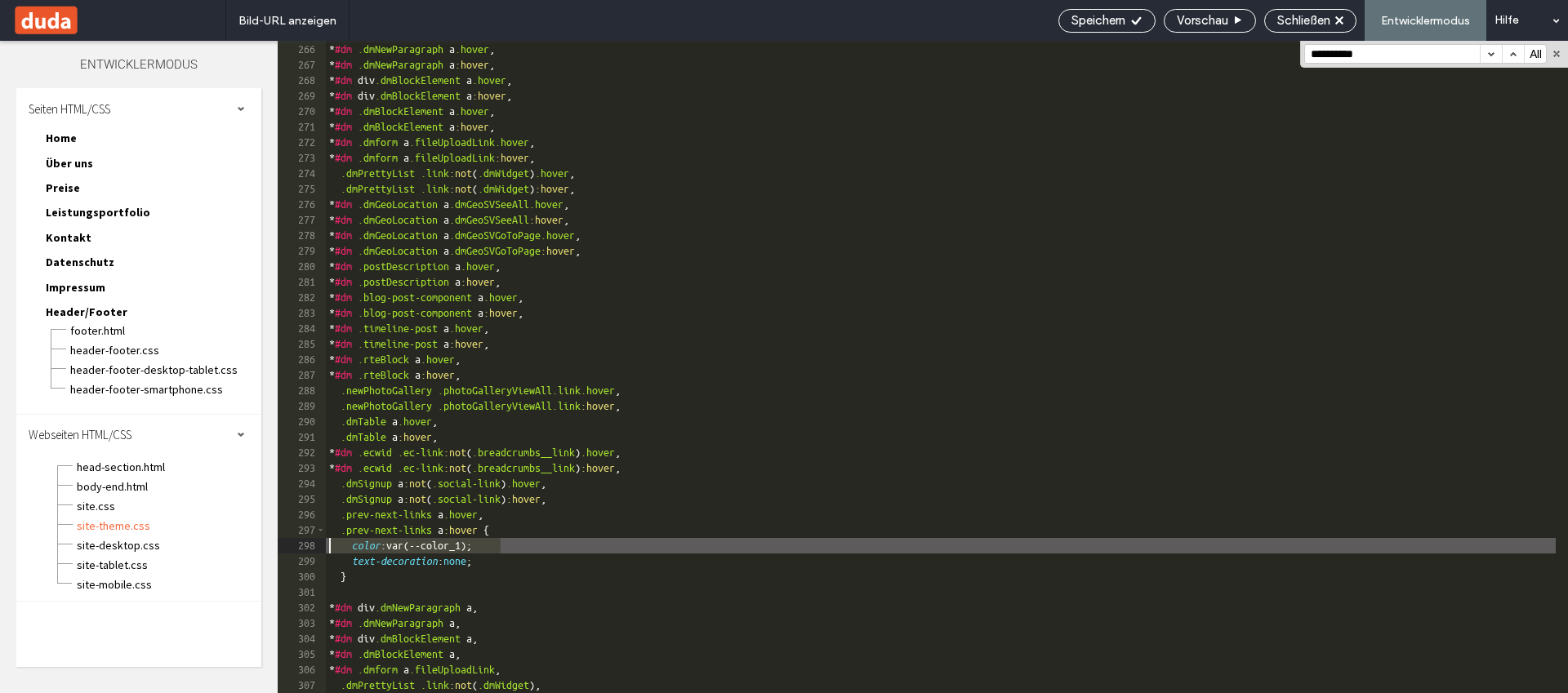 drag, startPoint x: 486, startPoint y: 545, endPoint x: 283, endPoint y: 542, distance: 203.02217 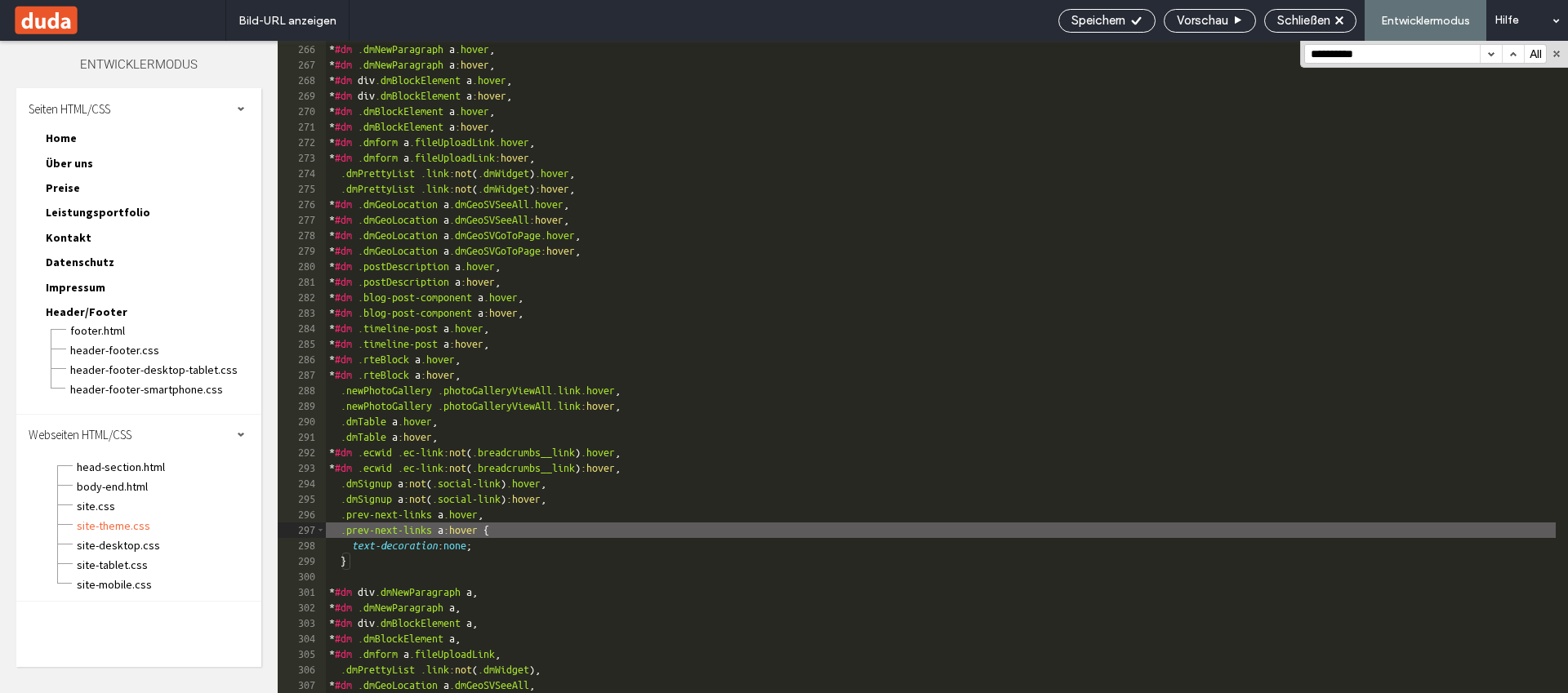 click on "**********" at bounding box center (1392, 54) 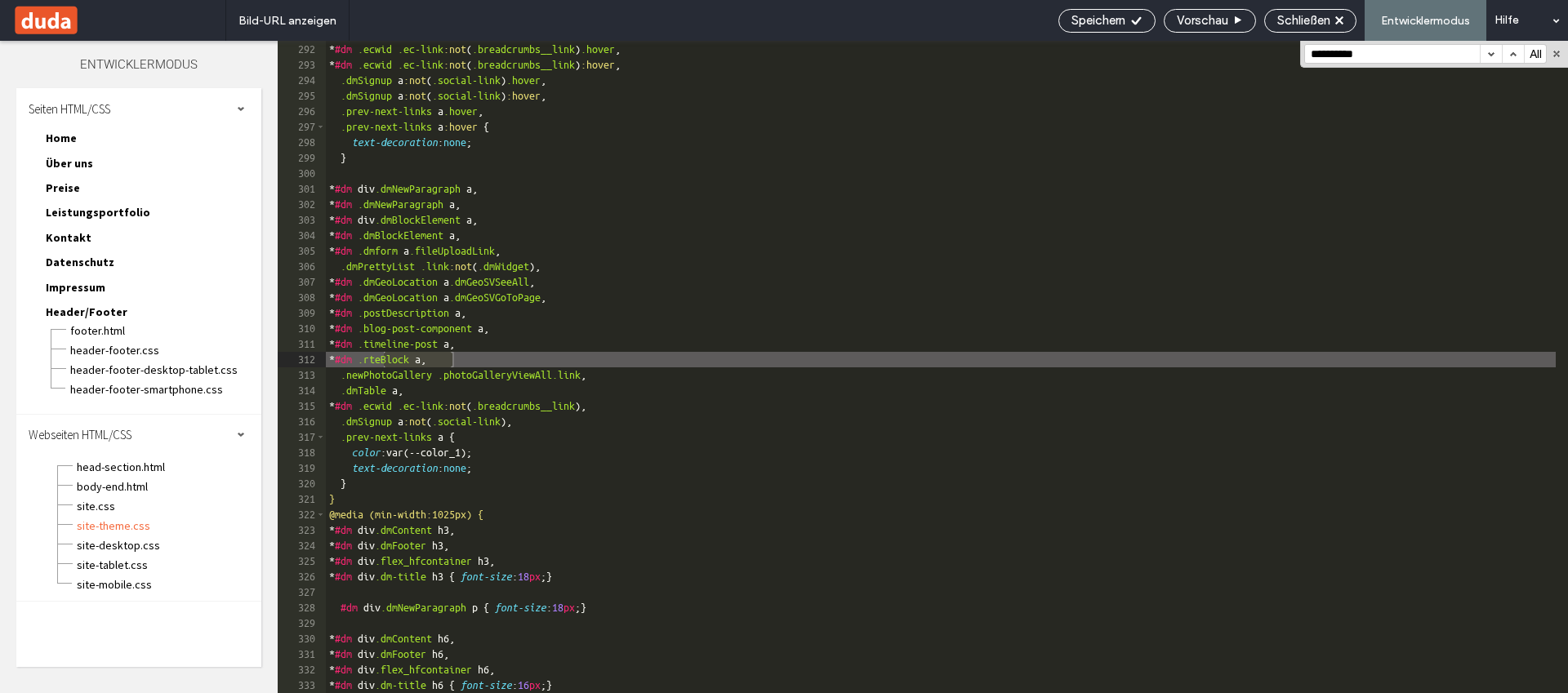 scroll, scrollTop: 4513, scrollLeft: 0, axis: vertical 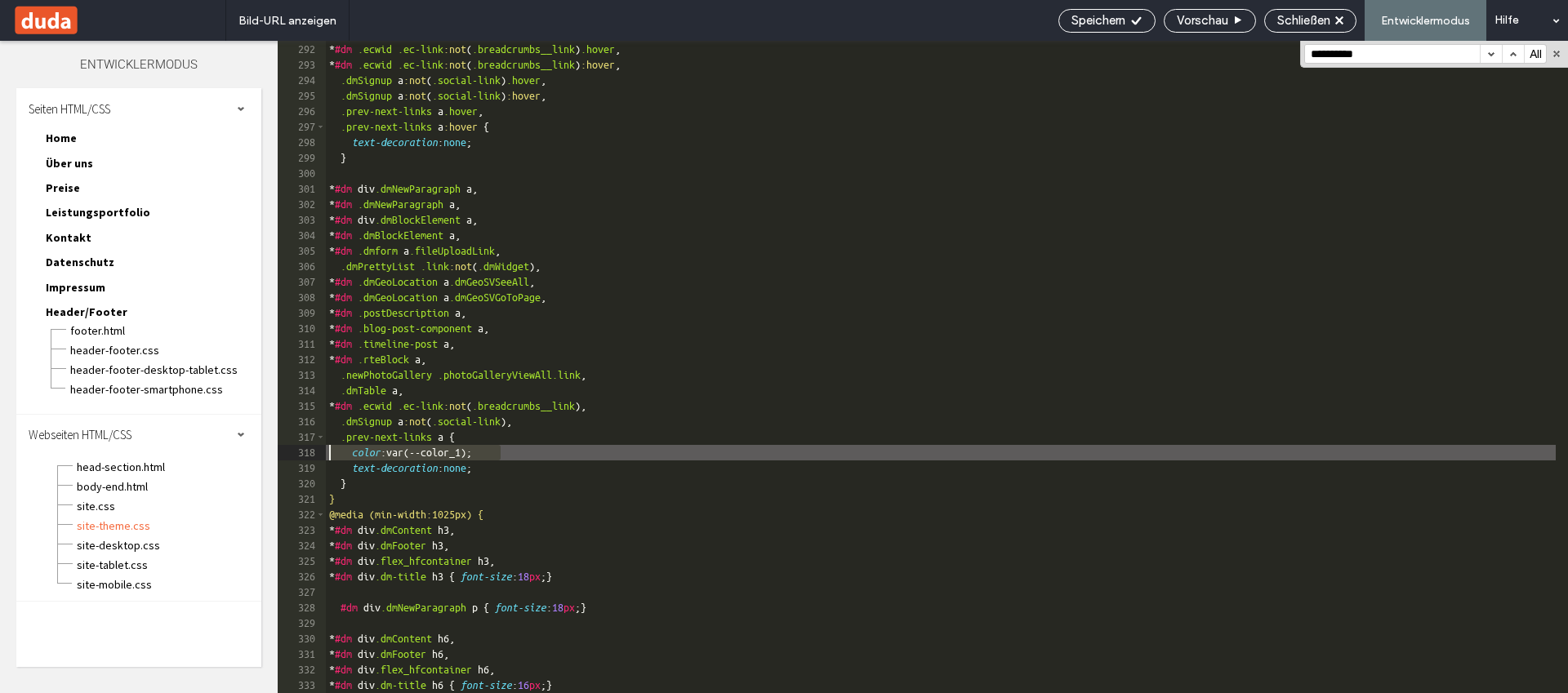 drag, startPoint x: 390, startPoint y: 452, endPoint x: 308, endPoint y: 451, distance: 82.0061 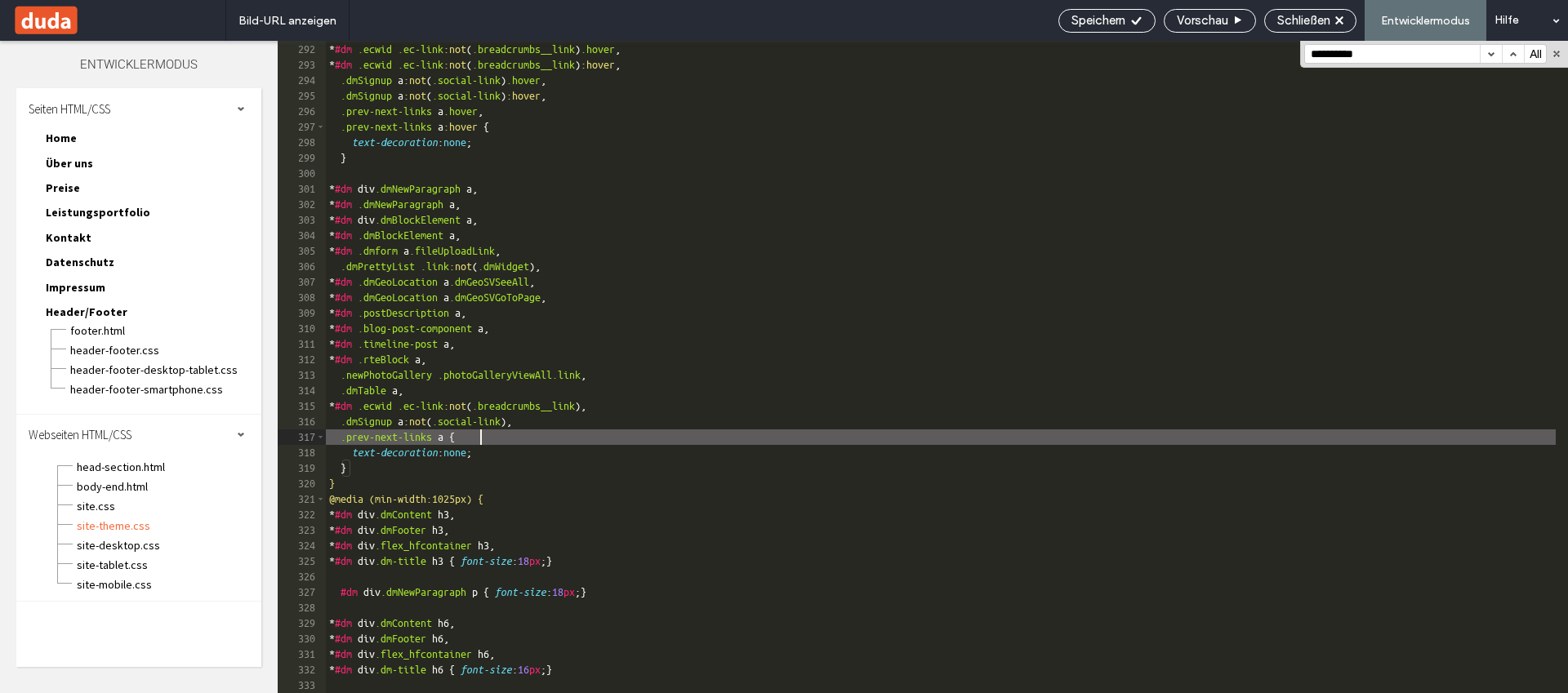 click on "**********" at bounding box center (1392, 54) 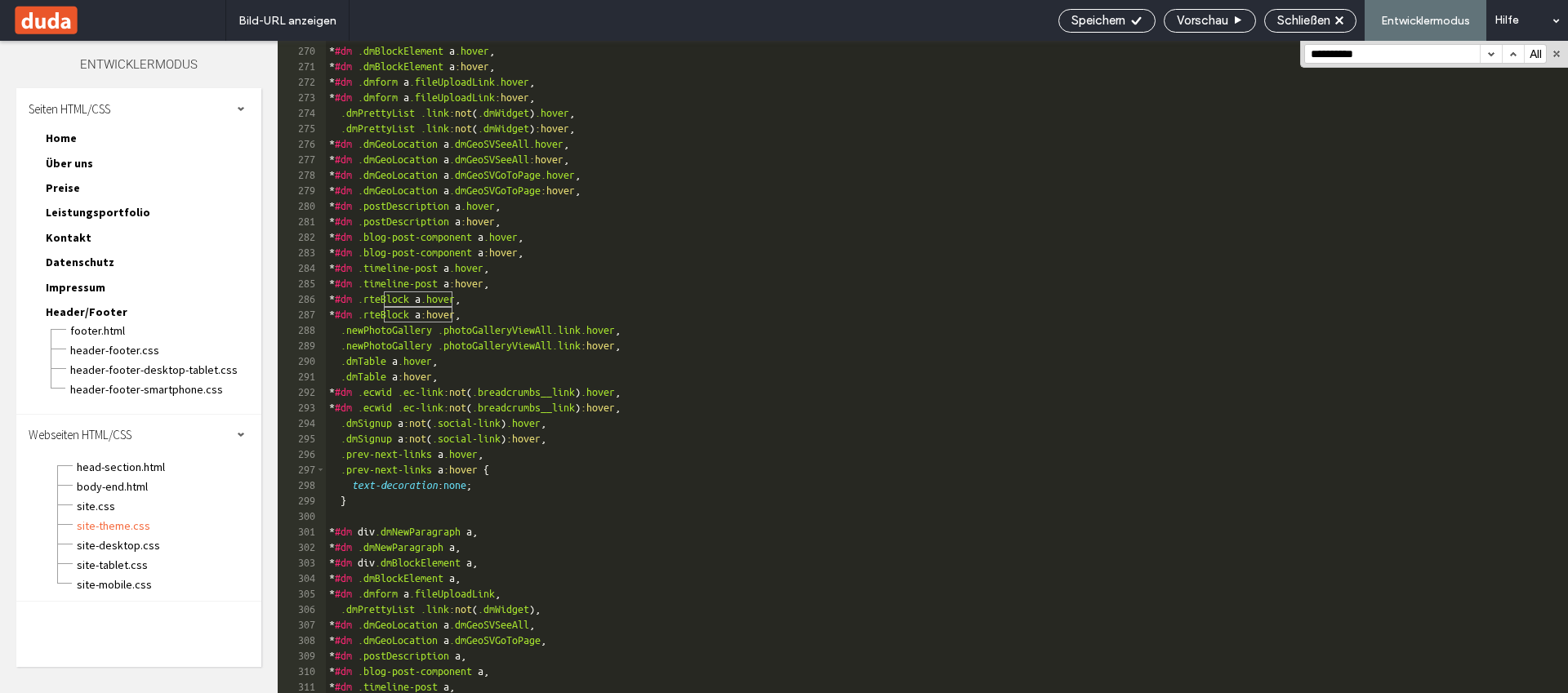 scroll, scrollTop: 4464, scrollLeft: 0, axis: vertical 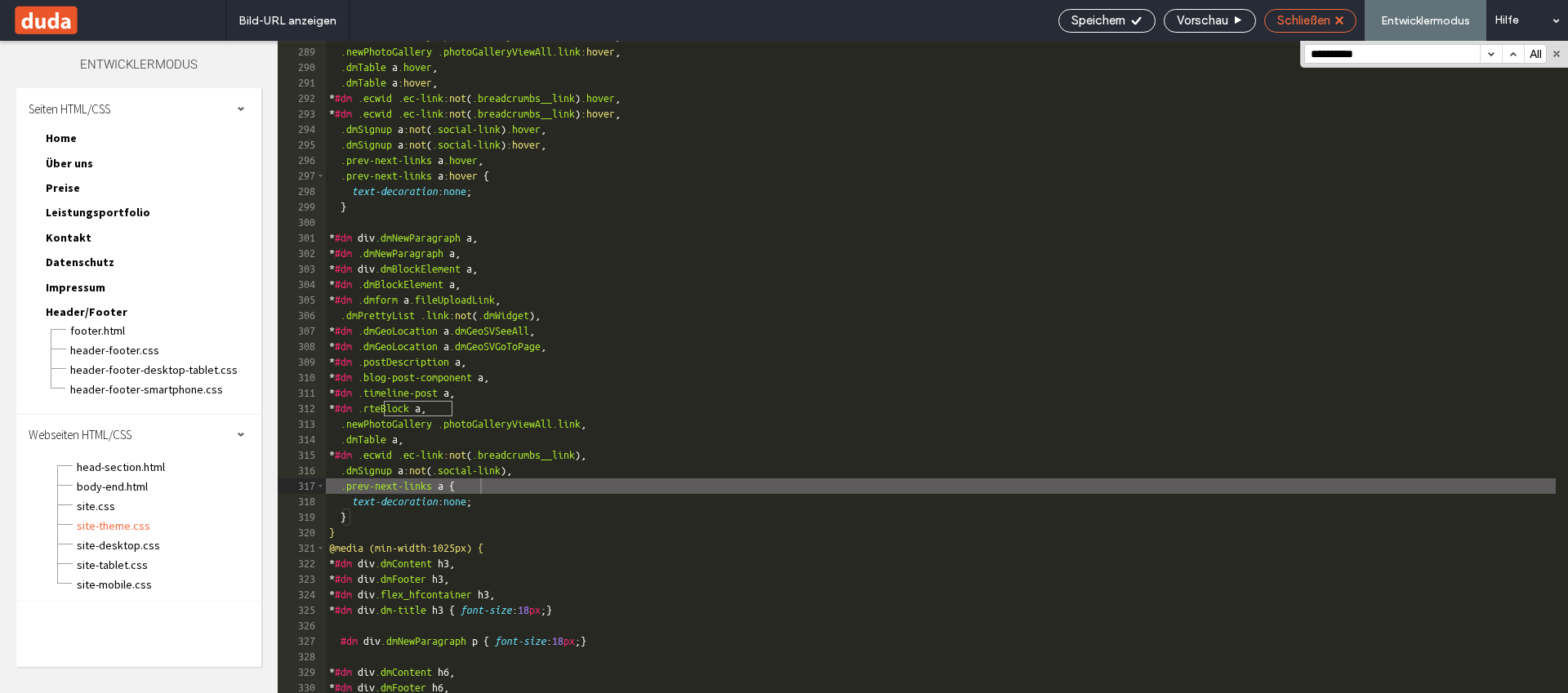 click on "Schließen" at bounding box center [1310, 20] 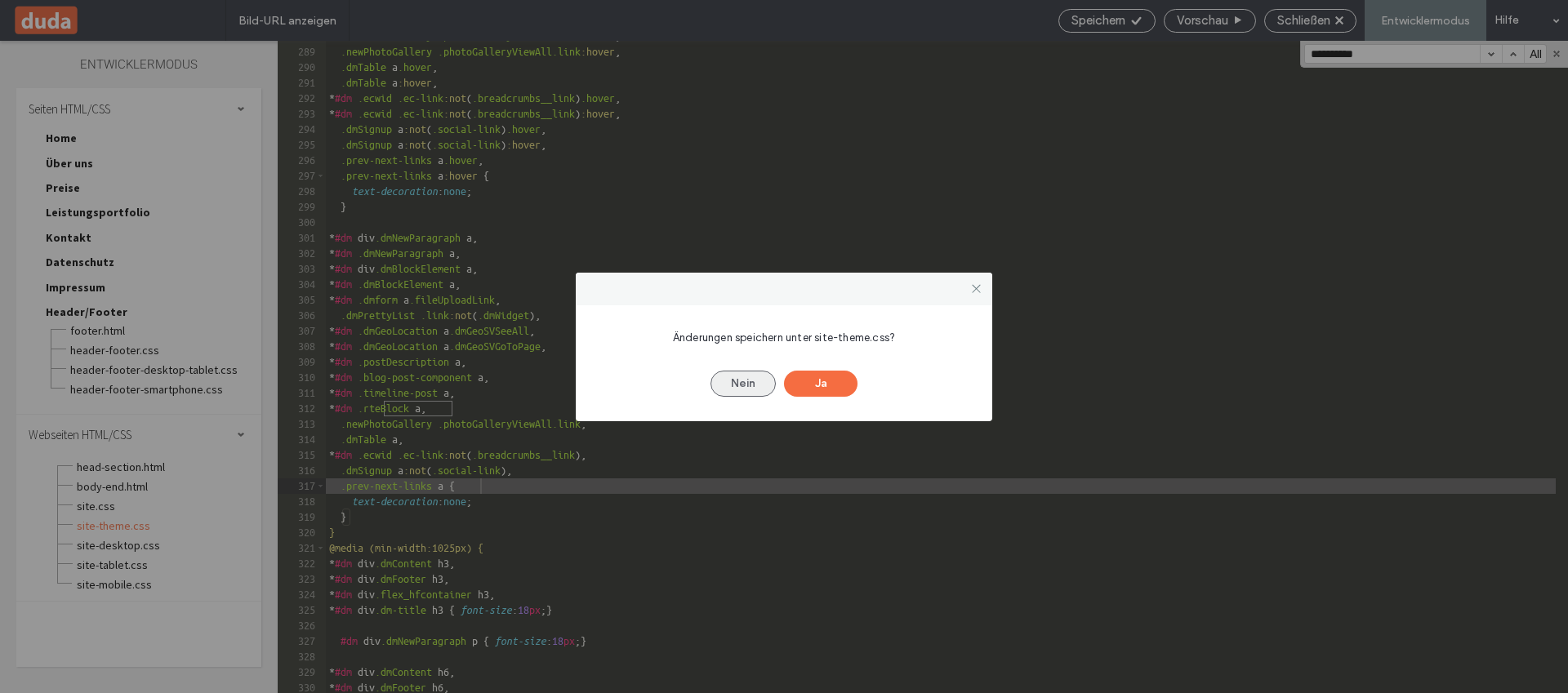 click on "Nein" at bounding box center (743, 384) 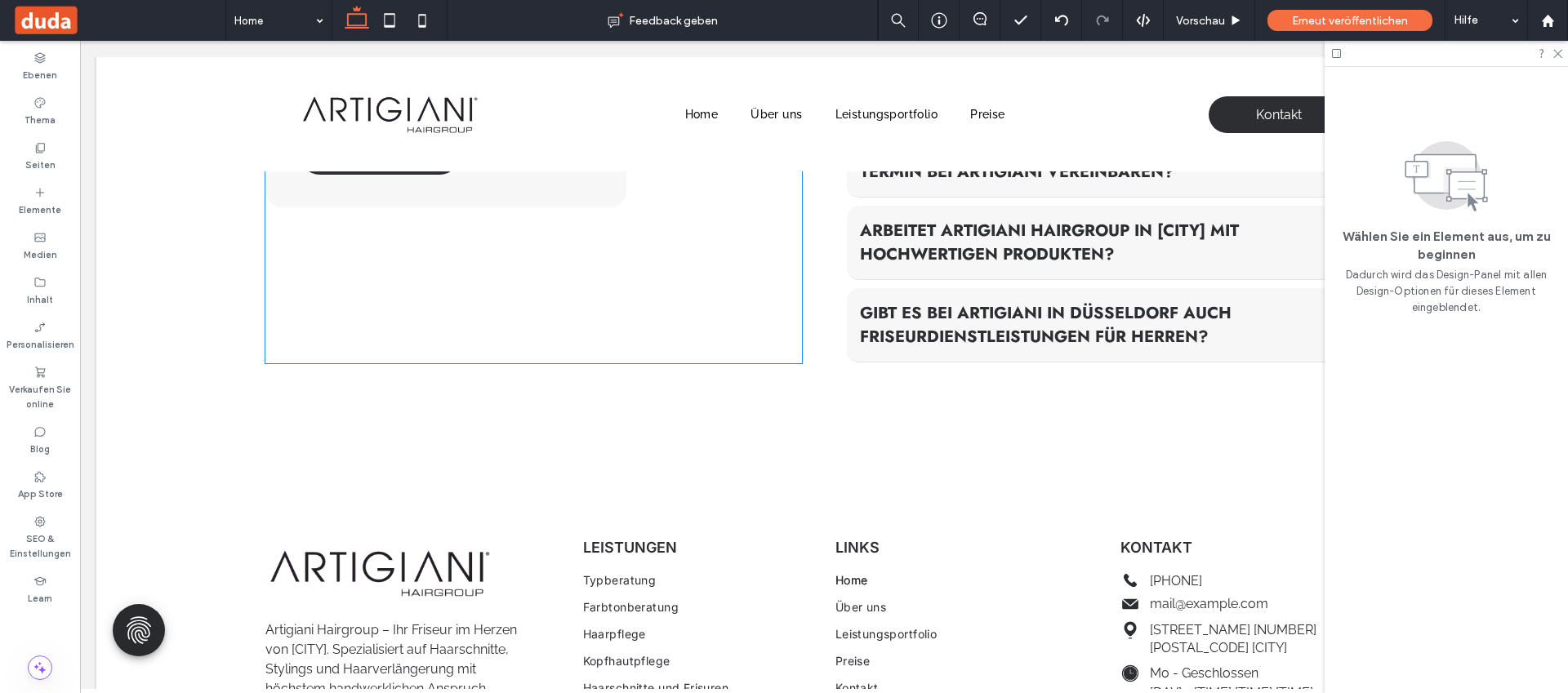 scroll, scrollTop: 3685, scrollLeft: 0, axis: vertical 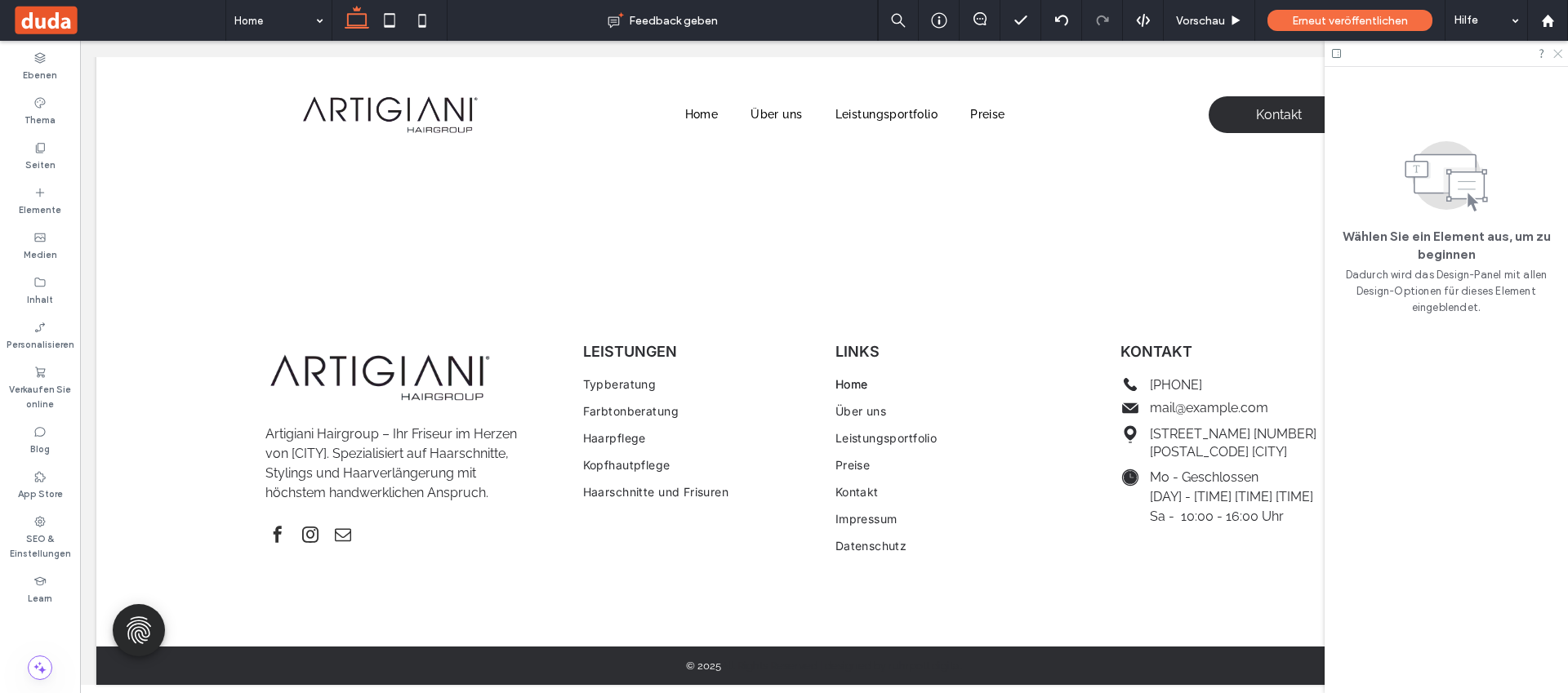 click 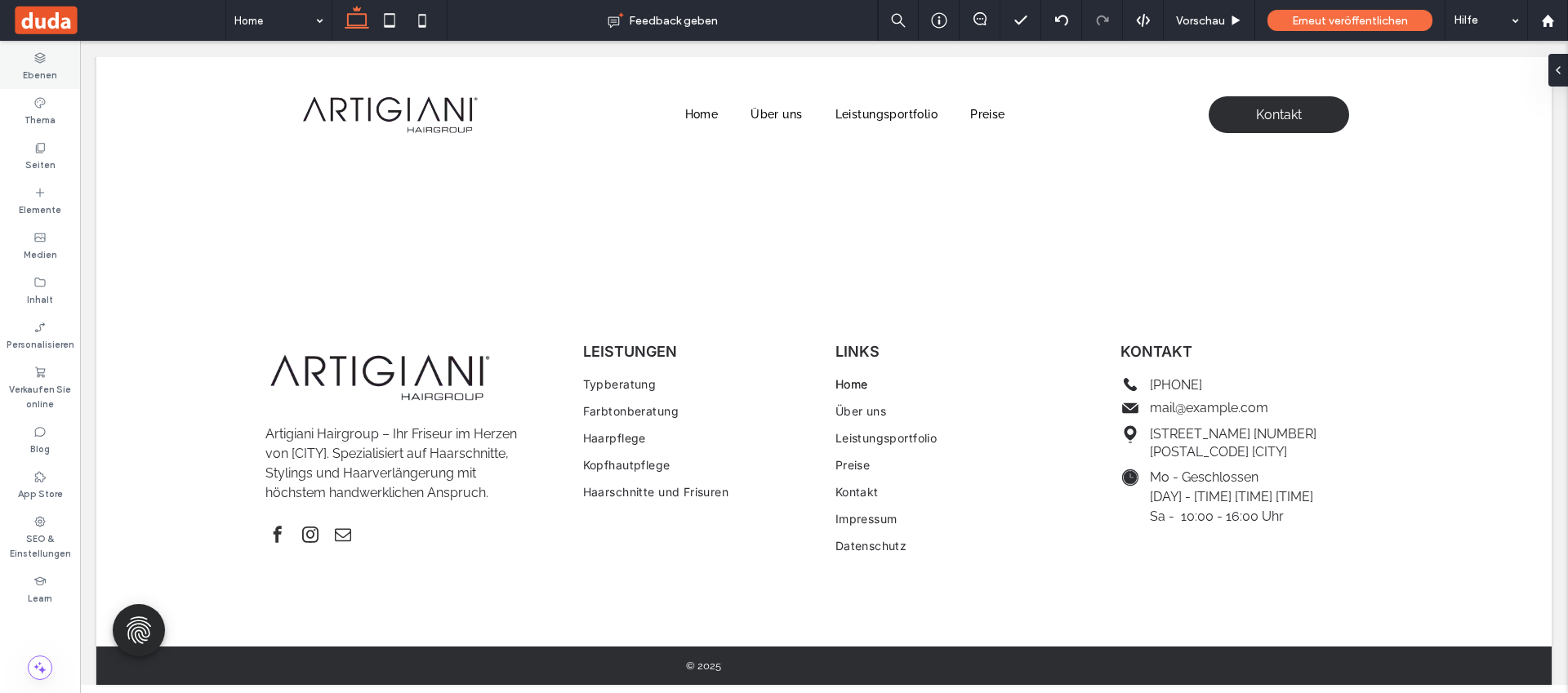 click on "Ebenen" at bounding box center [40, 73] 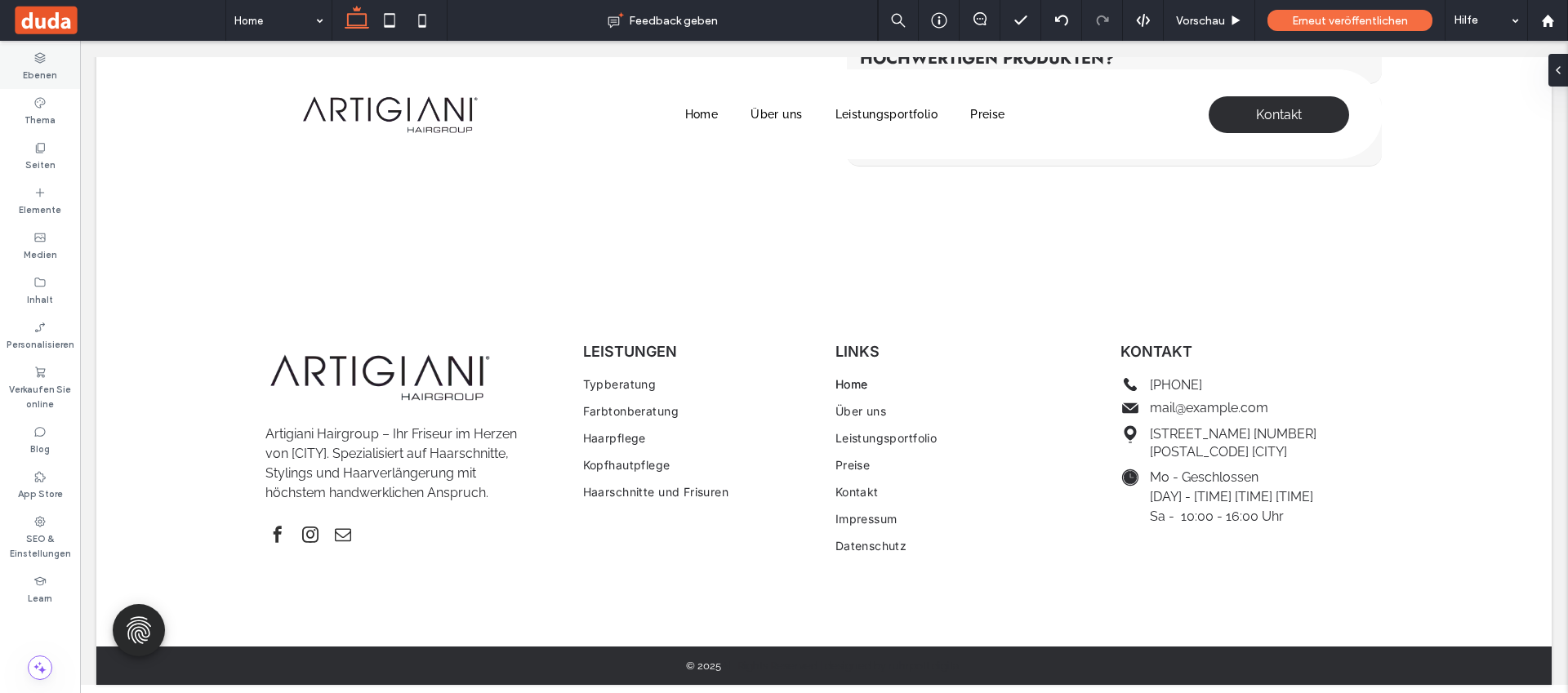 scroll, scrollTop: 0, scrollLeft: 188, axis: horizontal 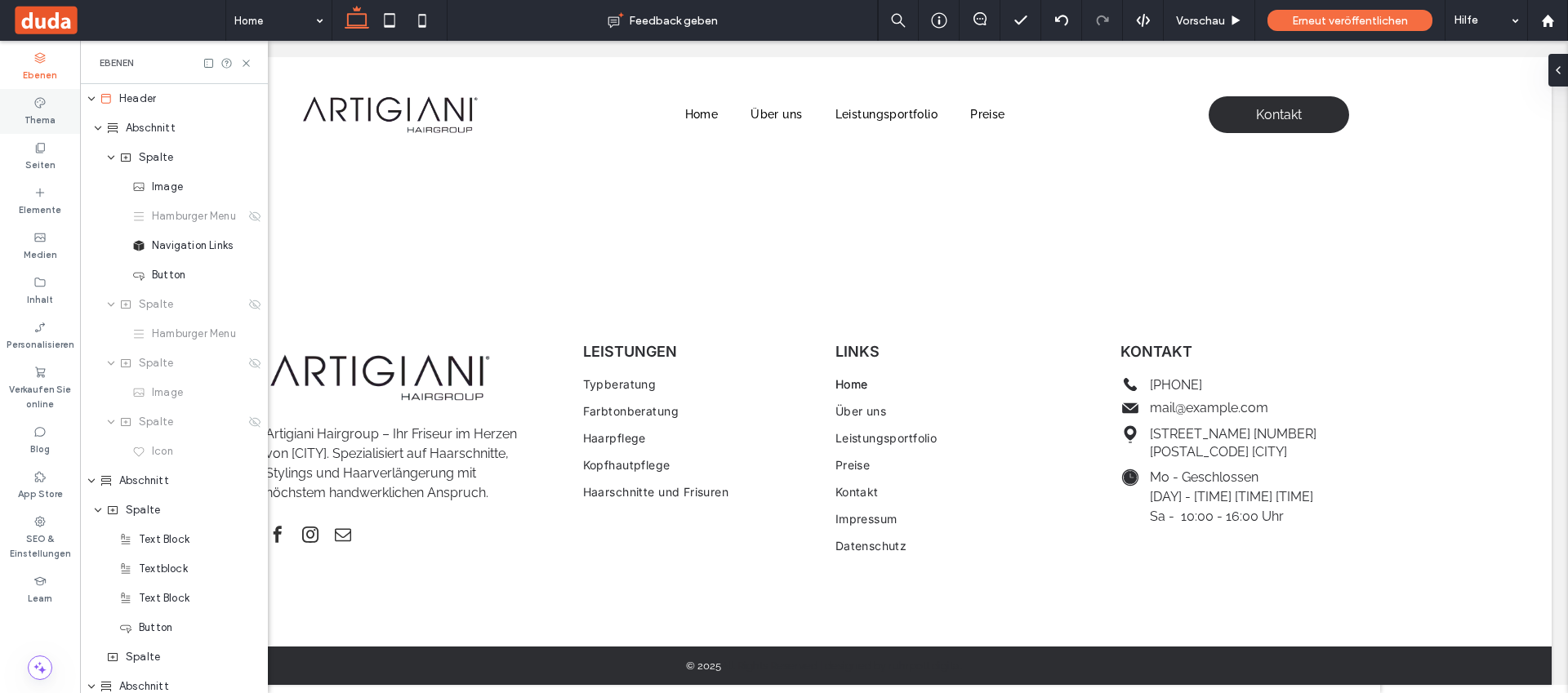 click on "Thema" at bounding box center [40, 118] 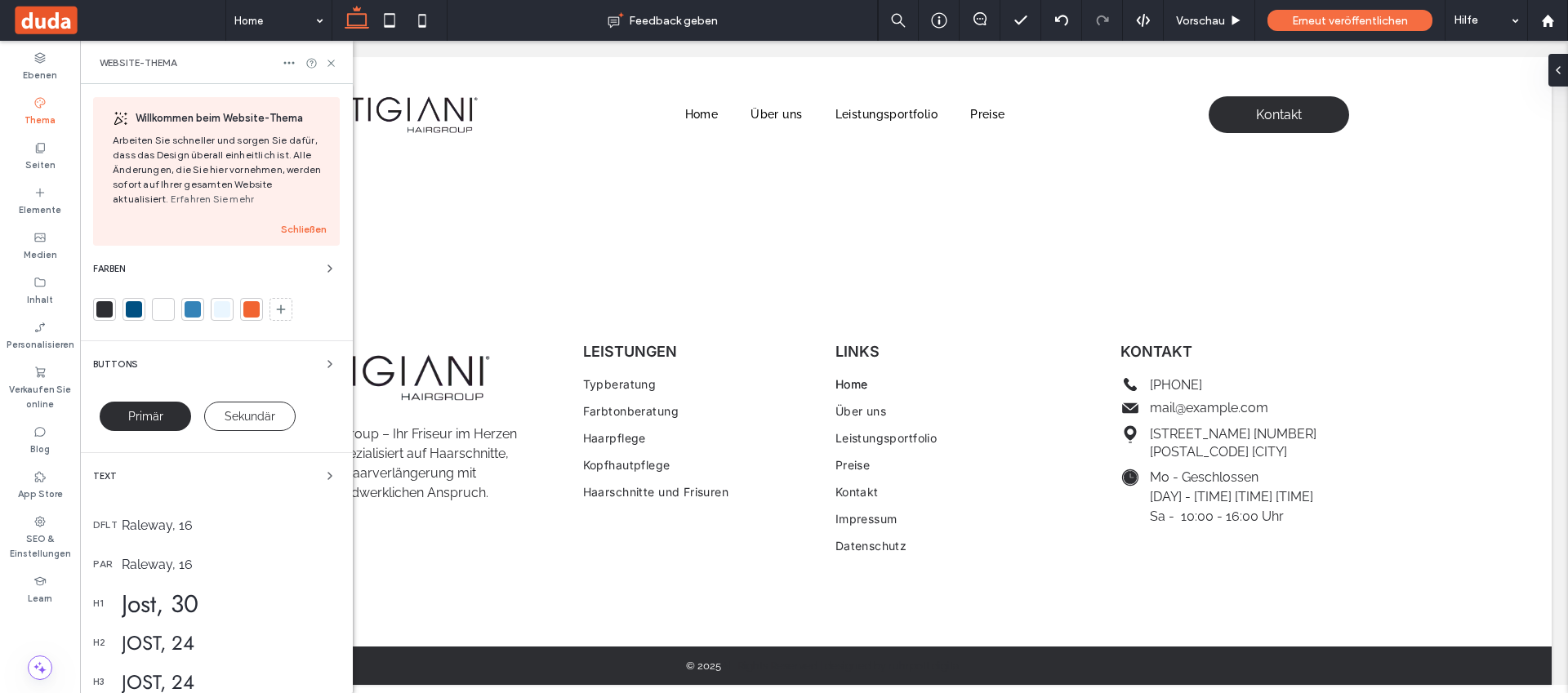 scroll, scrollTop: 0, scrollLeft: 0, axis: both 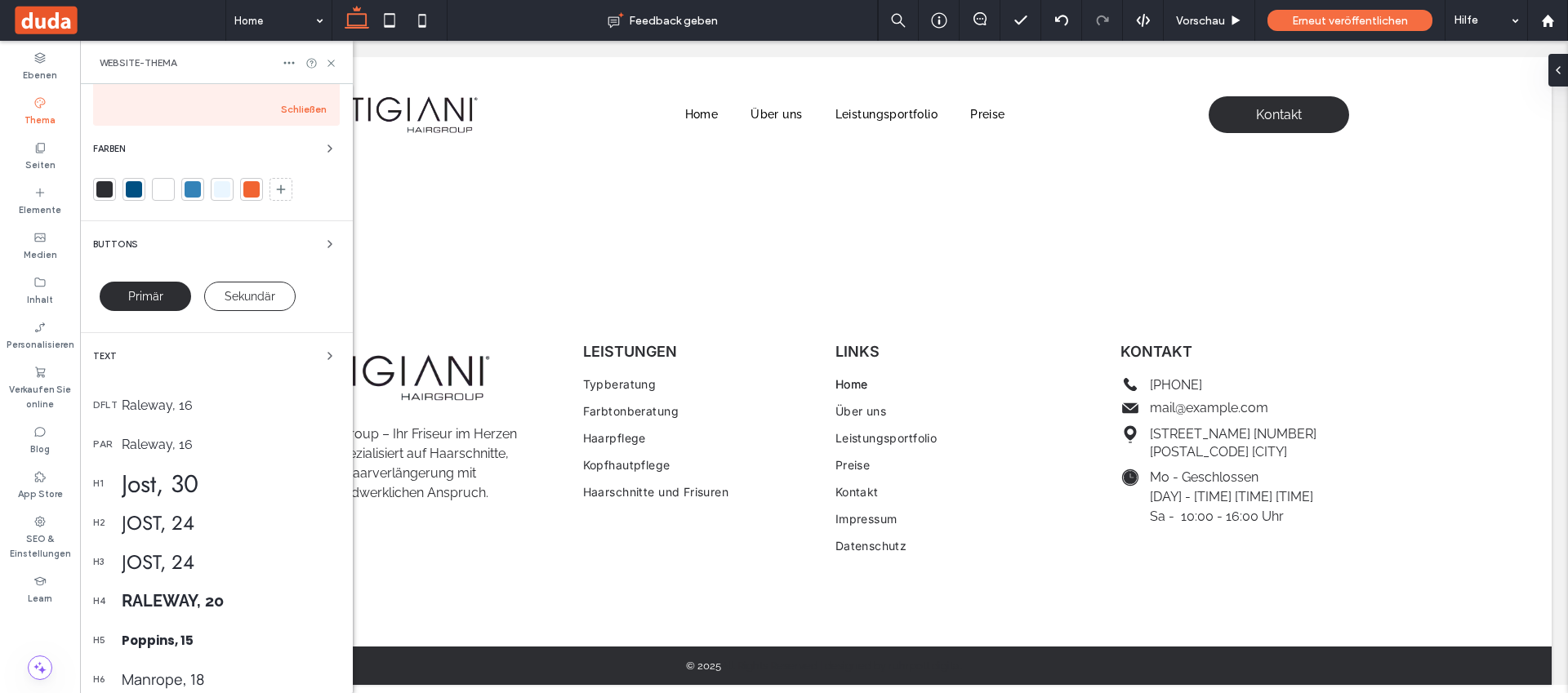 click on "Text" at bounding box center (216, 356) 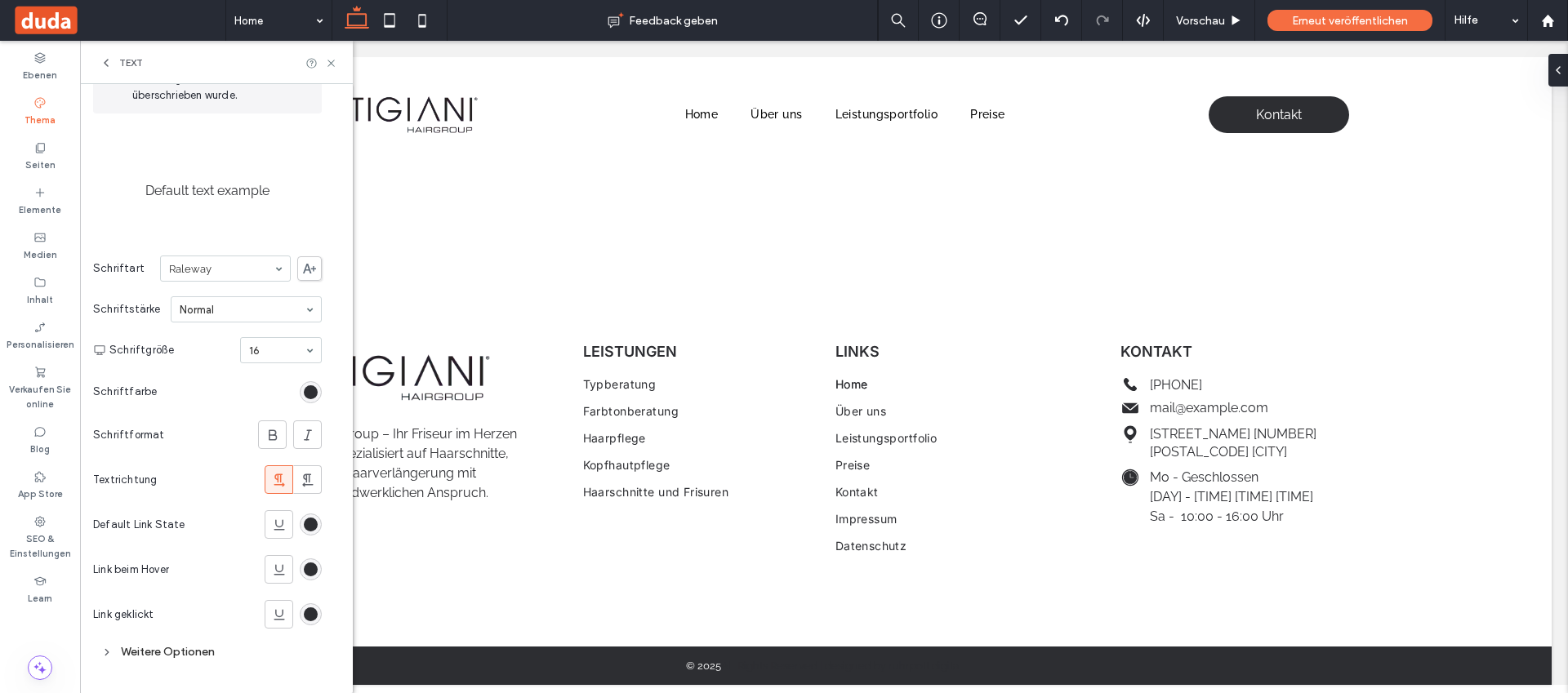 scroll, scrollTop: 135, scrollLeft: 0, axis: vertical 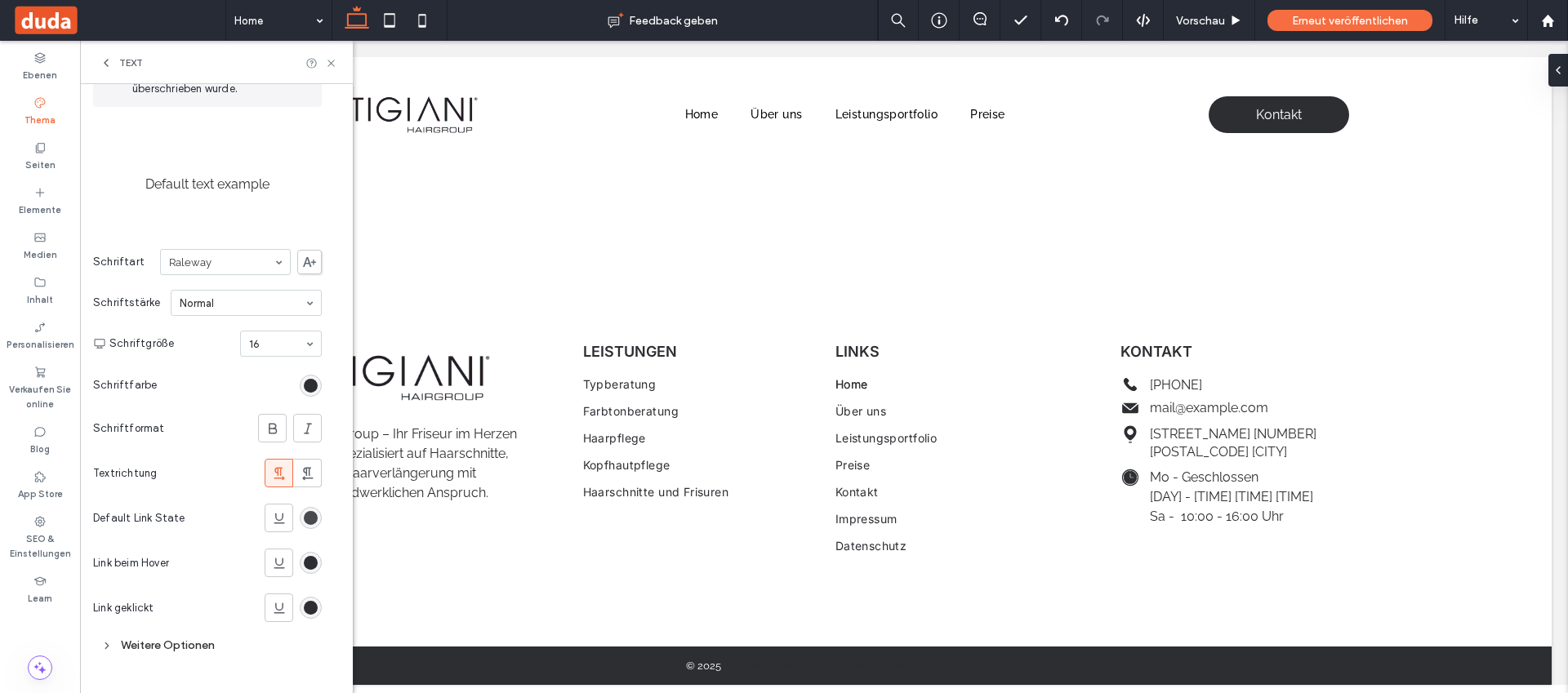 click at bounding box center (310, 518) 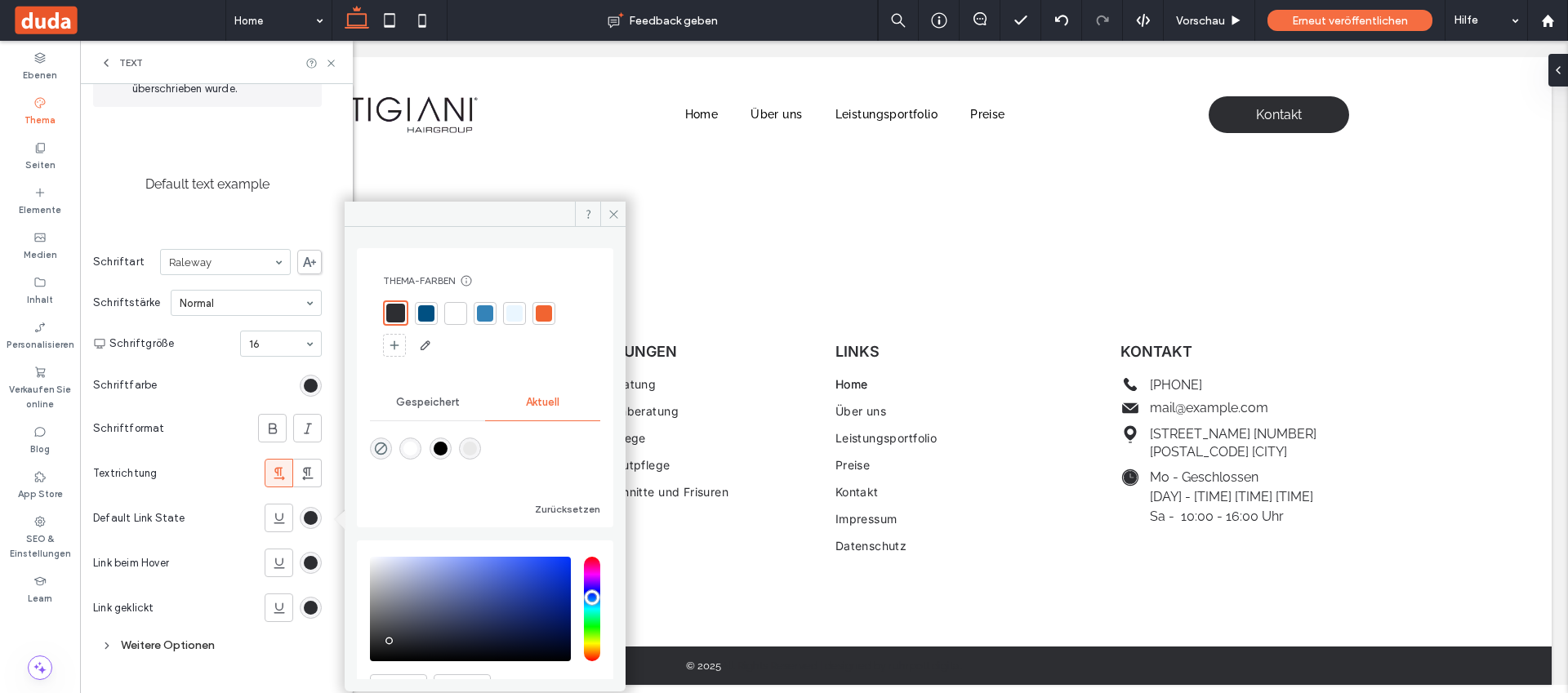 click at bounding box center (410, 448) 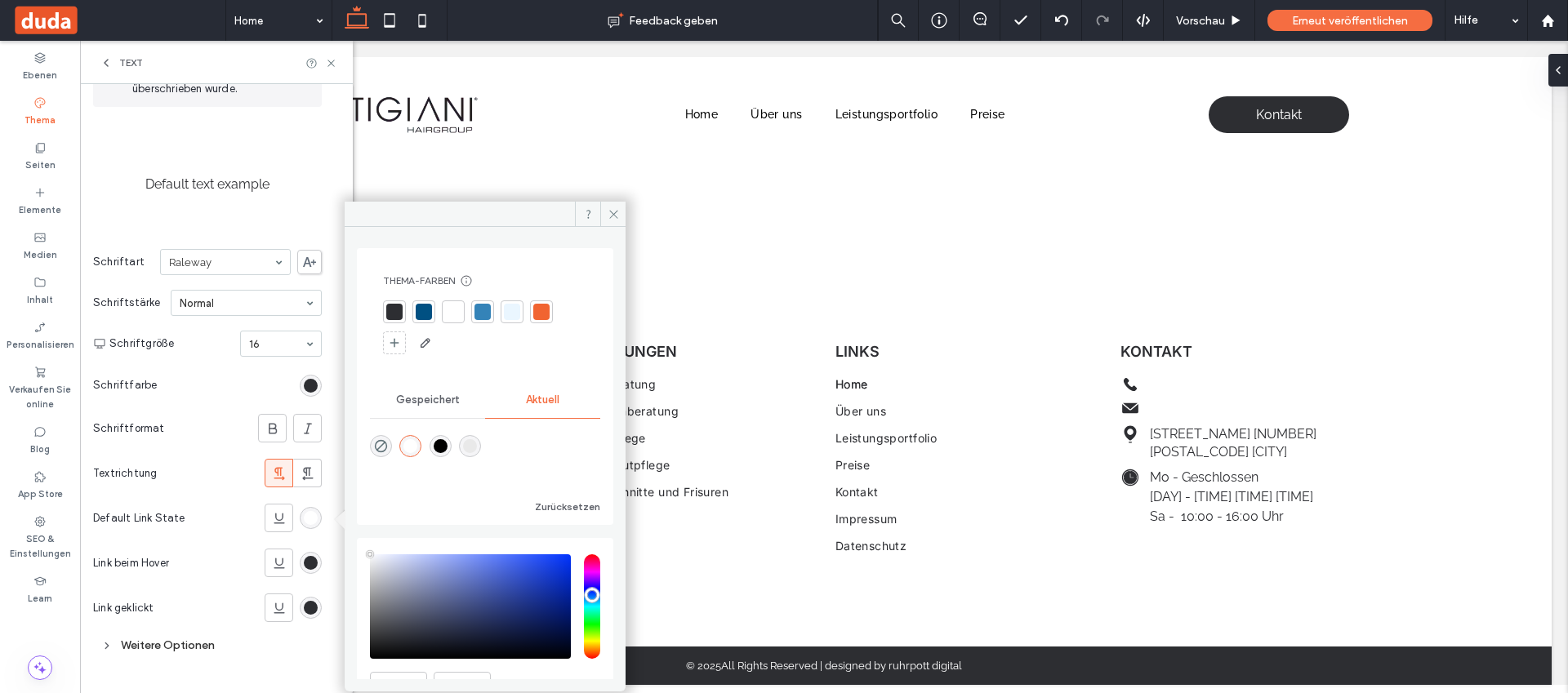 click at bounding box center (440, 446) 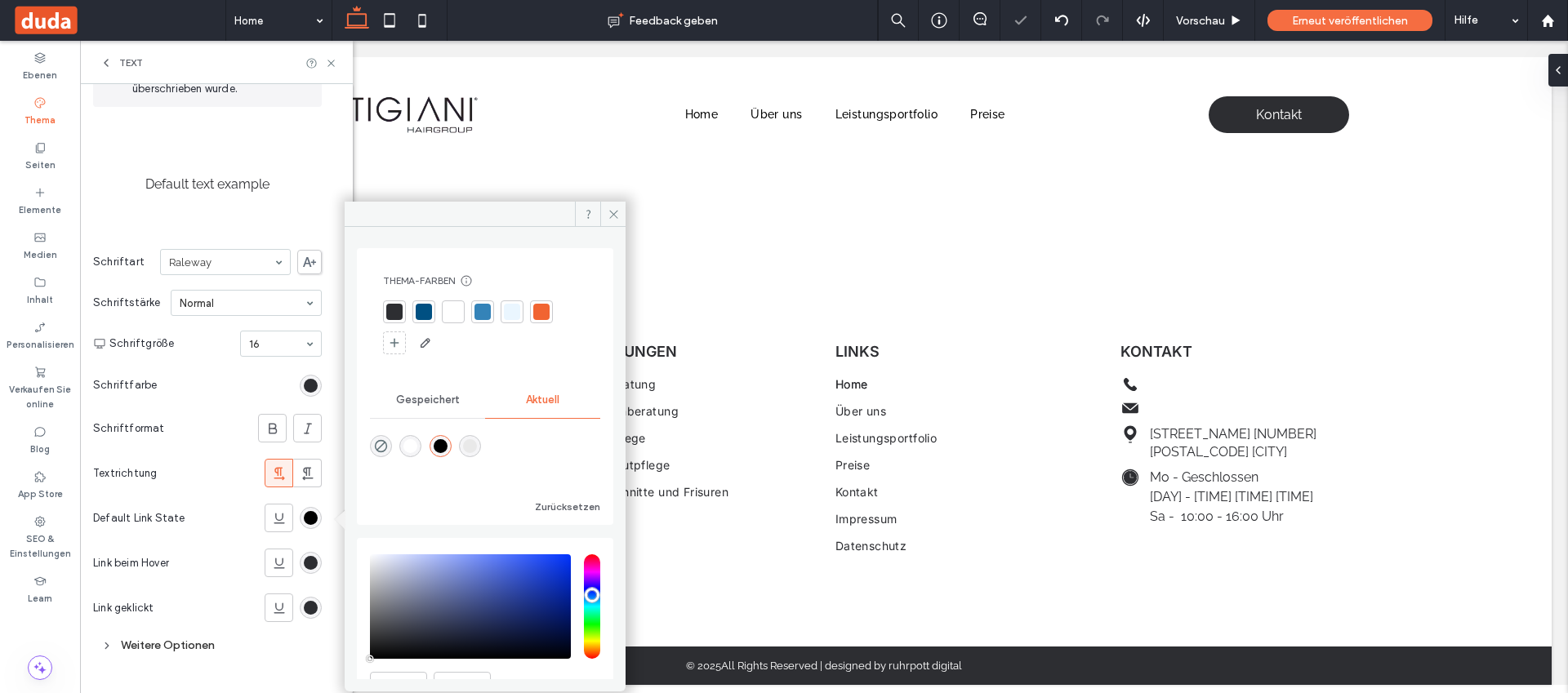 type on "*******" 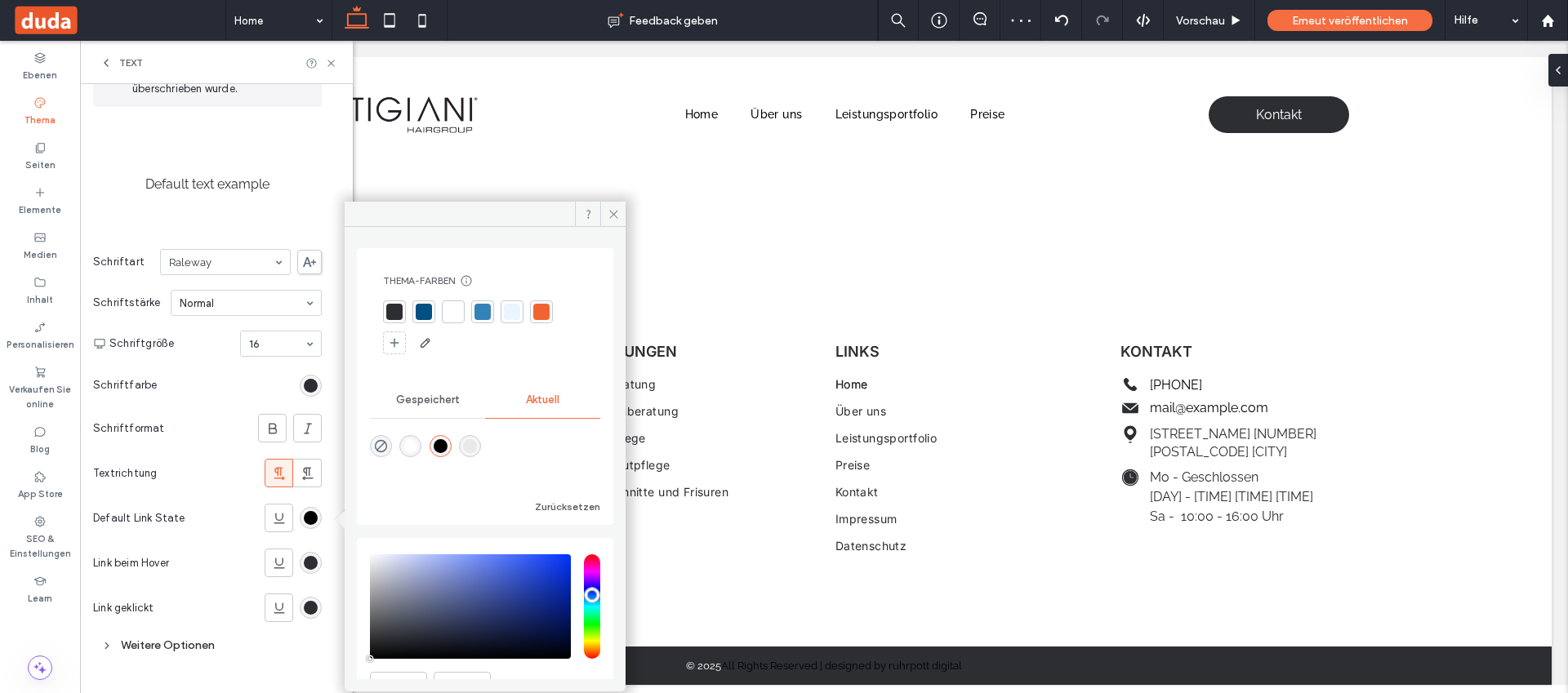 click at bounding box center (394, 312) 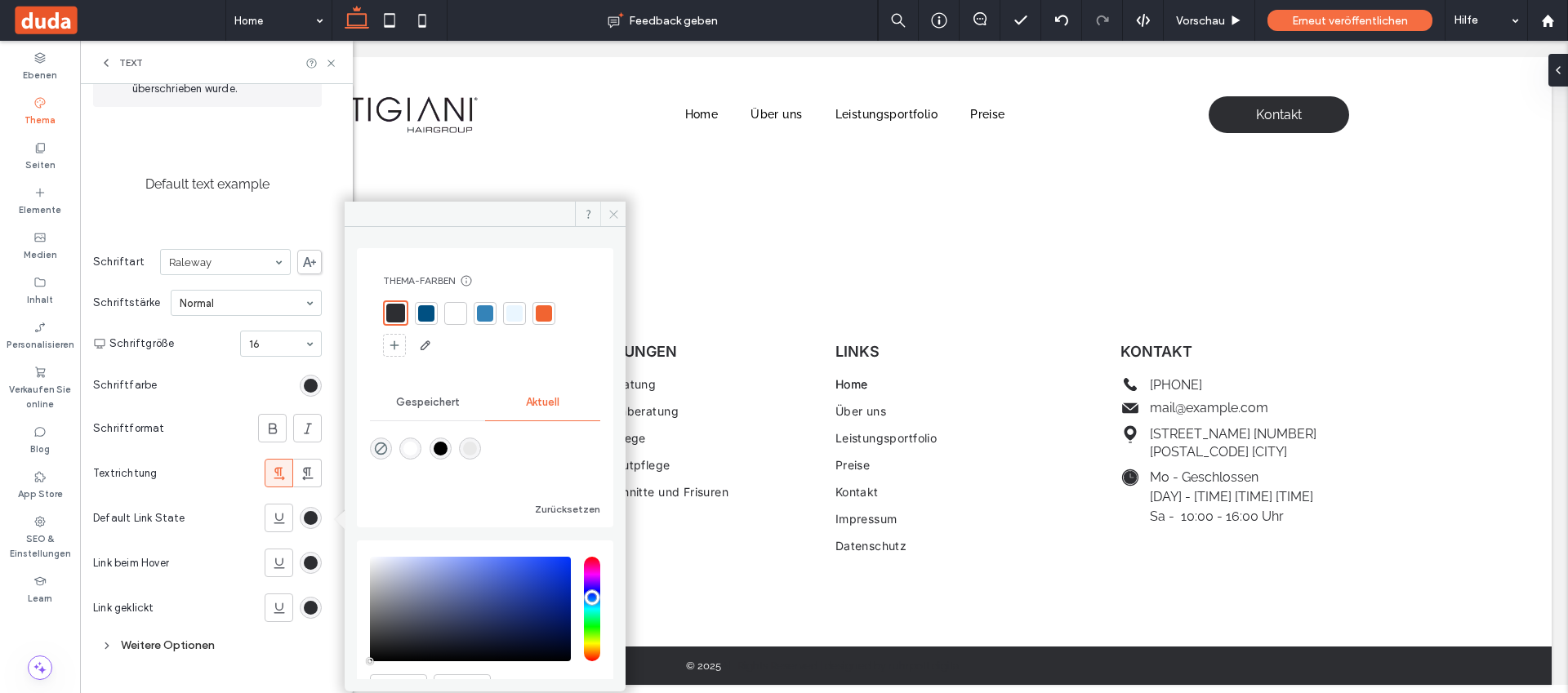 click 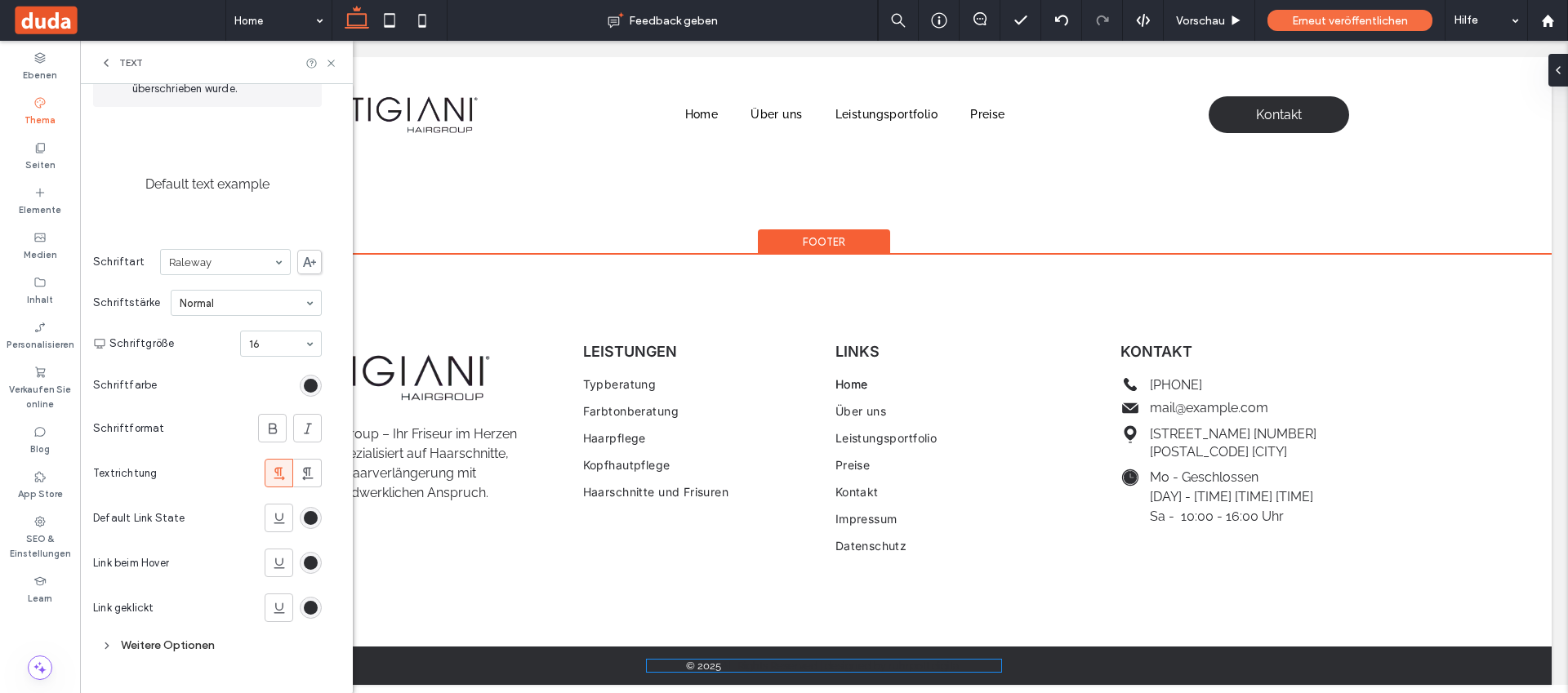 click on "All Rights Reserved | designed by ruhrpott digital" at bounding box center [841, 665] 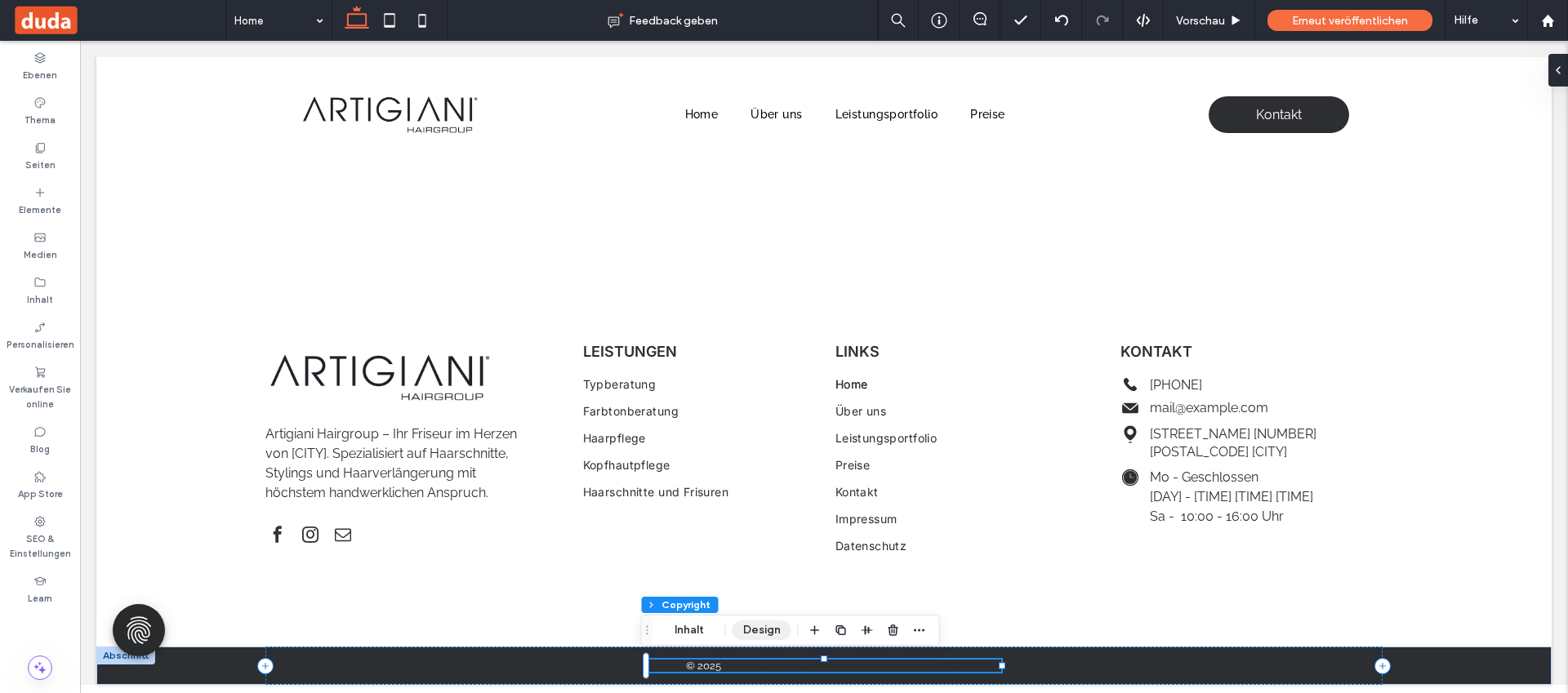 click on "Design" at bounding box center (762, 630) 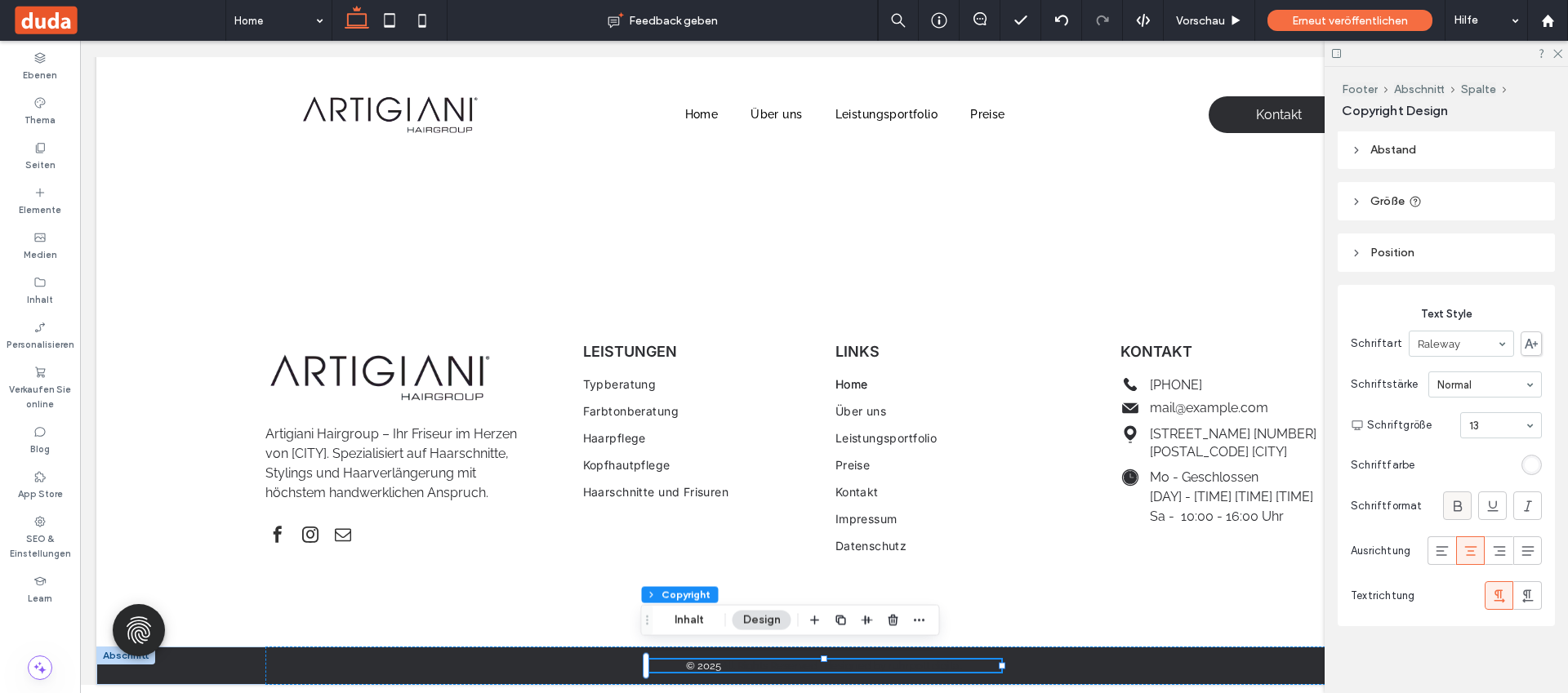 scroll, scrollTop: 51, scrollLeft: 0, axis: vertical 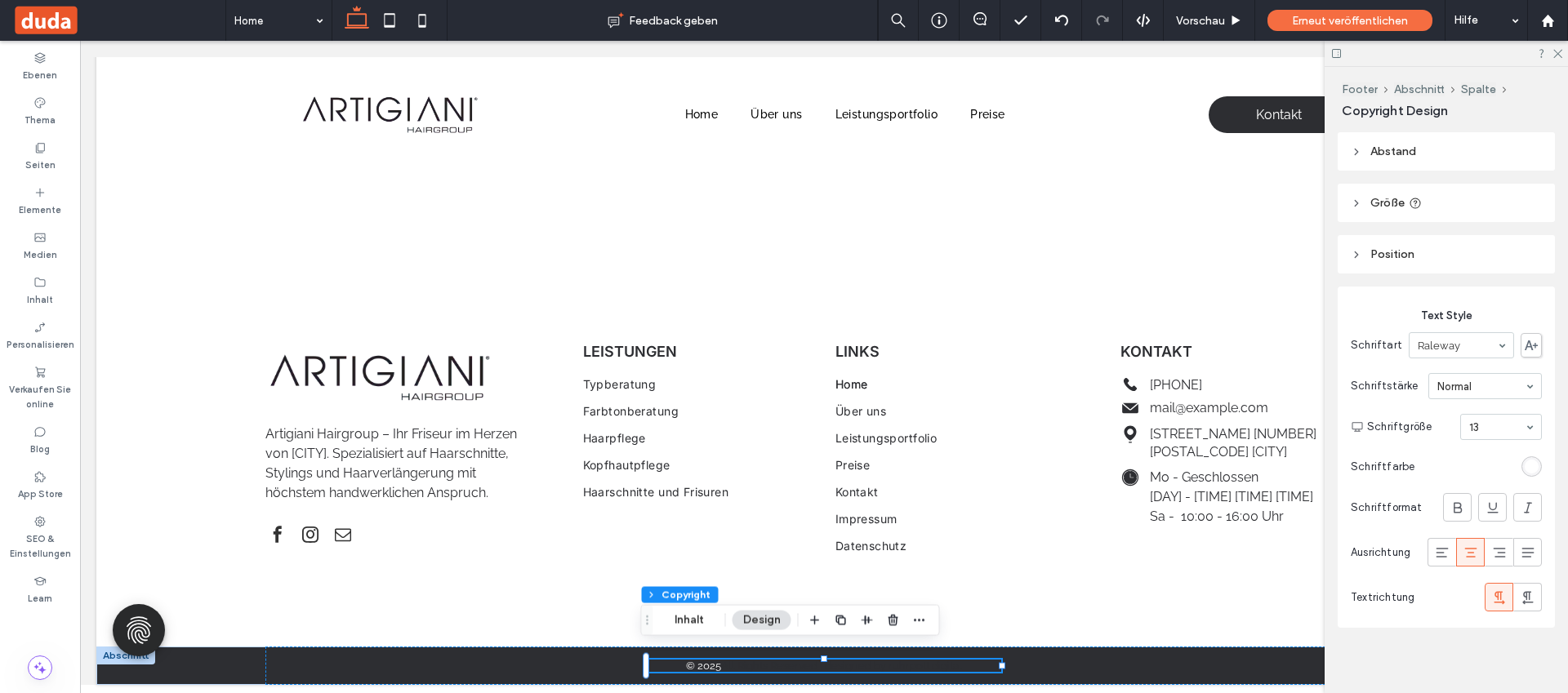 click at bounding box center [1531, 466] 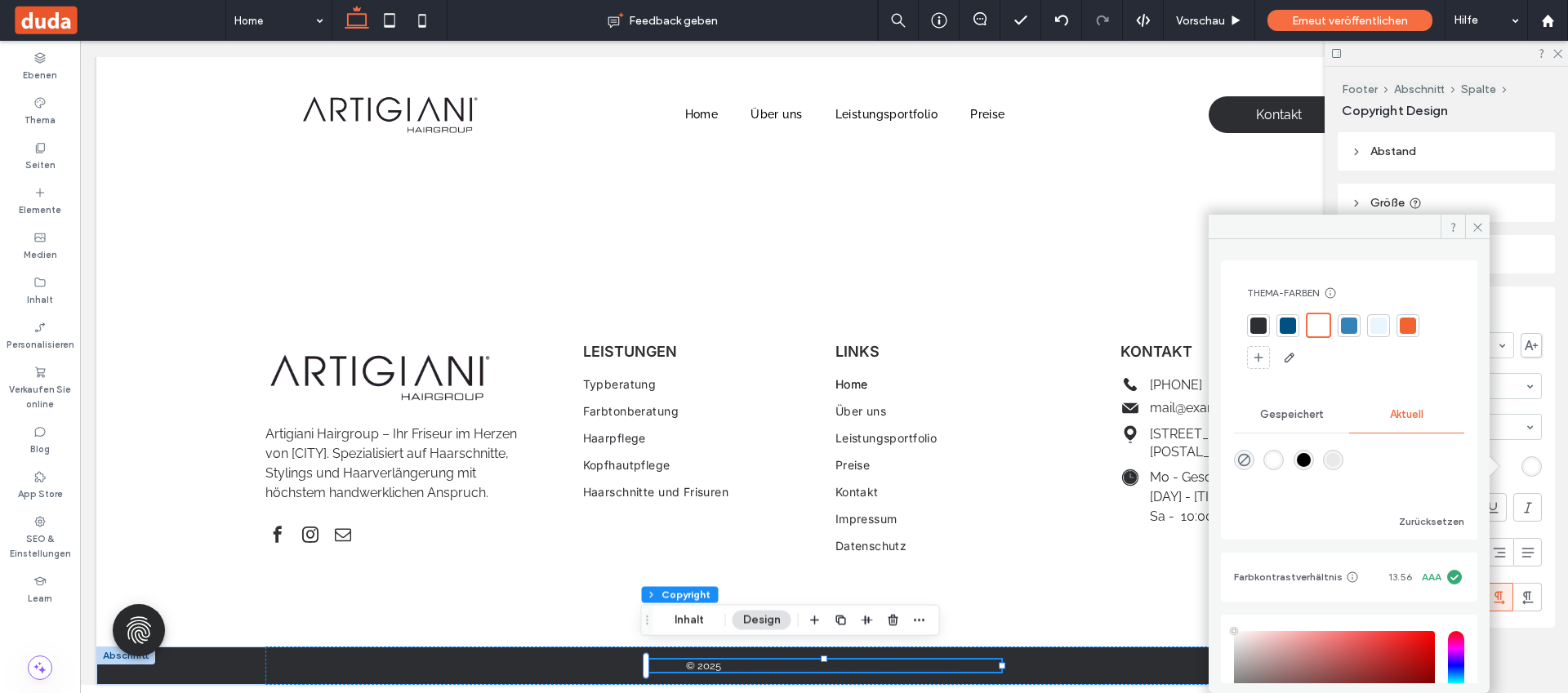 click at bounding box center (1258, 326) 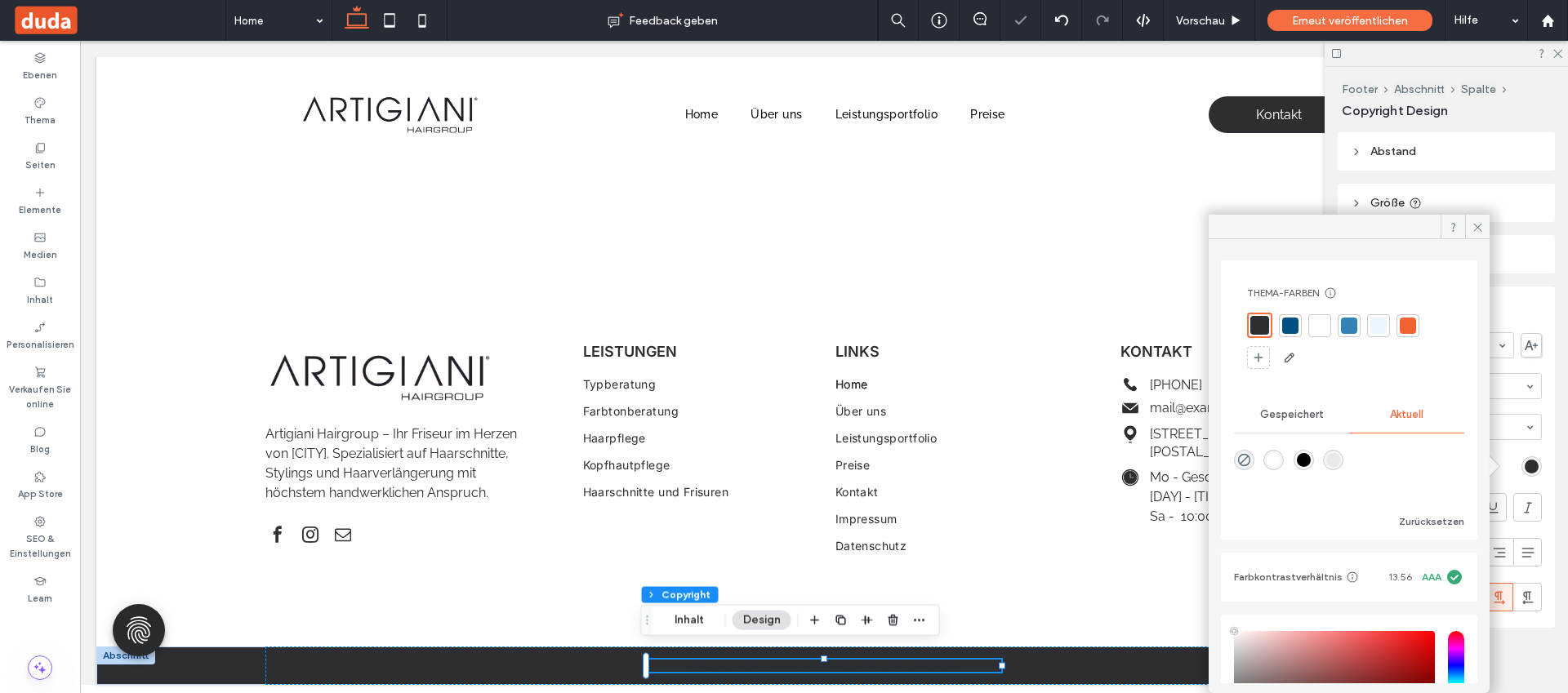click at bounding box center [1290, 326] 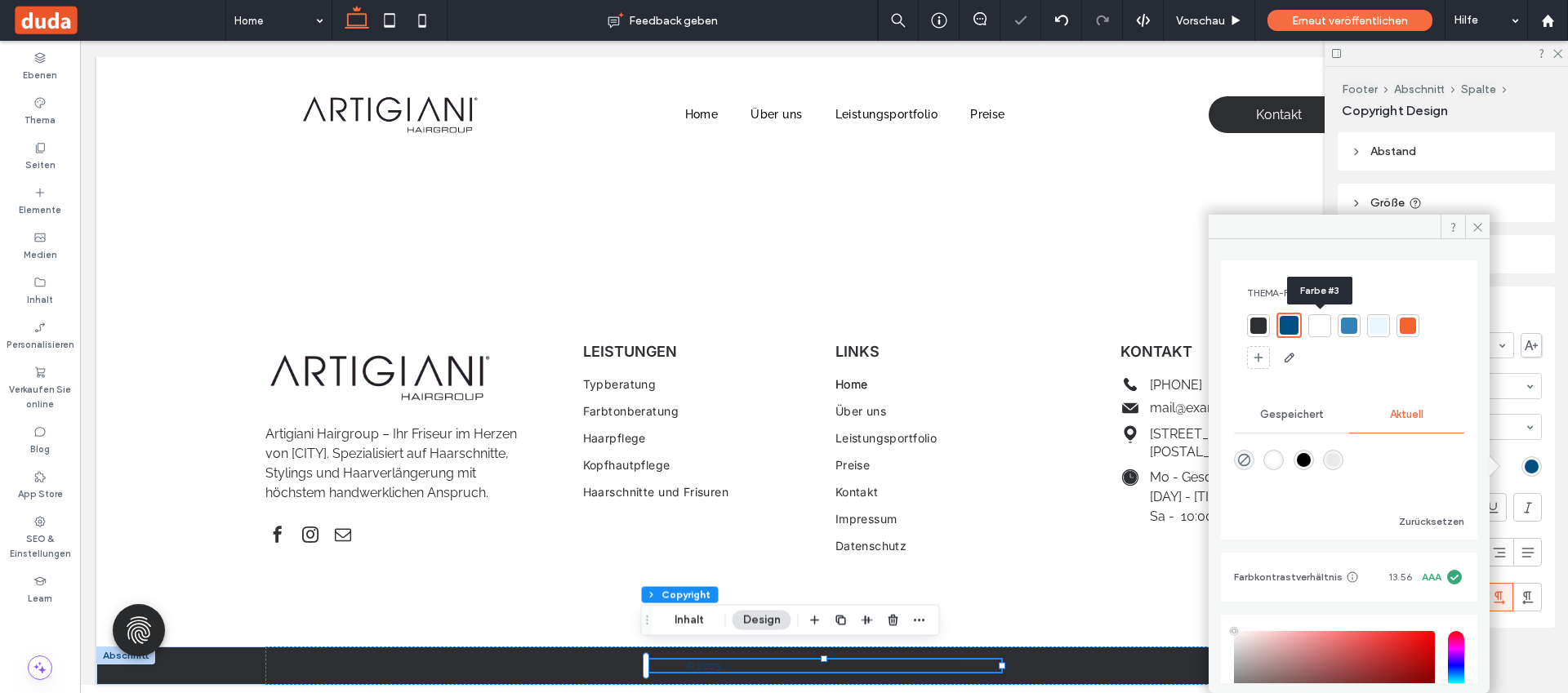 click at bounding box center [1320, 326] 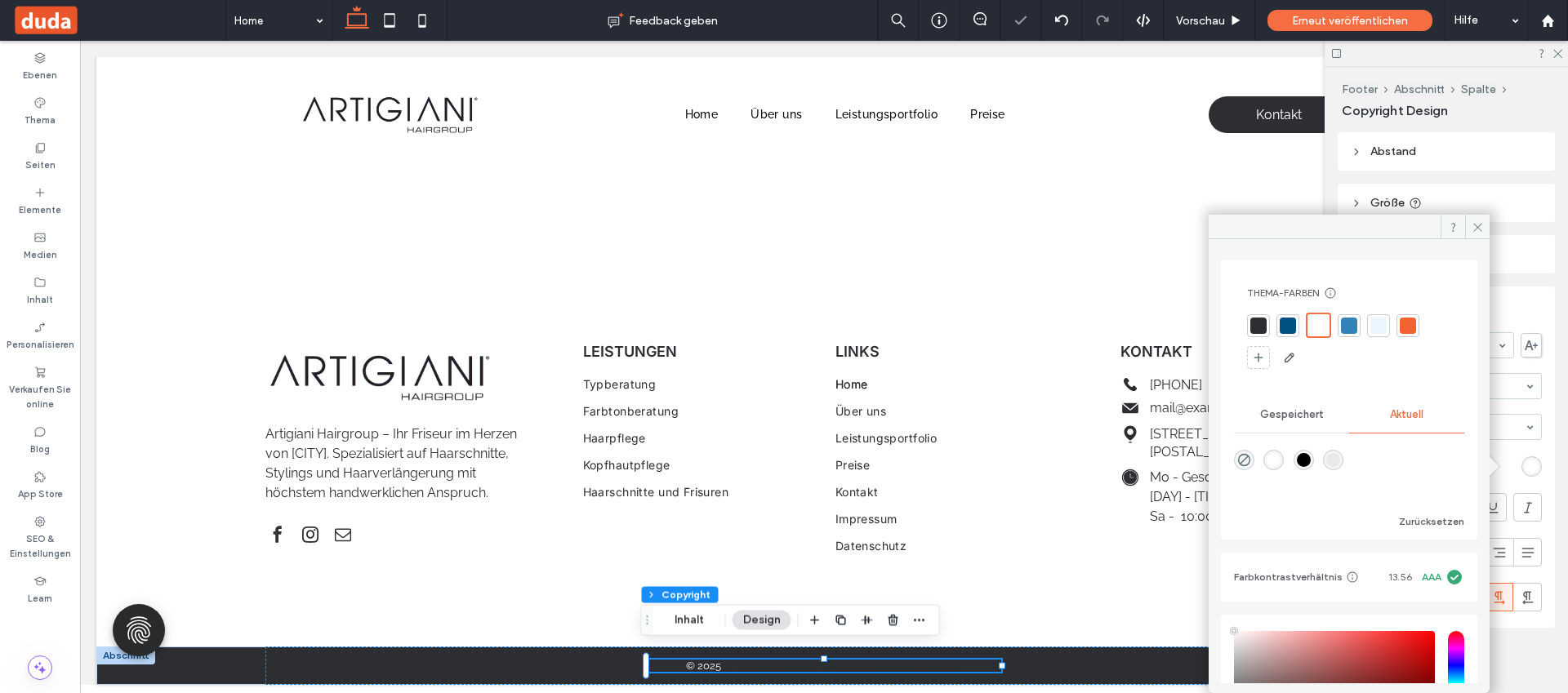drag, startPoint x: 1476, startPoint y: 223, endPoint x: 1459, endPoint y: 298, distance: 76.90254 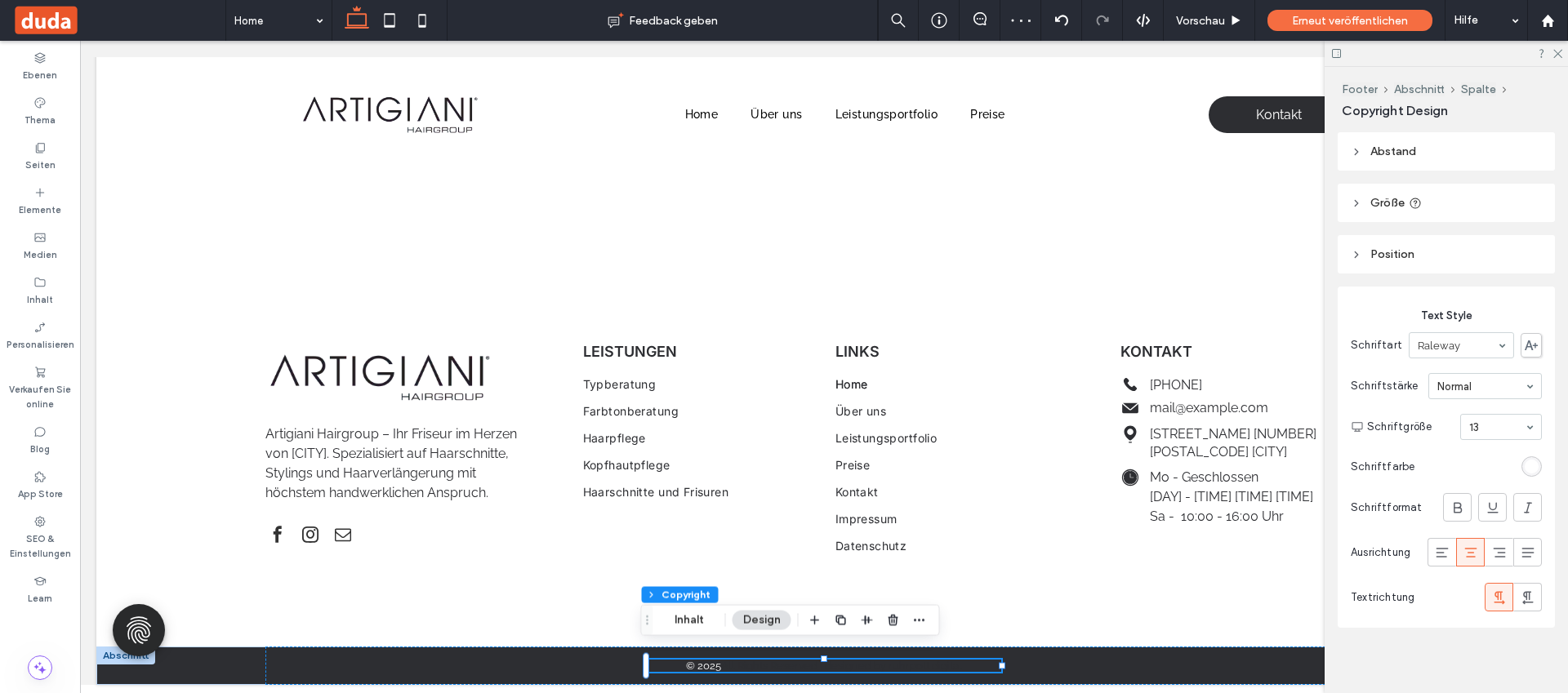 click on "Größe" at bounding box center (1446, 202) 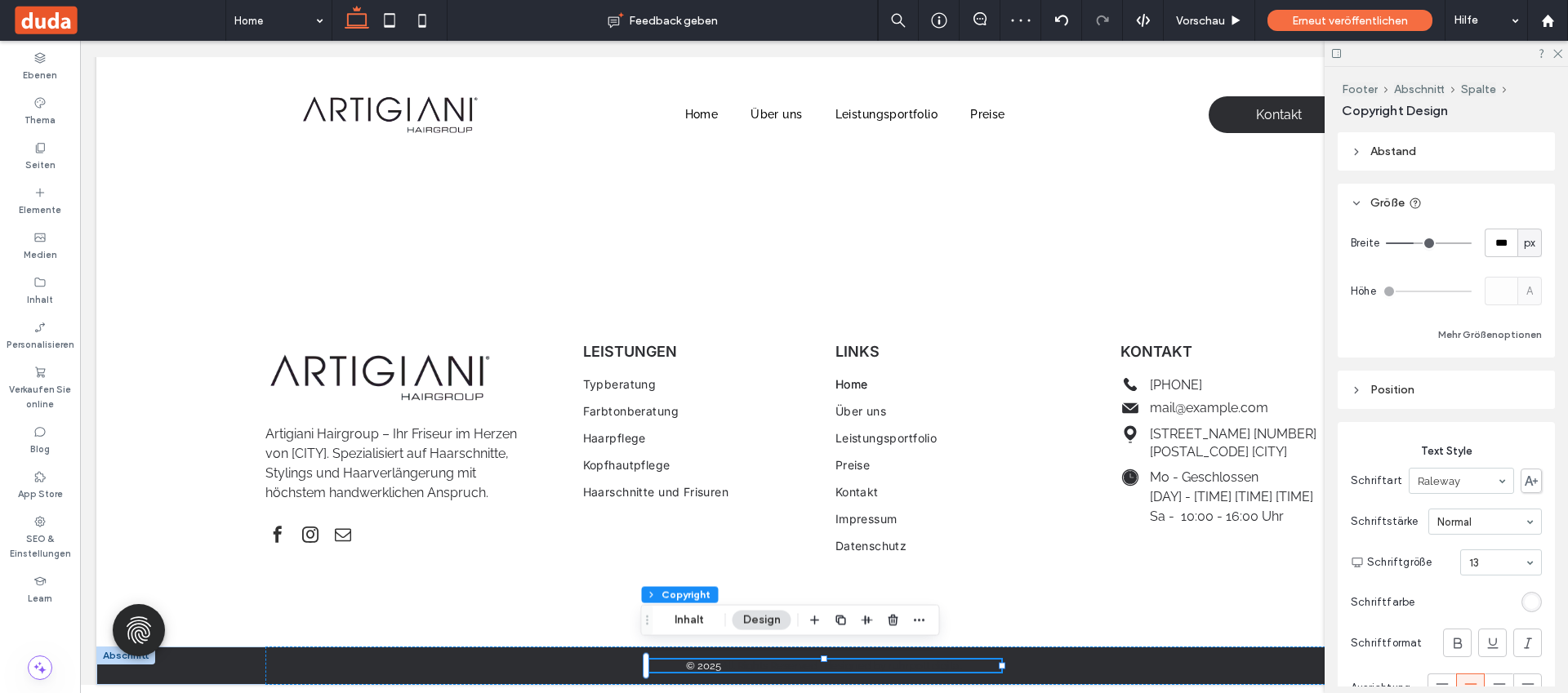 click on "Größe" at bounding box center (1446, 202) 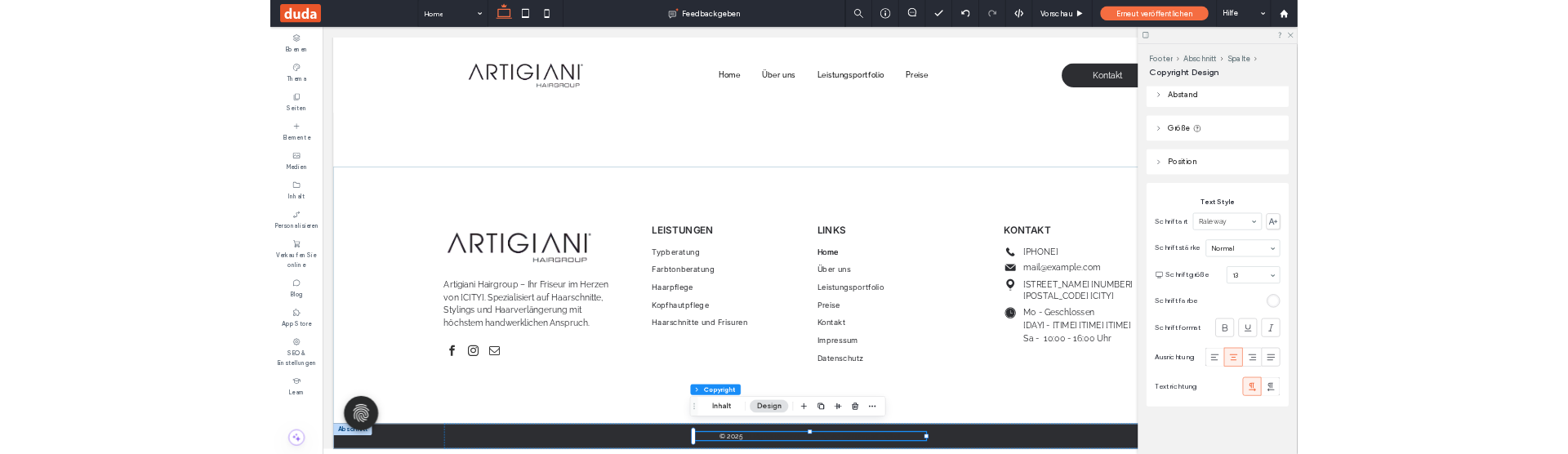 scroll, scrollTop: 65, scrollLeft: 0, axis: vertical 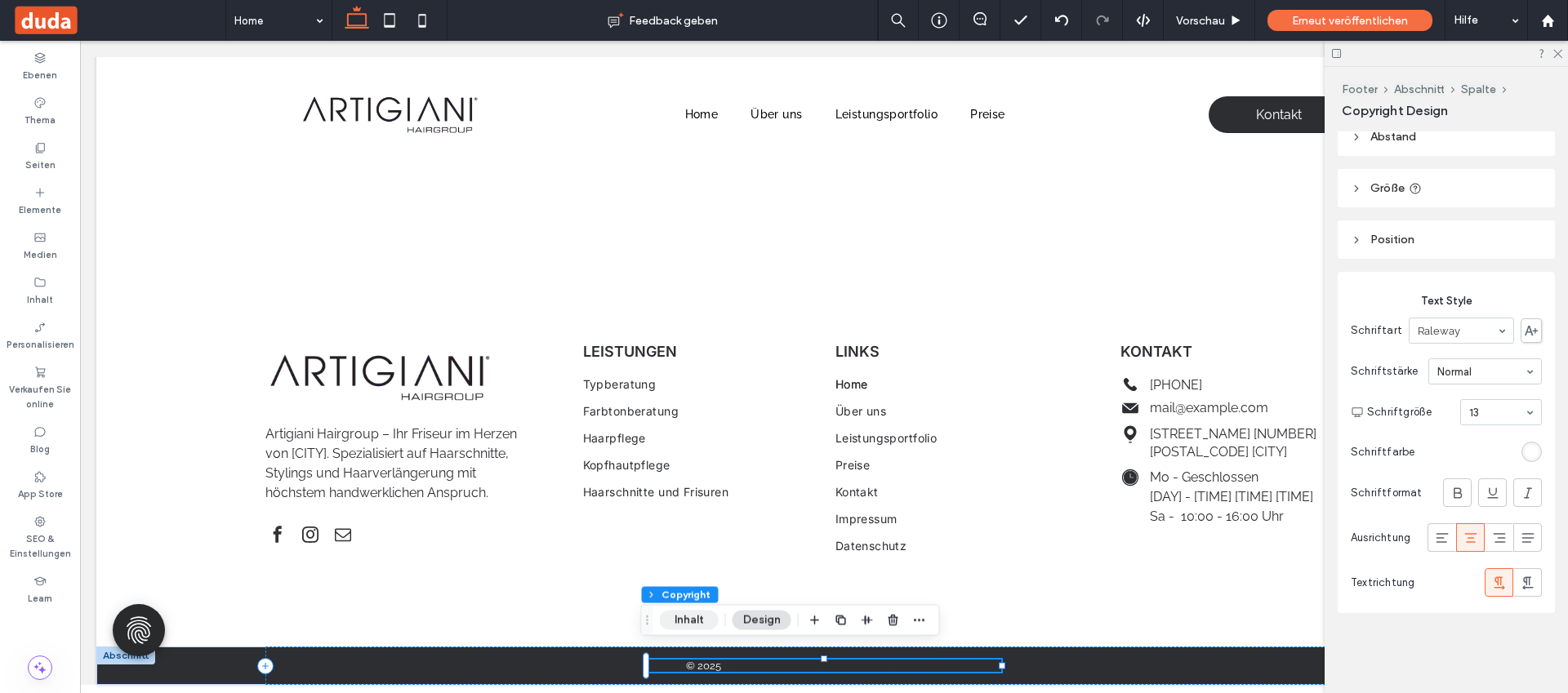 click on "Inhalt" at bounding box center (689, 620) 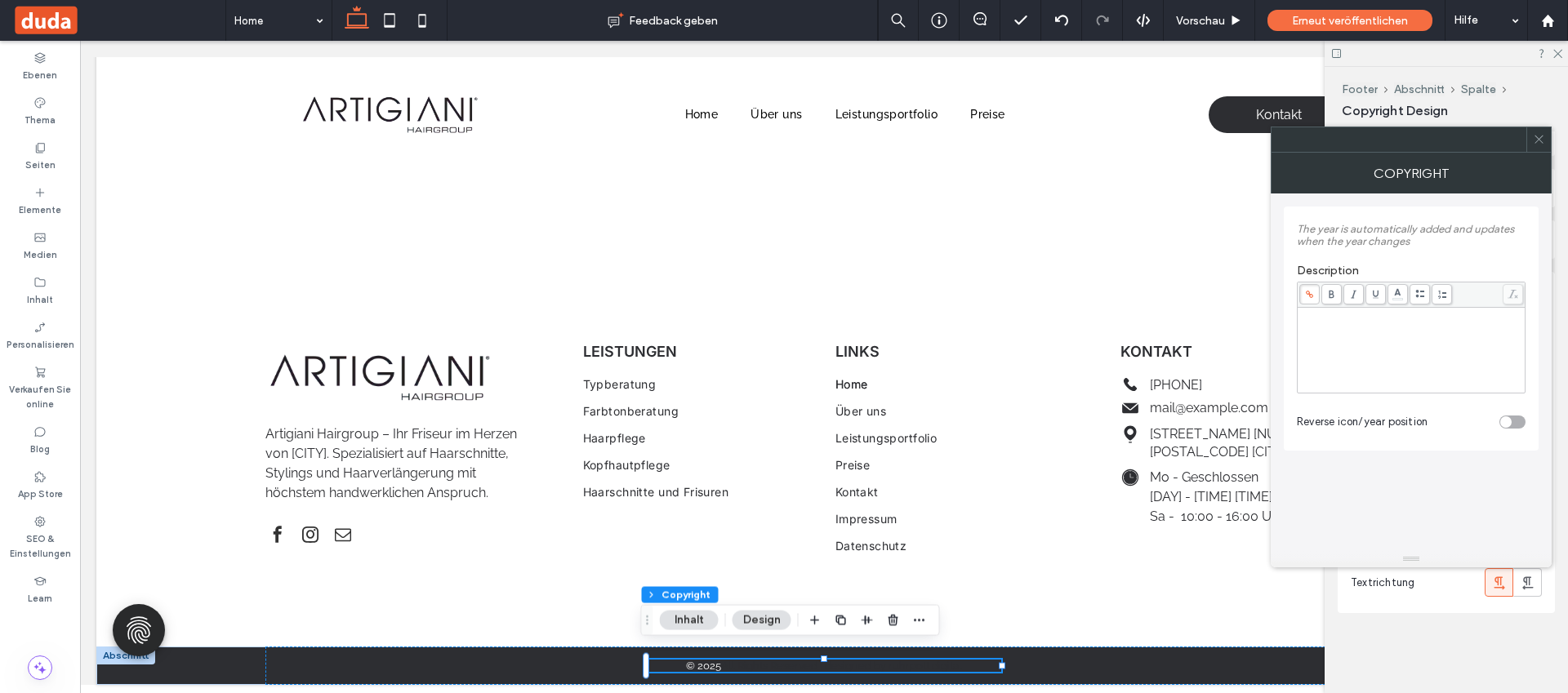 click on "**********" at bounding box center [1411, 350] 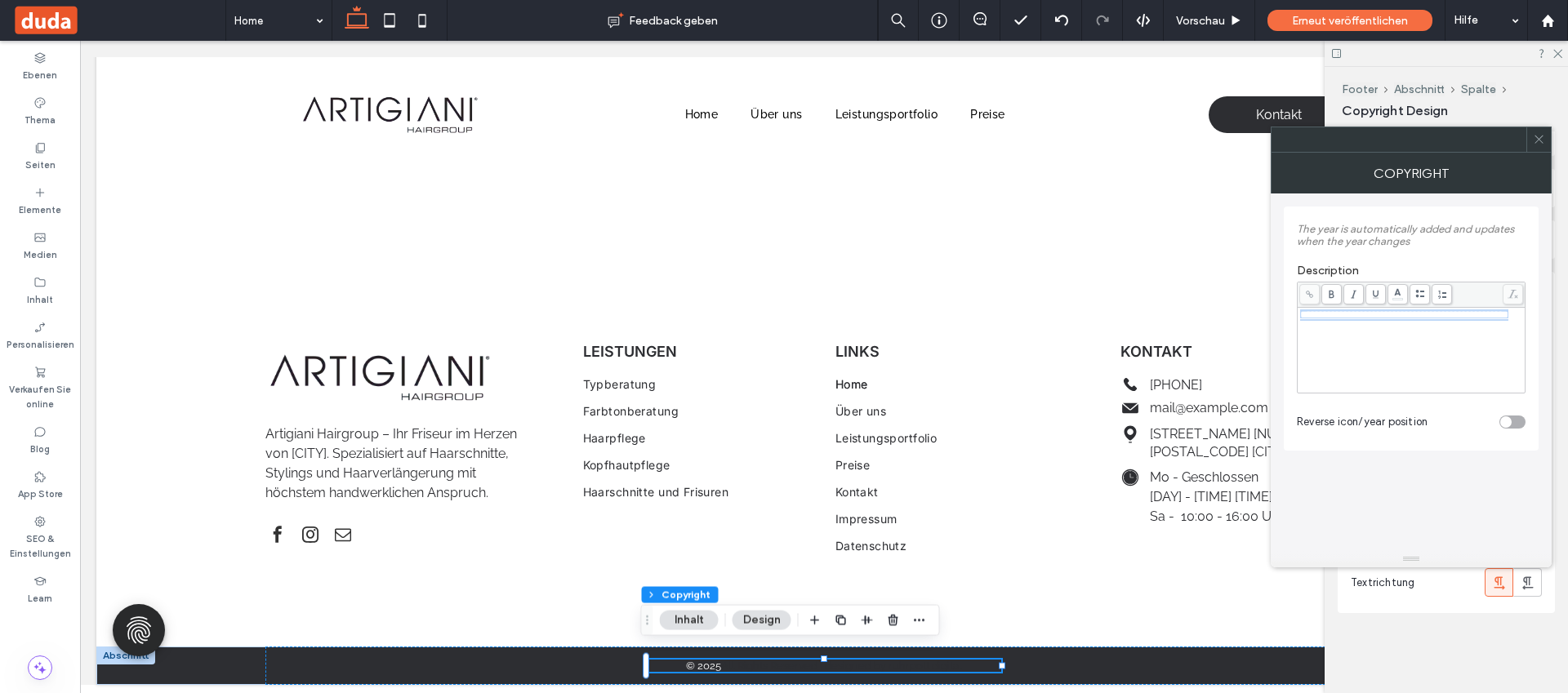 drag, startPoint x: 1462, startPoint y: 367, endPoint x: 1276, endPoint y: 274, distance: 207.95432 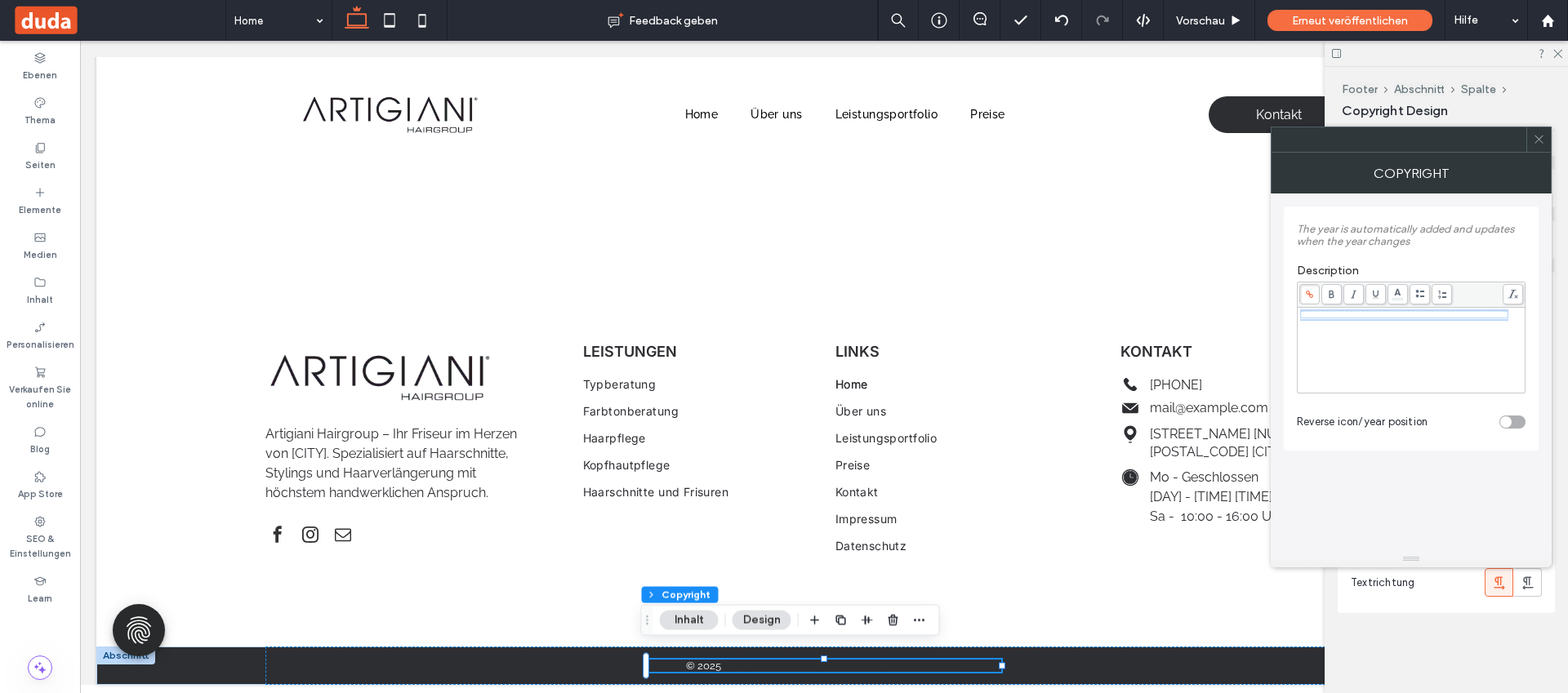 click on ".wqwq-1{fill:#231f20;}
.cls-1q, .cls-2q { fill-rule: evenodd; }
.cls-2q { fill: #6e8188; }
True_local
Agendize
HealthEngine
x_close_popup
from_your_site
multi_language
zoom-out
zoom-in
z_vimeo
z_yelp
z_picassa
w_vCita
youtube
yelp
x2
x
x_x
x_alignright
x_handwritten
wrench
wordpress
windowsvv
win8
whats_app
wallet
warning-sign
w_youtube
w_youtube_channel
w_yelp
w_video
w_twitter
w_title
w_tabs
w_social_icons
w_spacer
w_share
w_rss_feed
w_recent-posts
w_push
w_paypal
w_photo_gallery" at bounding box center [784, 346] 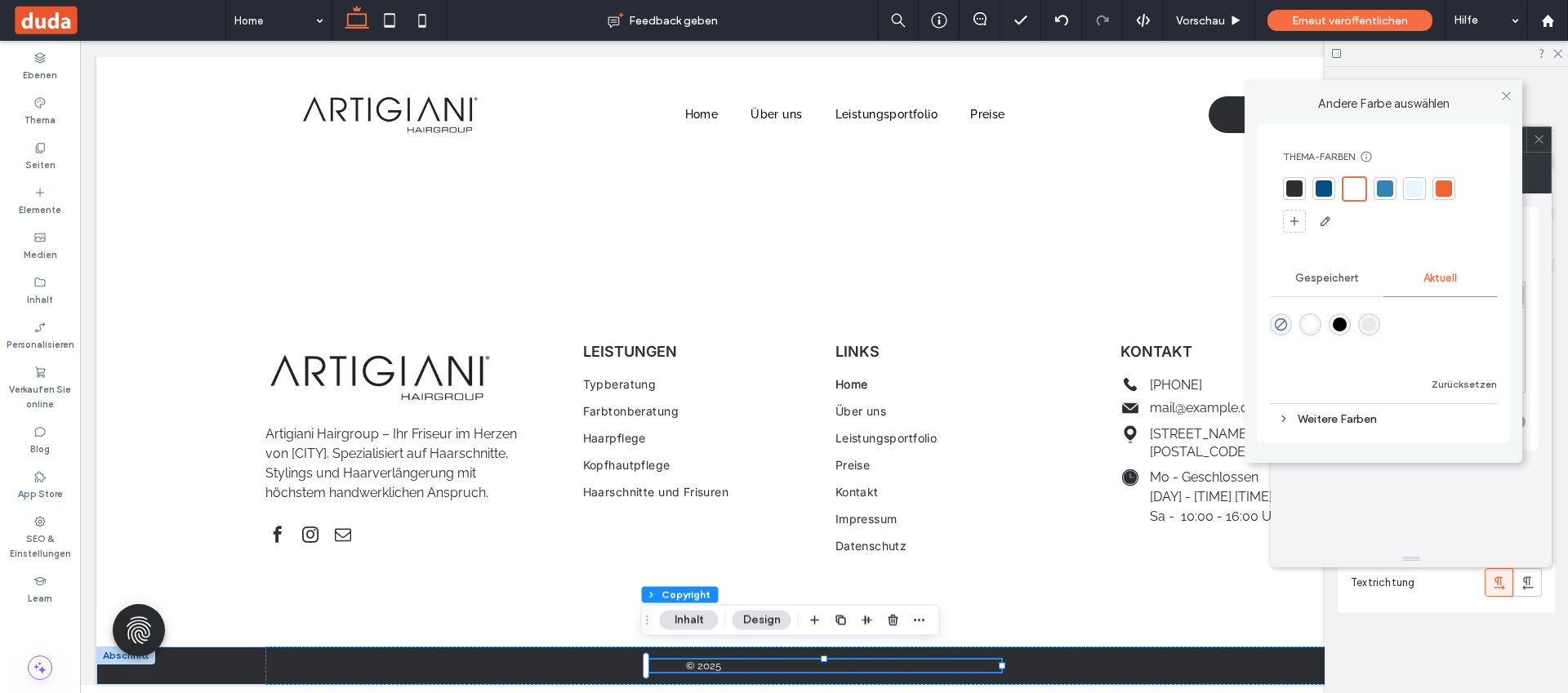 click at bounding box center [1294, 189] 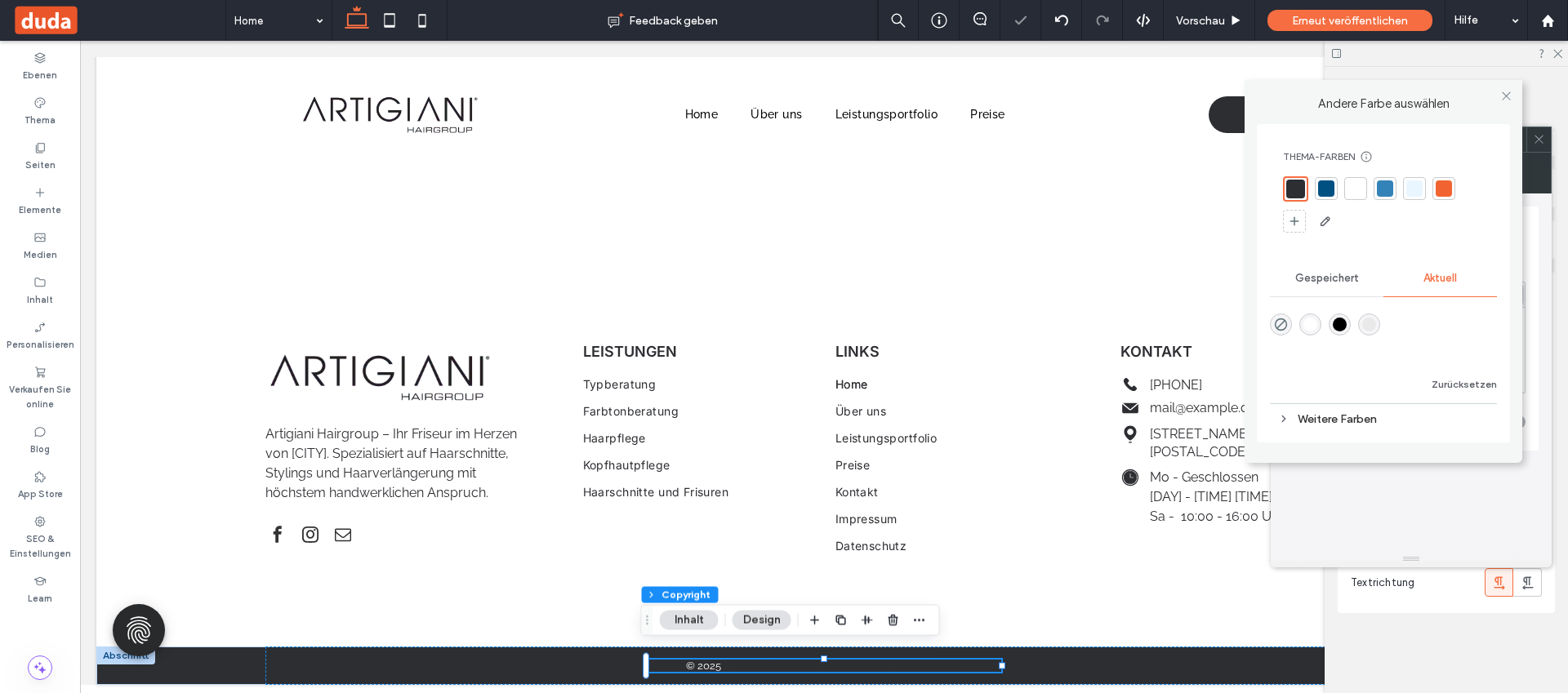 click at bounding box center (1356, 189) 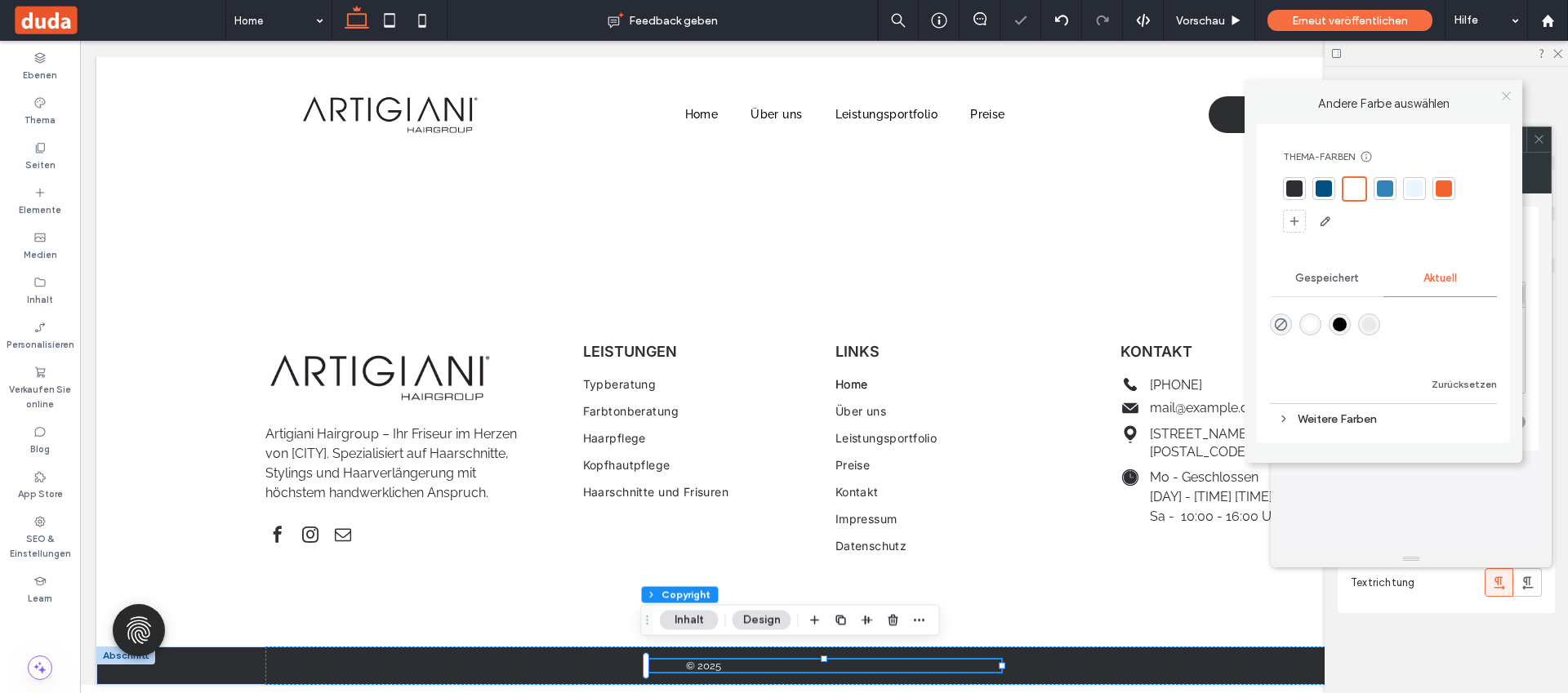 click 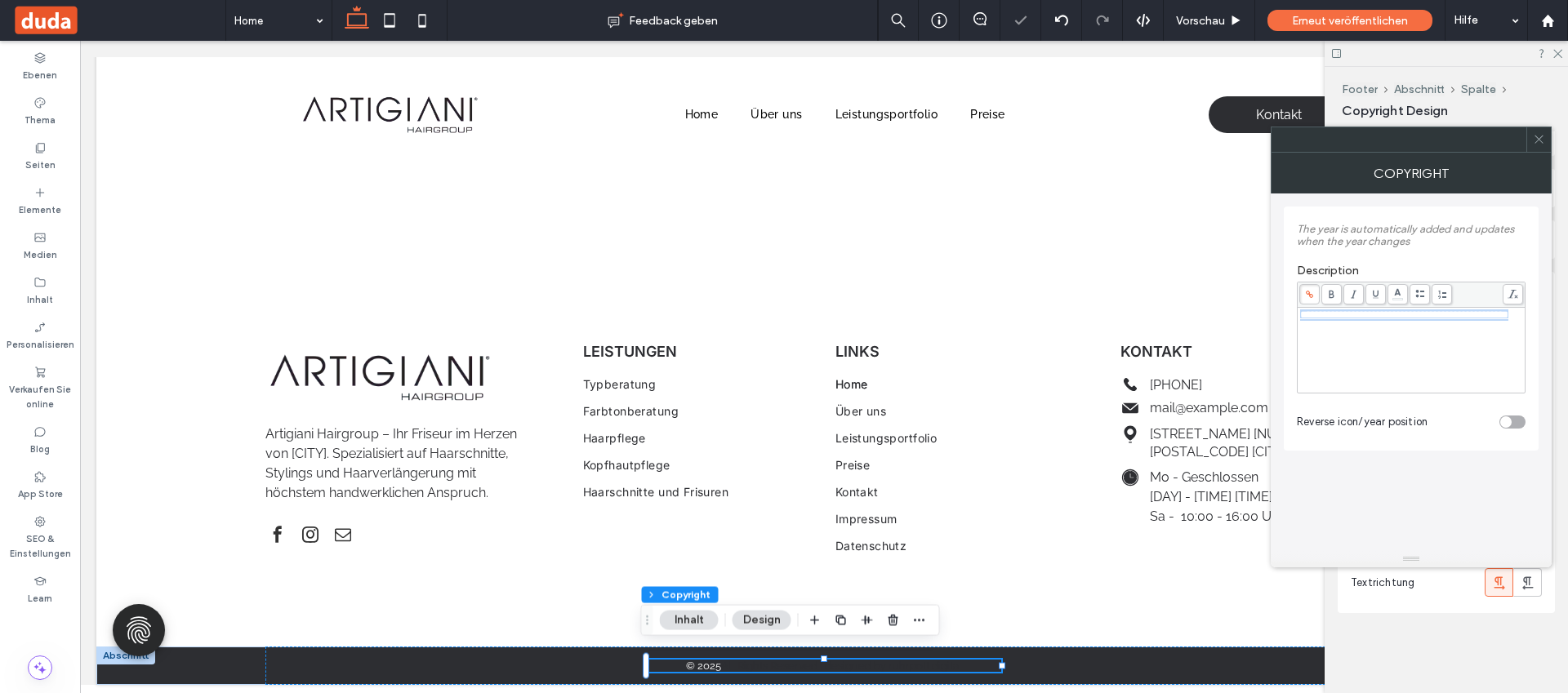 click on "**********" at bounding box center (1411, 350) 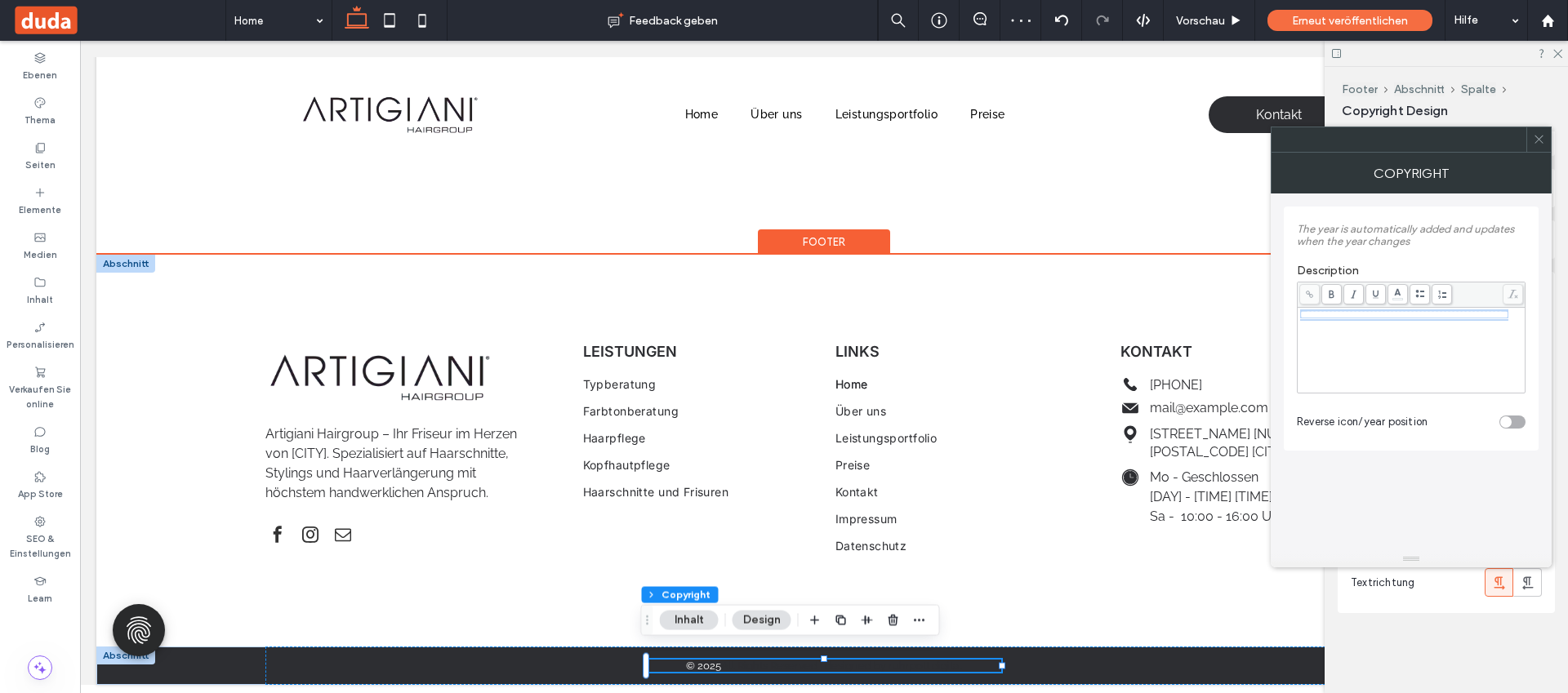 drag, startPoint x: 1491, startPoint y: 406, endPoint x: 1216, endPoint y: 282, distance: 301.66372 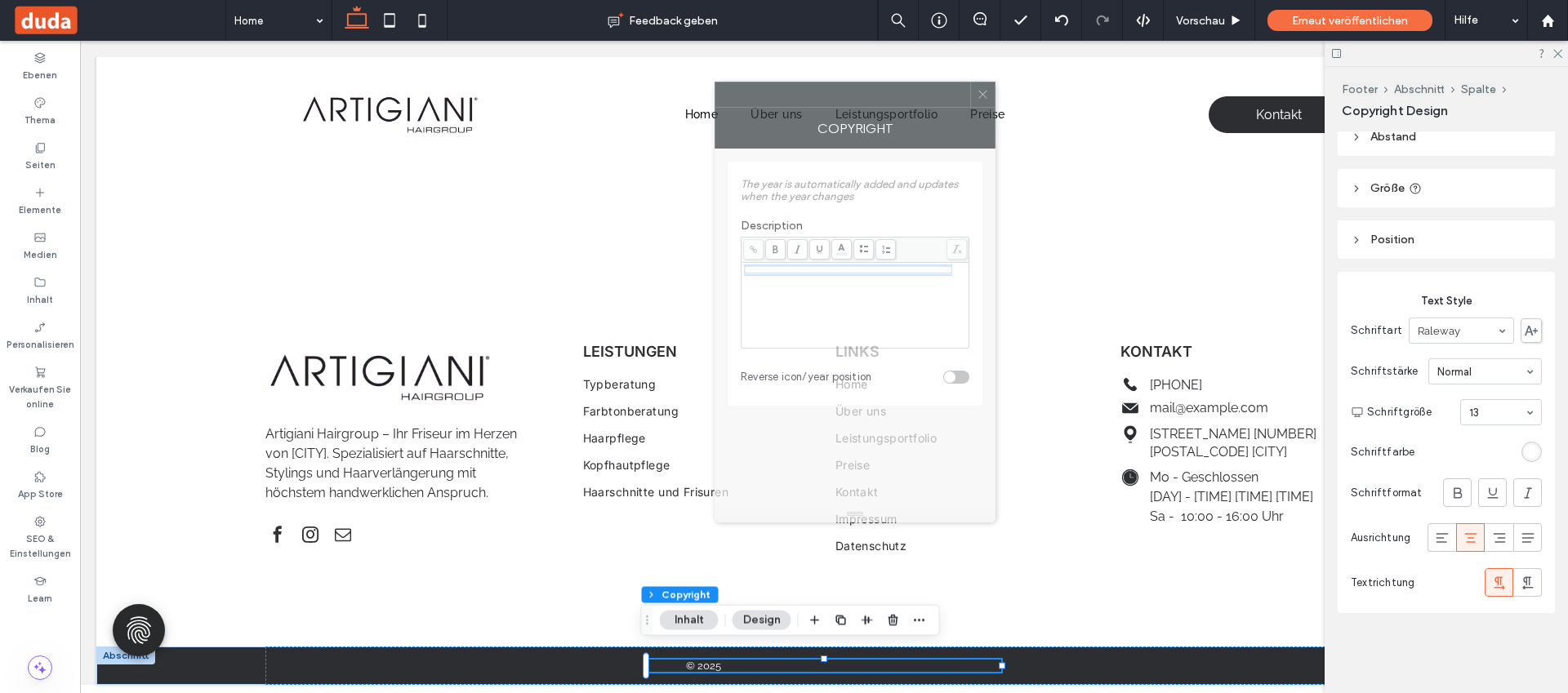 drag, startPoint x: 1062, startPoint y: 128, endPoint x: 861, endPoint y: 104, distance: 202.42776 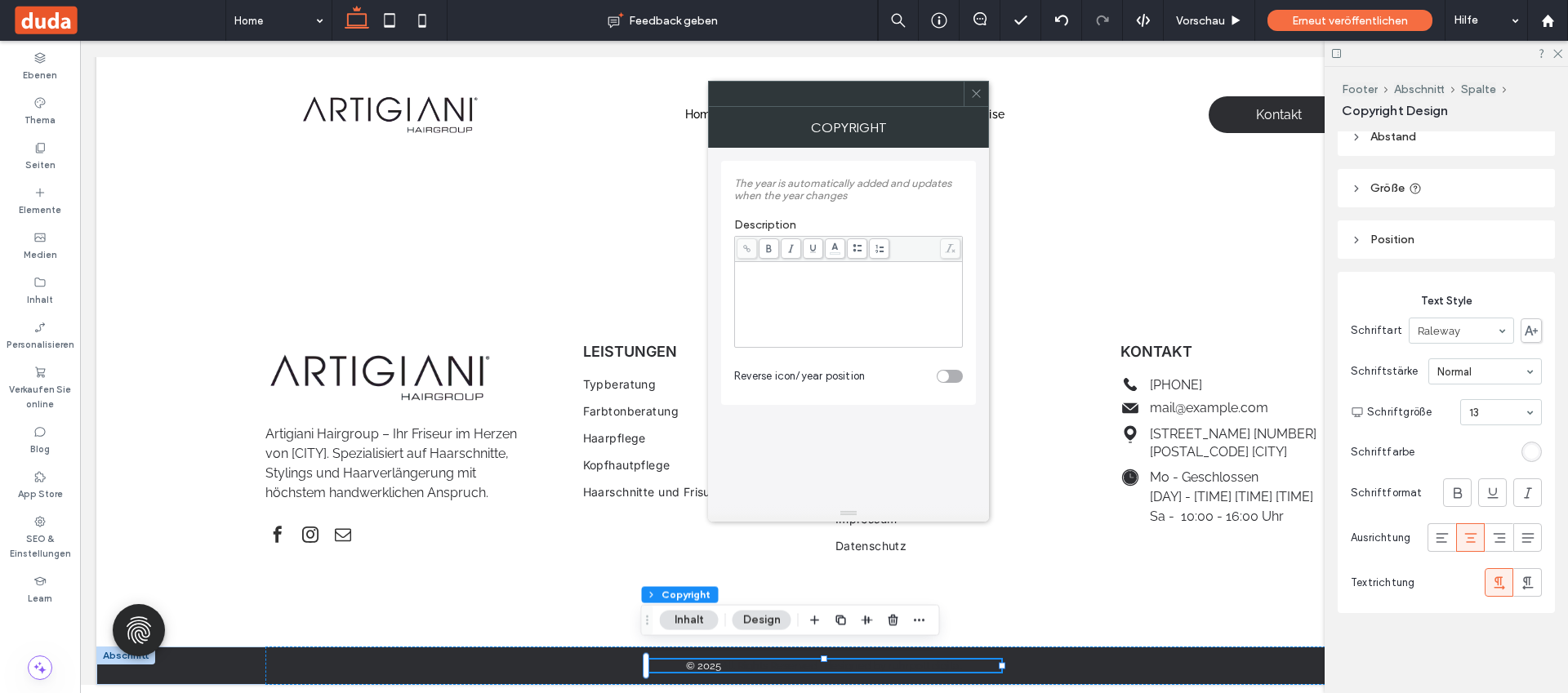 click 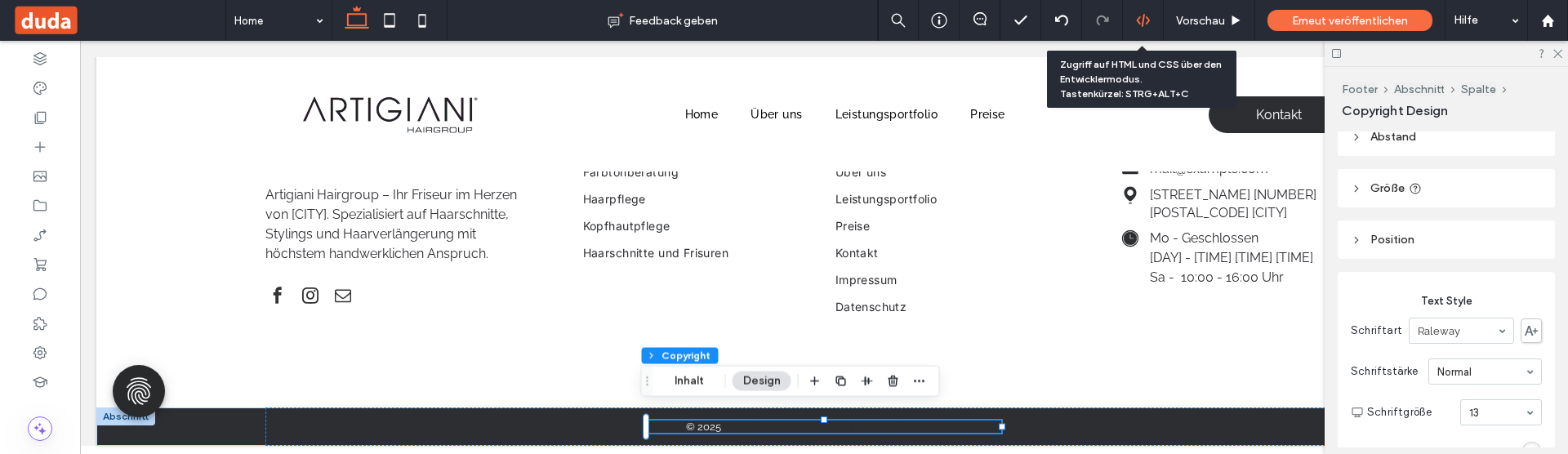 click 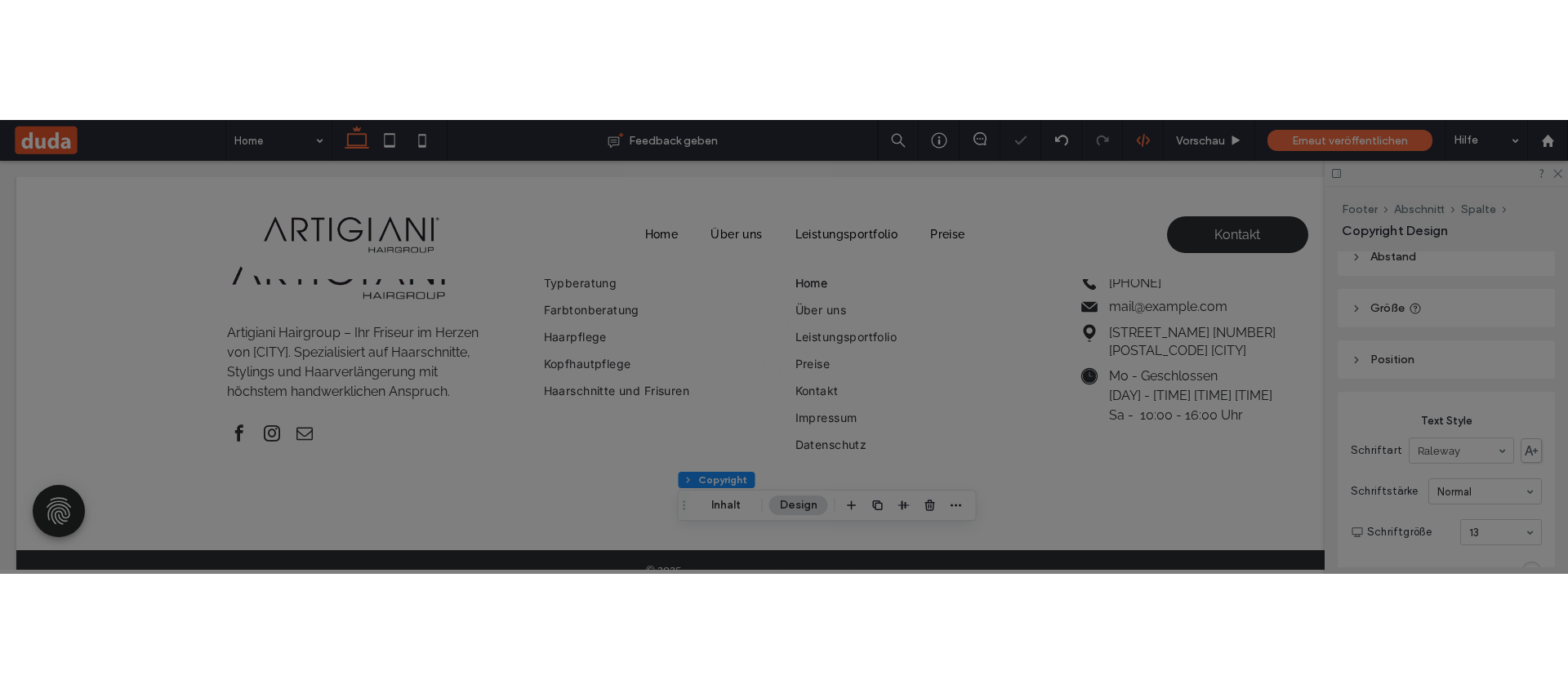 scroll, scrollTop: 0, scrollLeft: 0, axis: both 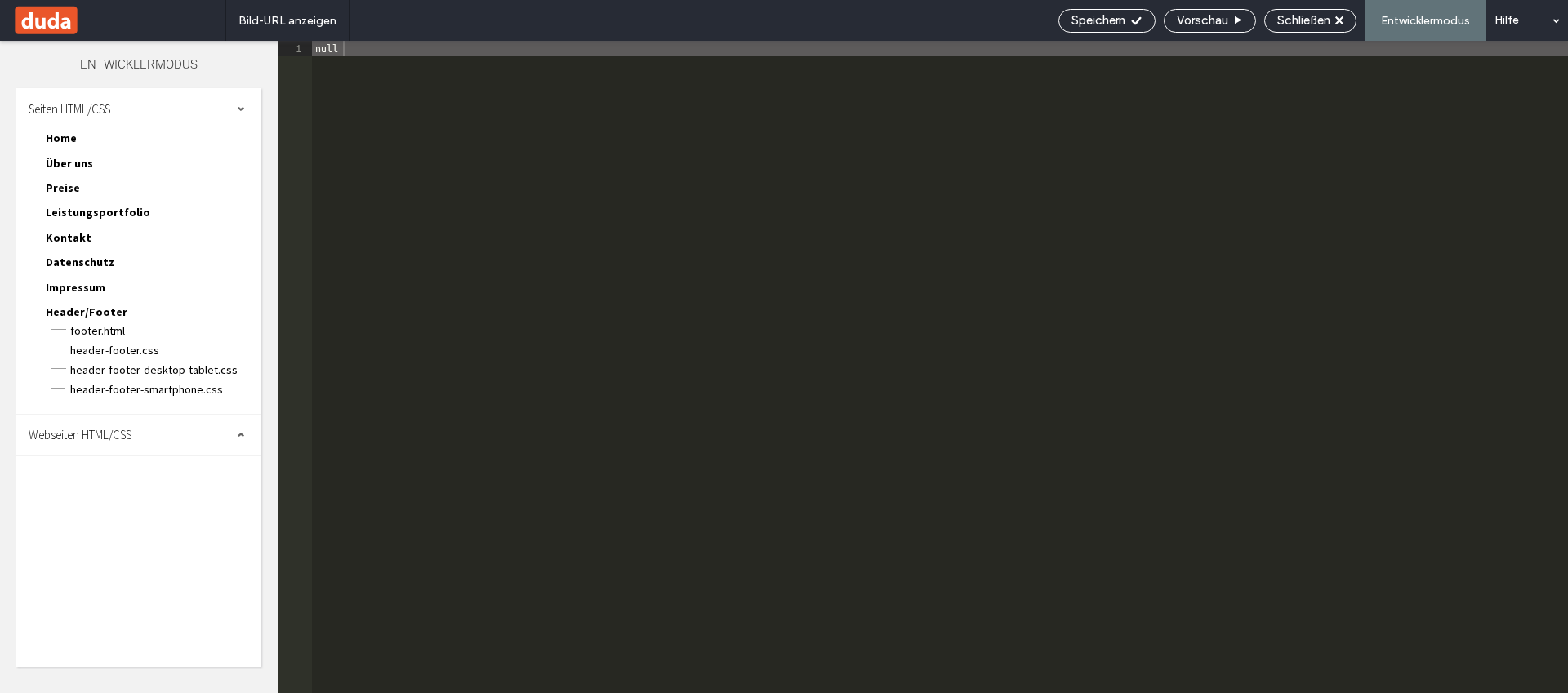 click on "Webseiten HTML/CSS" at bounding box center (139, 435) 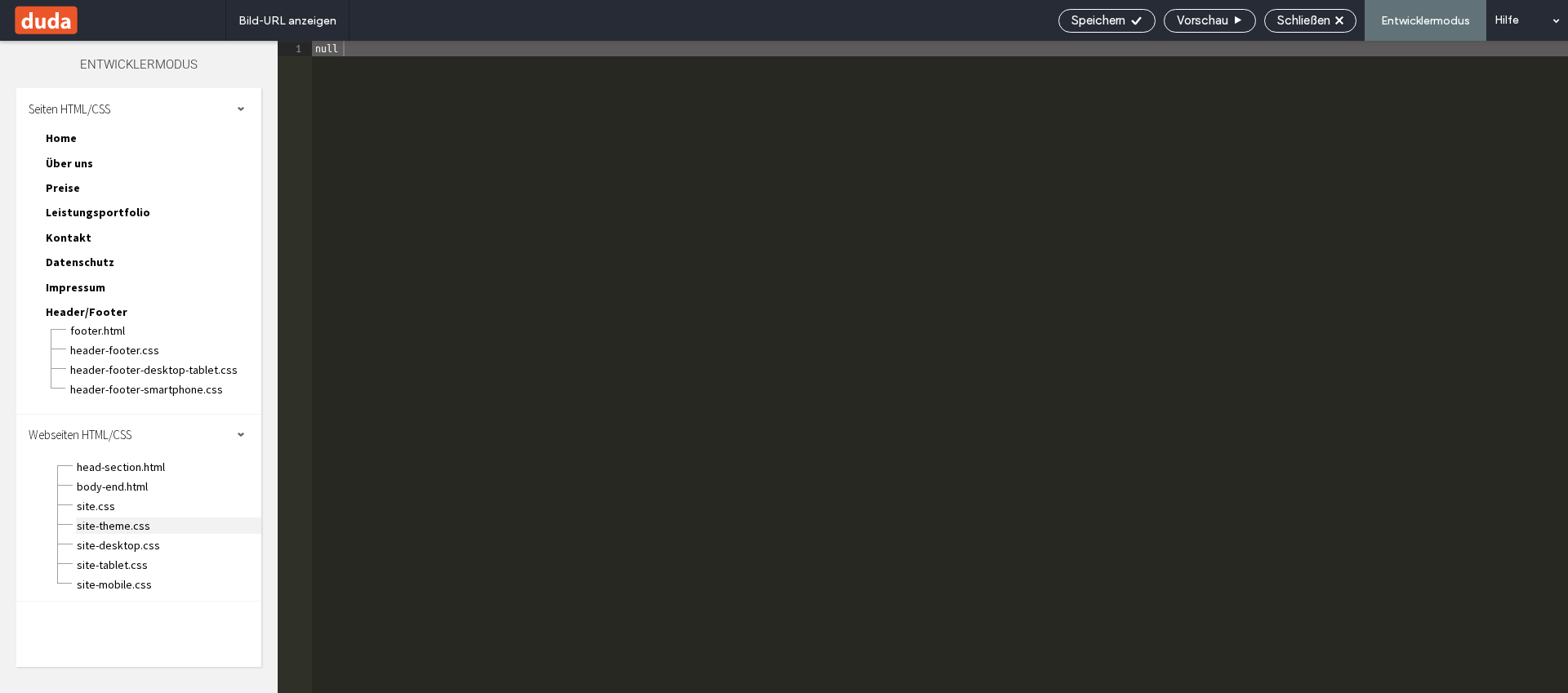 click on "site-theme.css" at bounding box center (168, 526) 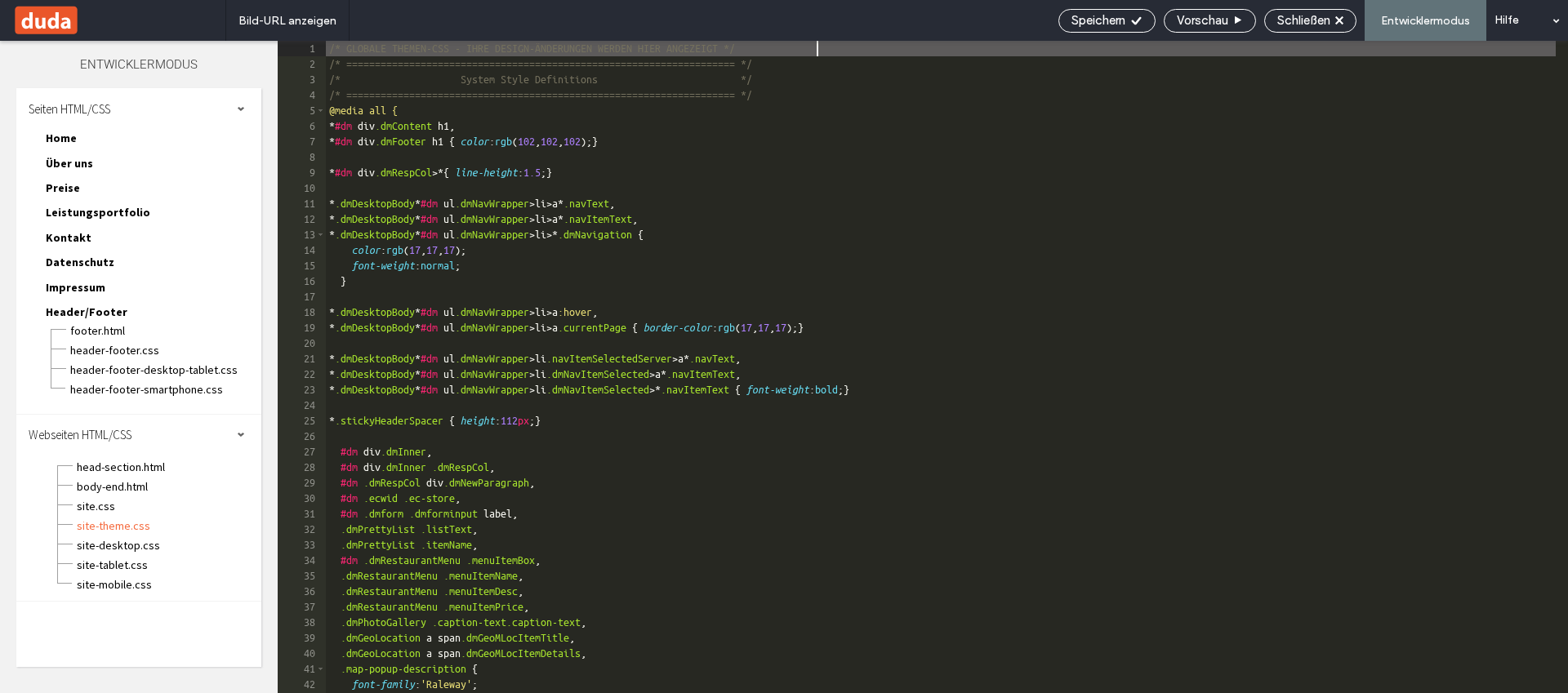 click on "/* GLOBALE THEMEN-CSS - IHRE DESIGN-ÄNDERUNGEN WERDEN HIER ANGEZEIGT */ /* ==================================================================== */ /*                     System Style Definitions                         */ /* ==================================================================== */ @media all {   * #dm   div .dmContent   h1 ,   * #dm   div .dmFooter   h1   {   color : rgb ( 102 , 102 , 102 );  }   * #dm   div .dmRespCol >*  {   line-height : 1.5 ;  }   * .dmDesktopBody  * #dm   ul .dmNavWrapper > li > a  * .navText ,   * .dmDesktopBody  * #dm   ul .dmNavWrapper > li > a  * .navItemText ,   * .dmDesktopBody  * #dm   ul .dmNavWrapper > li >* .dmNavigation   {      color : rgb ( 17 , 17 , 17 );      font-weight : normal ;    }   * .dmDesktopBody  * #dm   ul .dmNavWrapper > li > a :hover ,   * .dmDesktopBody  * #dm   ul .dmNavWrapper > li > a .currentPage   {   border-color : rgb ( 17 , 17 , 17 );  }   * .dmDesktopBody  * #dm   ul .dmNavWrapper > li .navItemSelectedServer > a  * .navText ,   *  *" at bounding box center [941, 382] 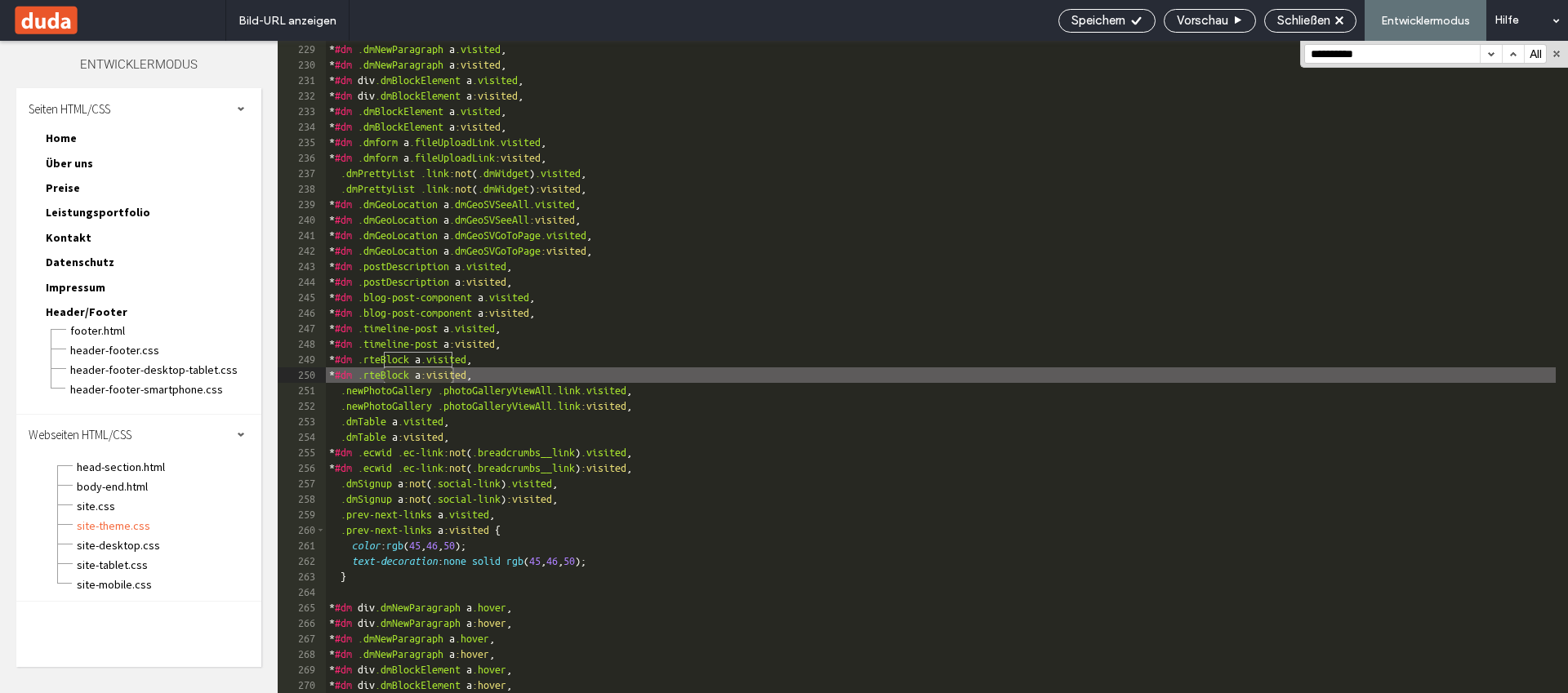 scroll, scrollTop: 4125, scrollLeft: 0, axis: vertical 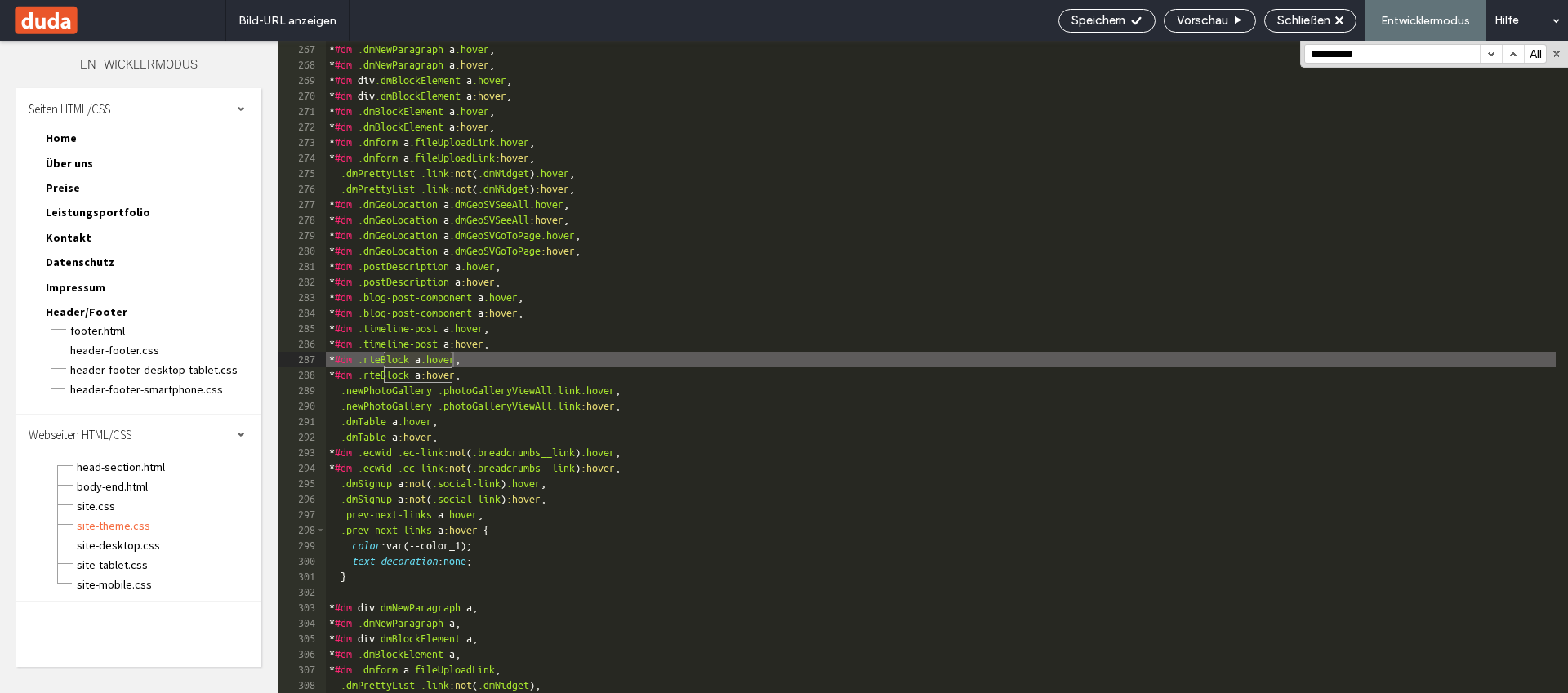 type on "**********" 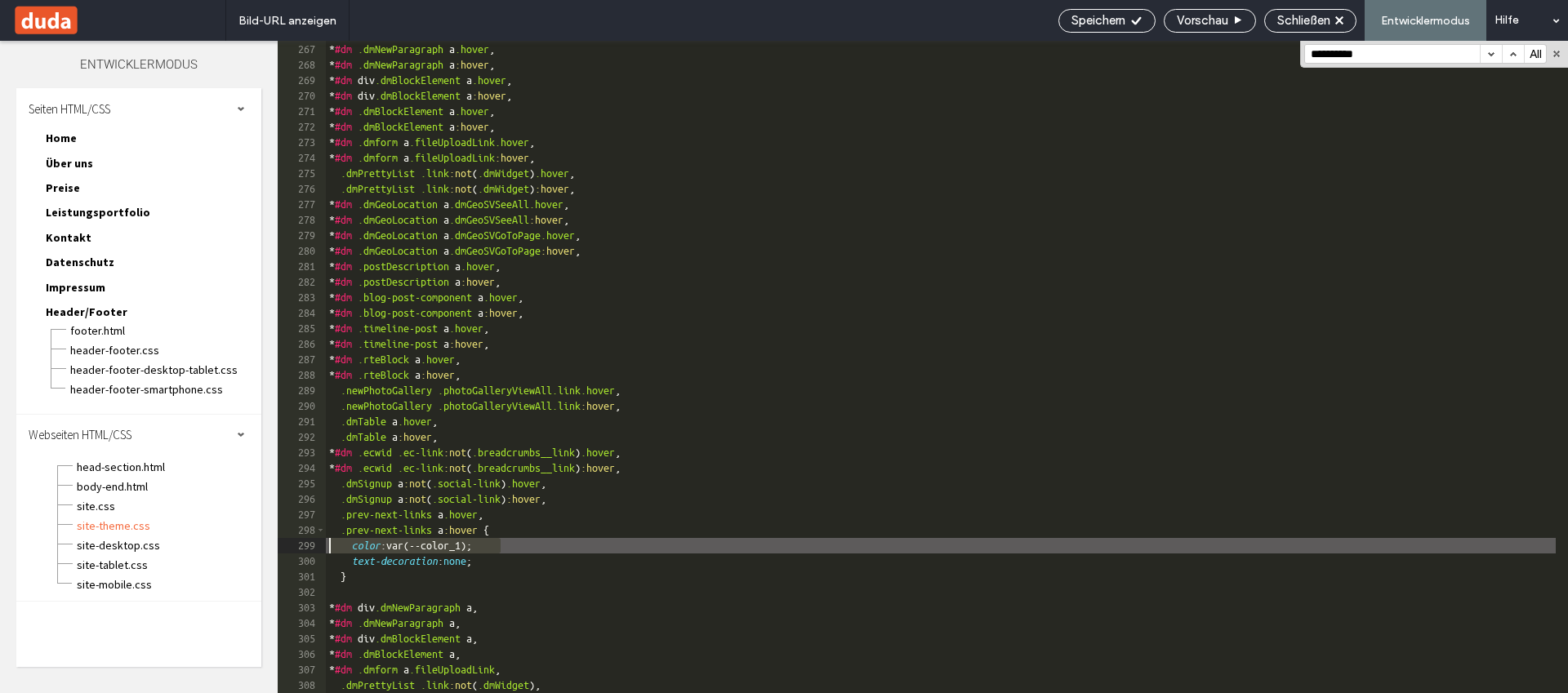drag, startPoint x: 485, startPoint y: 545, endPoint x: 316, endPoint y: 545, distance: 169 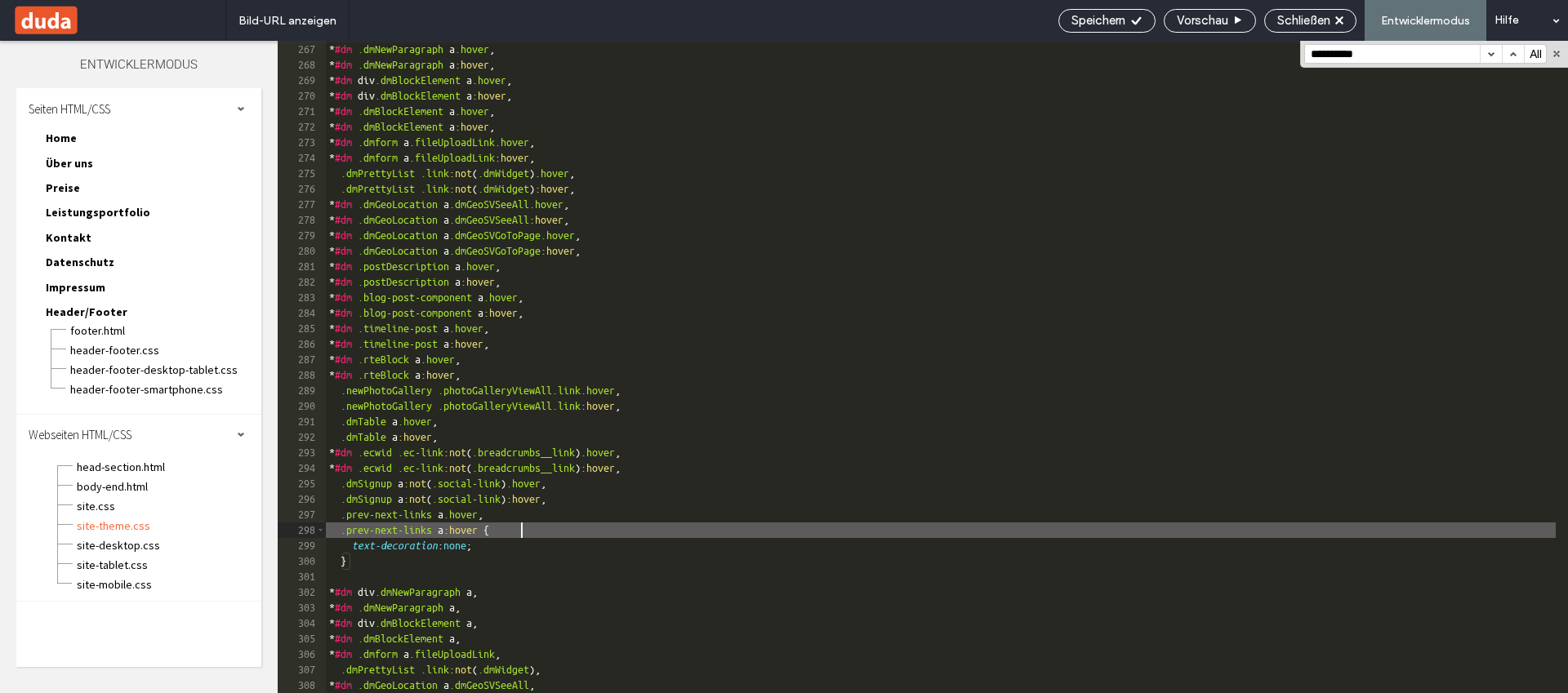 click on "**********" at bounding box center (1392, 54) 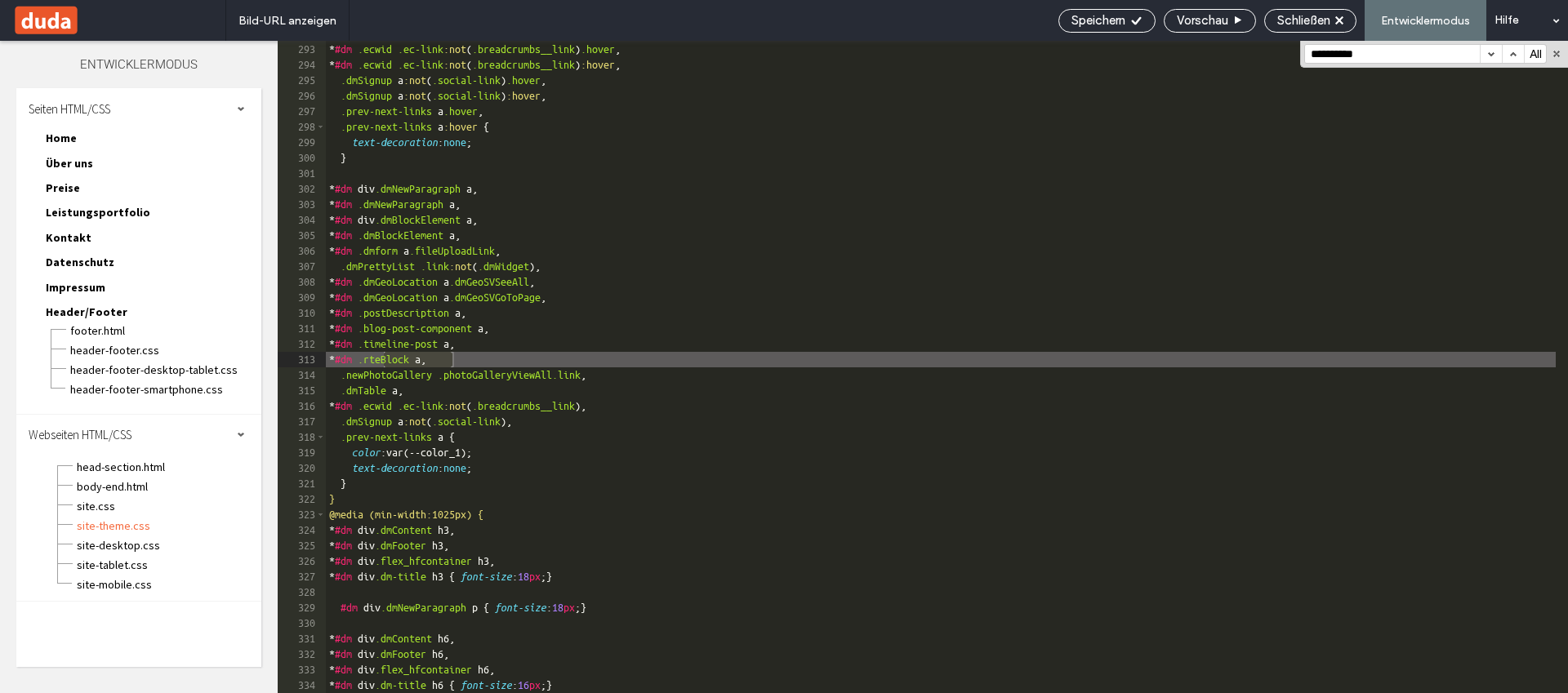 scroll, scrollTop: 4529, scrollLeft: 0, axis: vertical 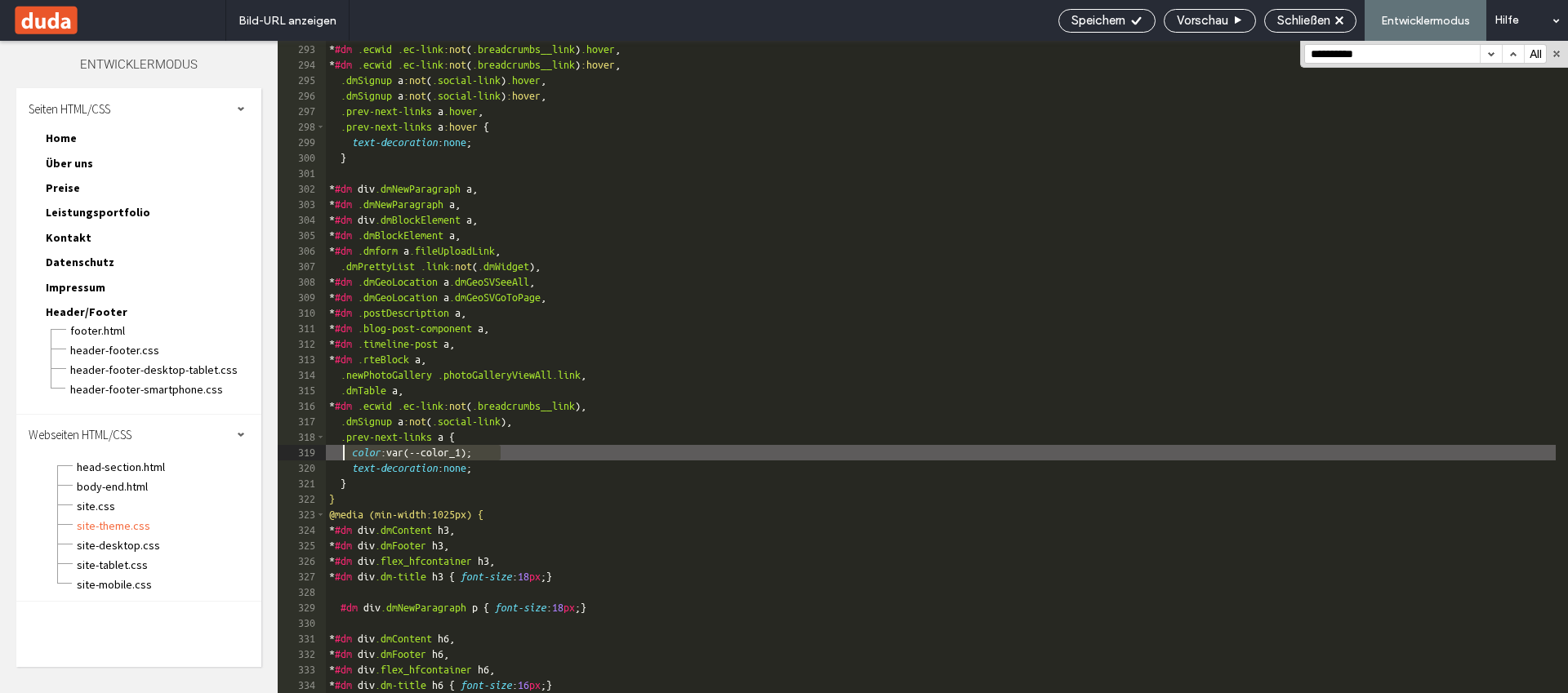 drag, startPoint x: 515, startPoint y: 453, endPoint x: 341, endPoint y: 453, distance: 174 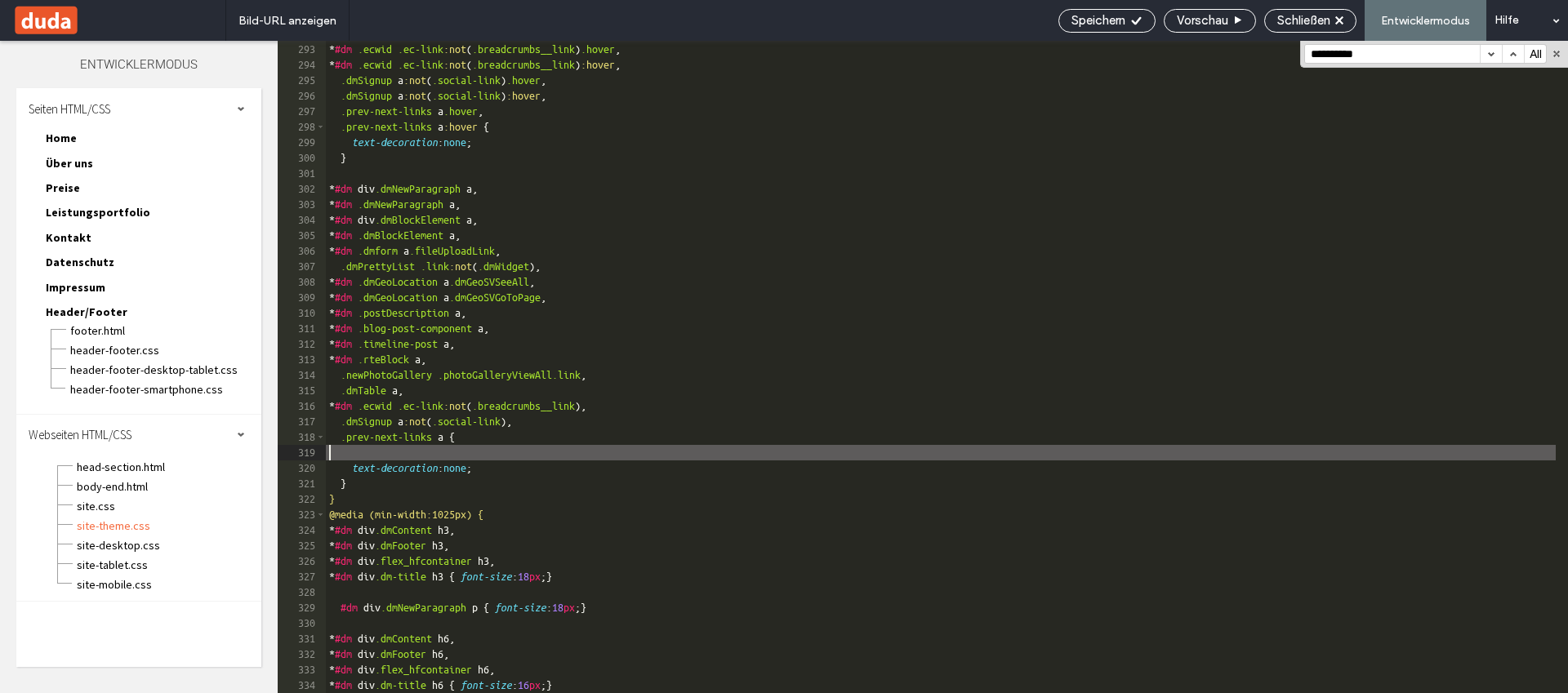 click on "**********" at bounding box center [1392, 54] 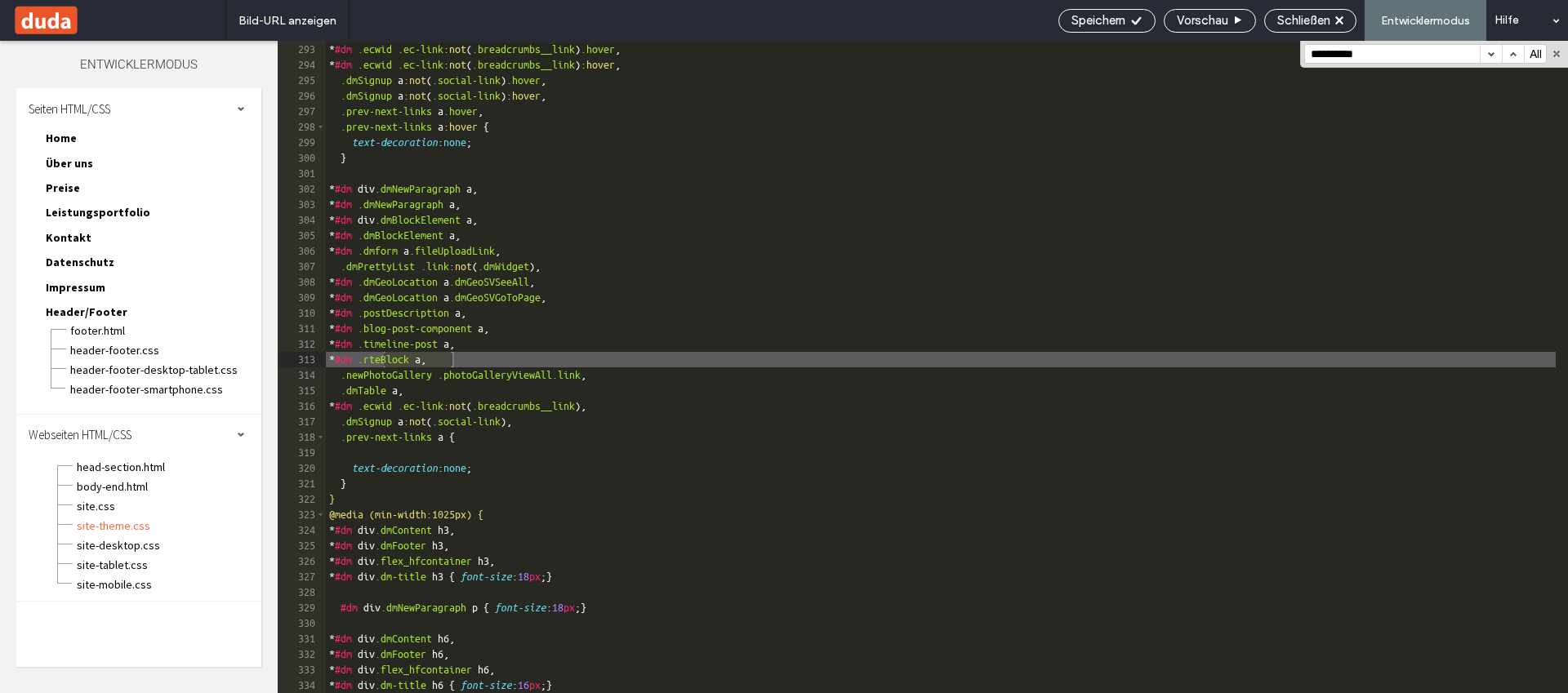 scroll, scrollTop: 4529, scrollLeft: 0, axis: vertical 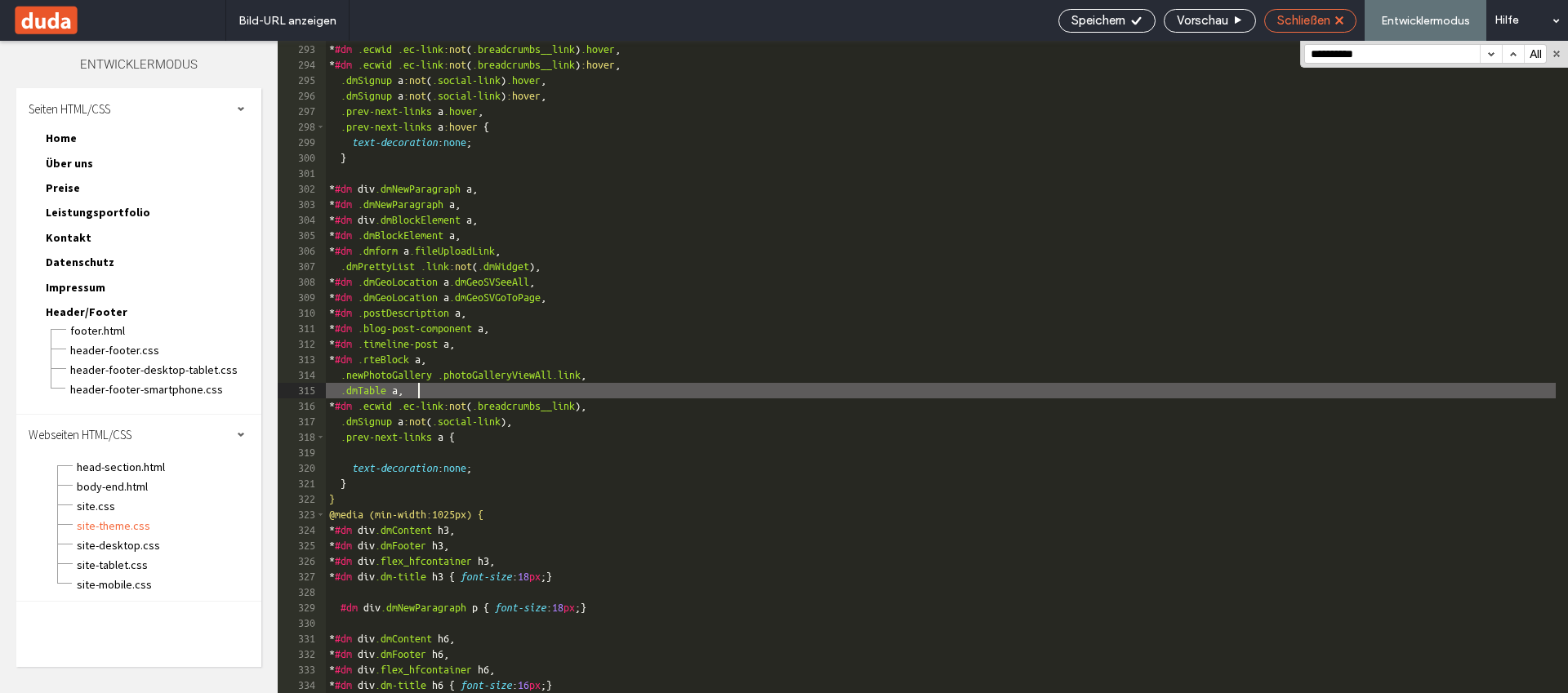 click on "Schließen" at bounding box center [1303, 20] 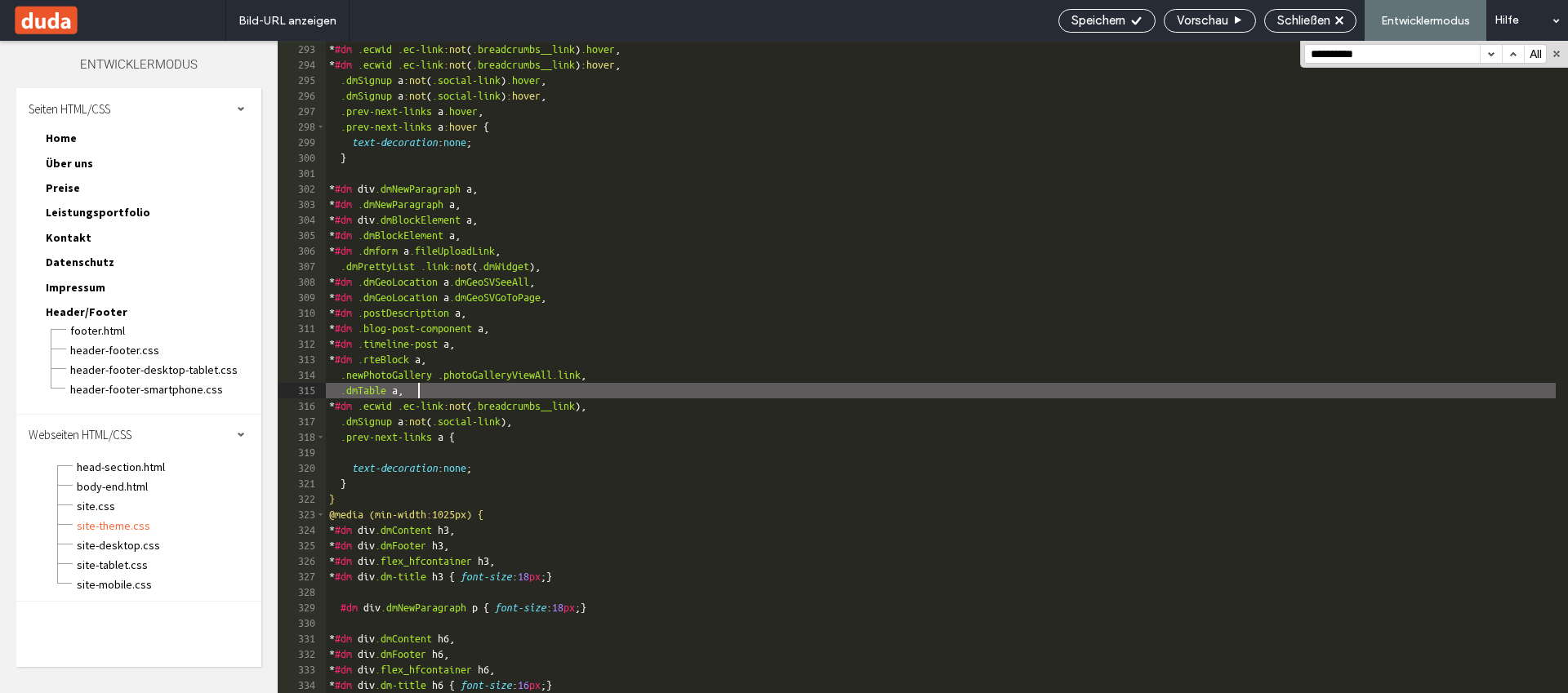 scroll, scrollTop: 0, scrollLeft: 0, axis: both 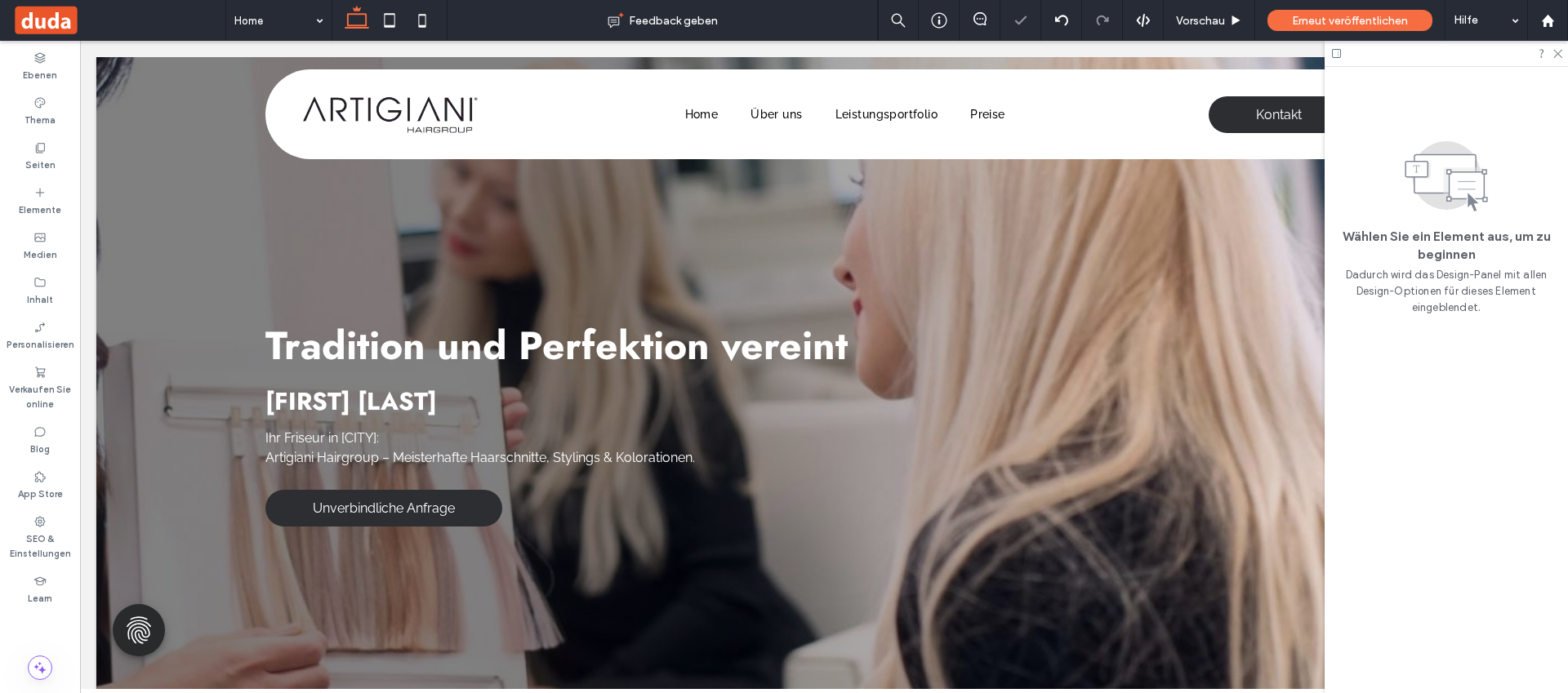 click at bounding box center [1446, 53] 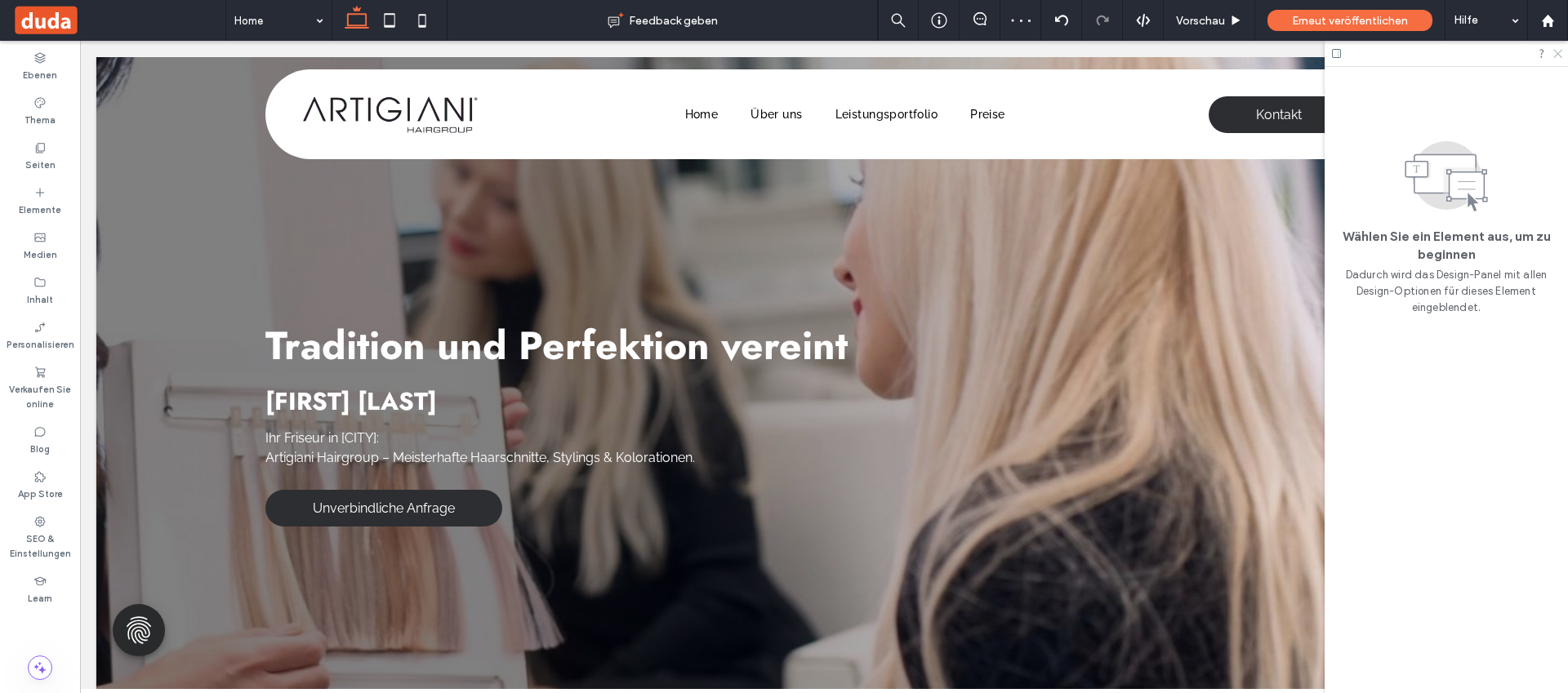click 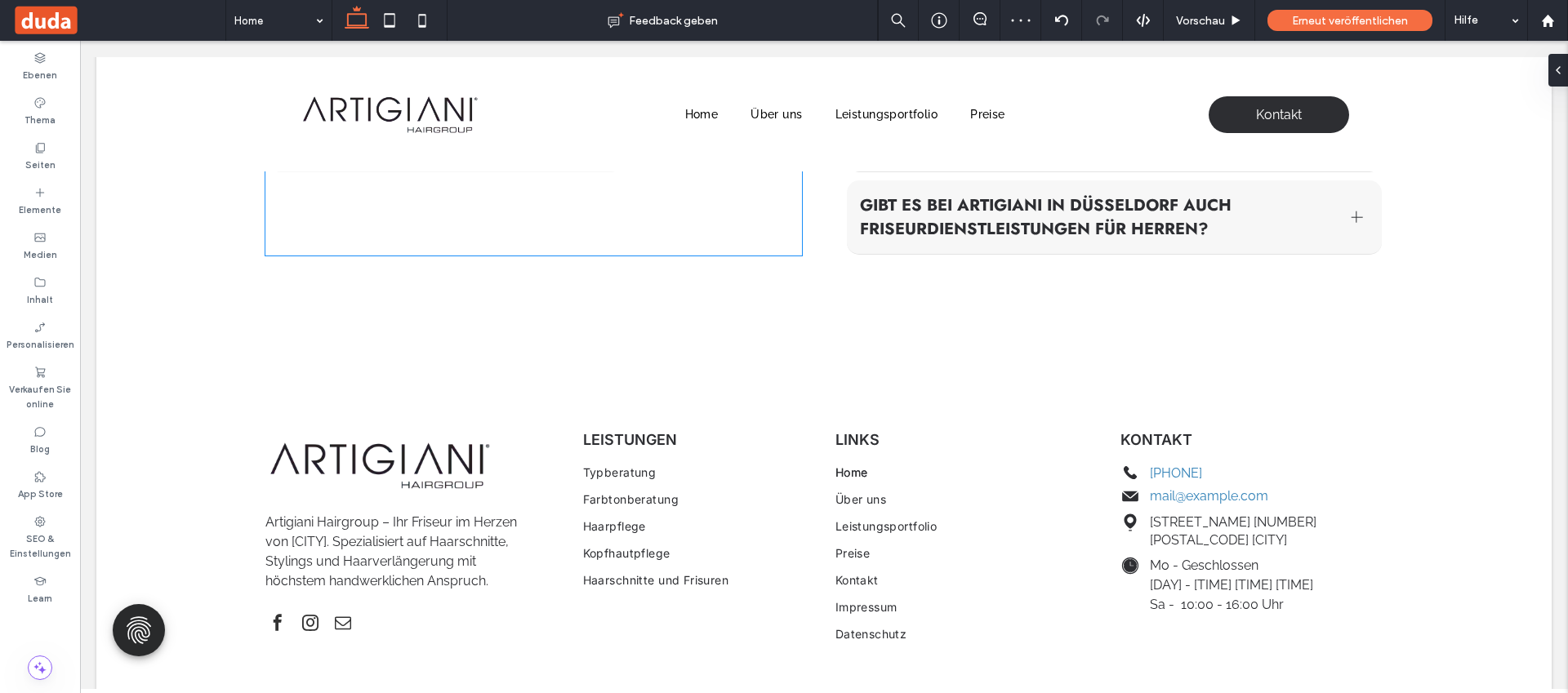 scroll, scrollTop: 3612, scrollLeft: 0, axis: vertical 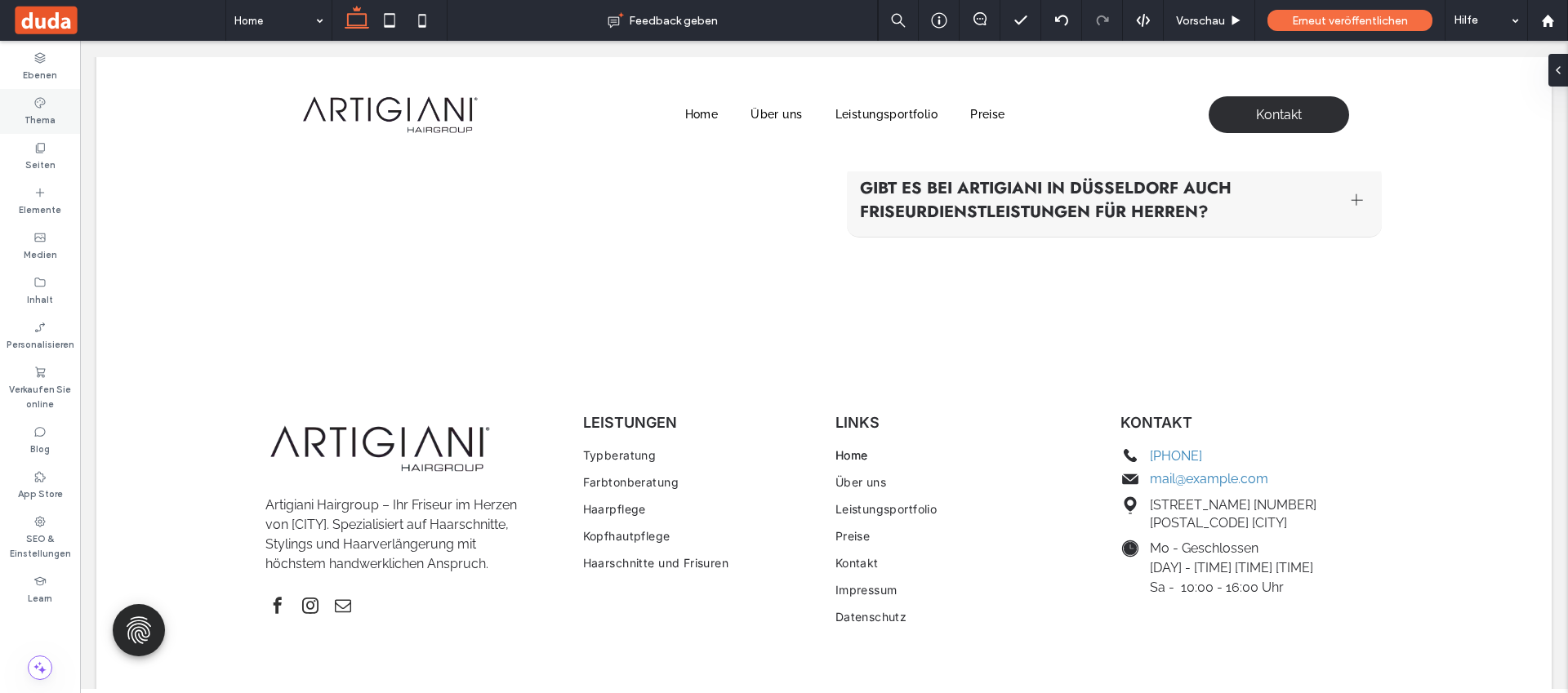 click on "Thema" at bounding box center [40, 118] 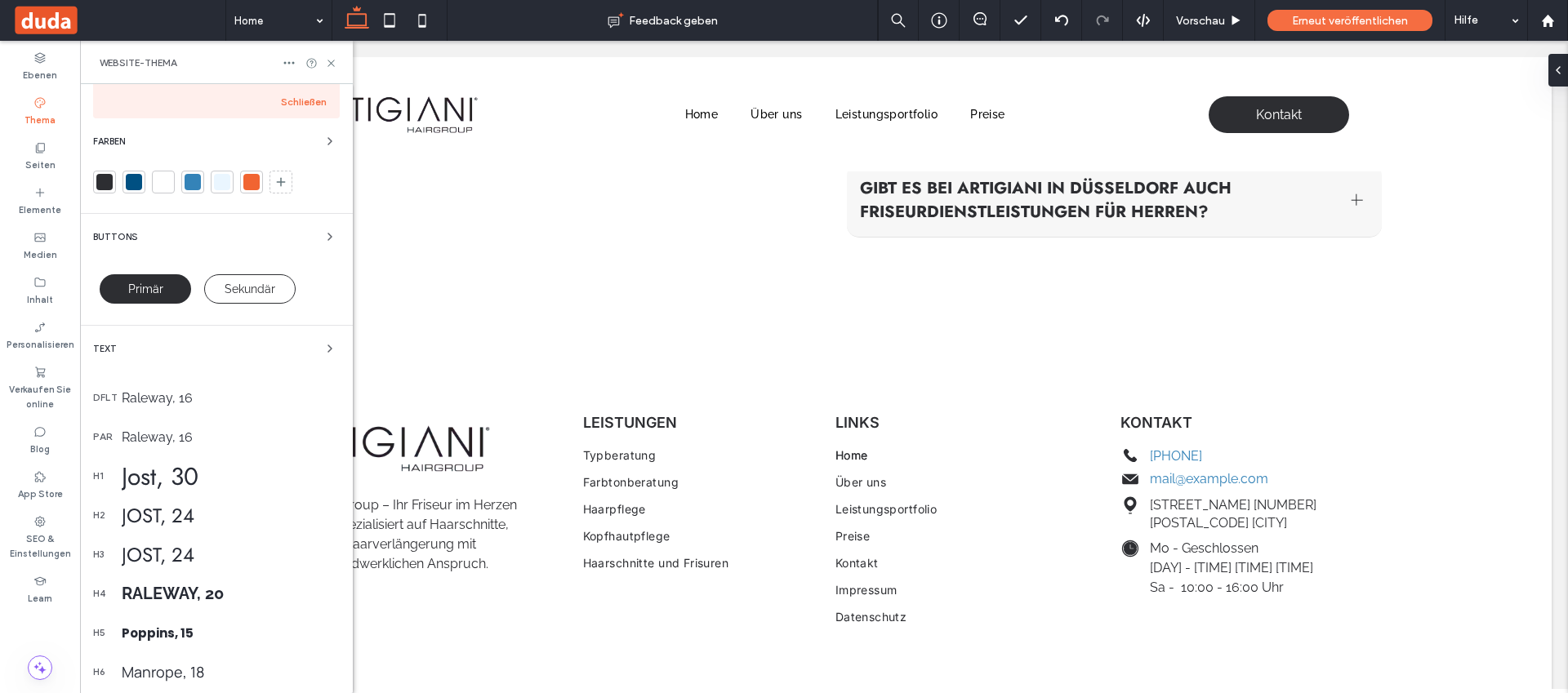 scroll, scrollTop: 128, scrollLeft: 0, axis: vertical 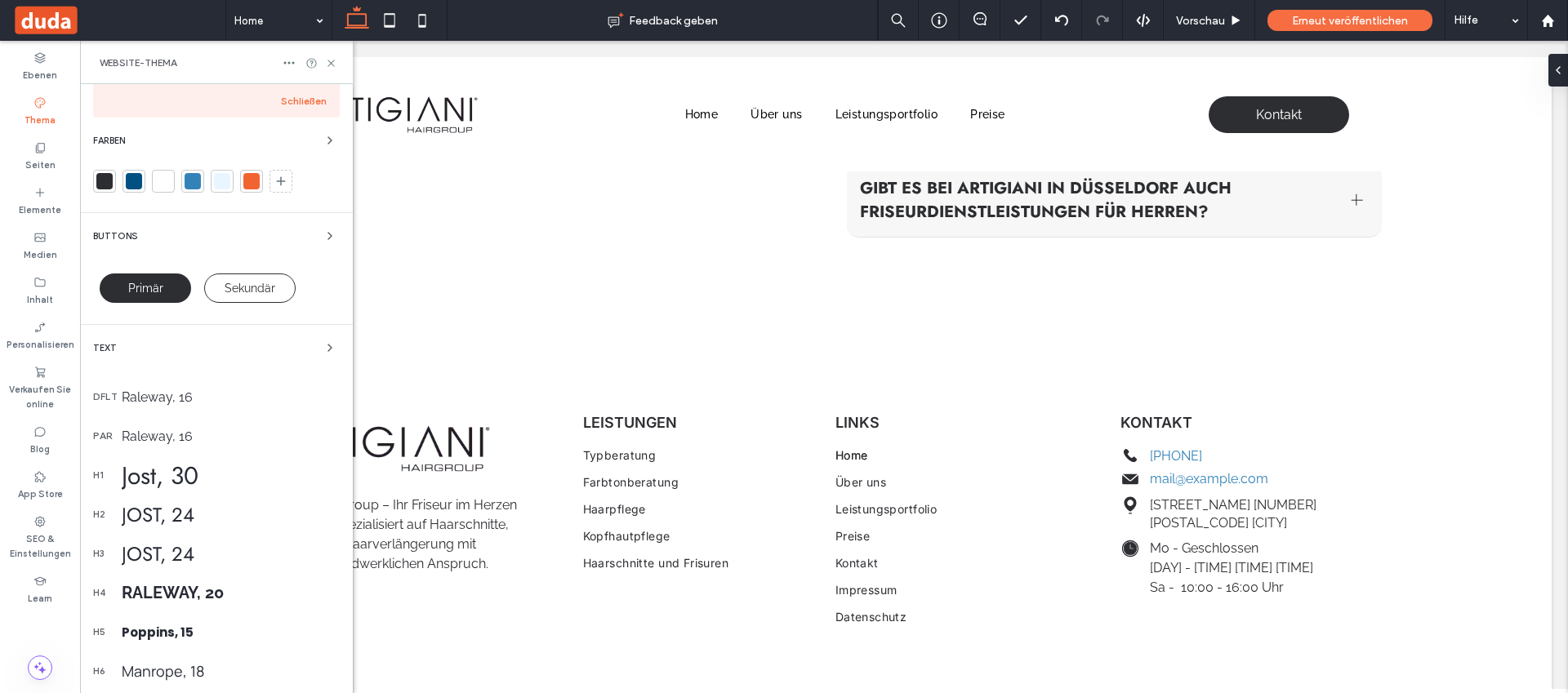 click on "Text" at bounding box center (216, 348) 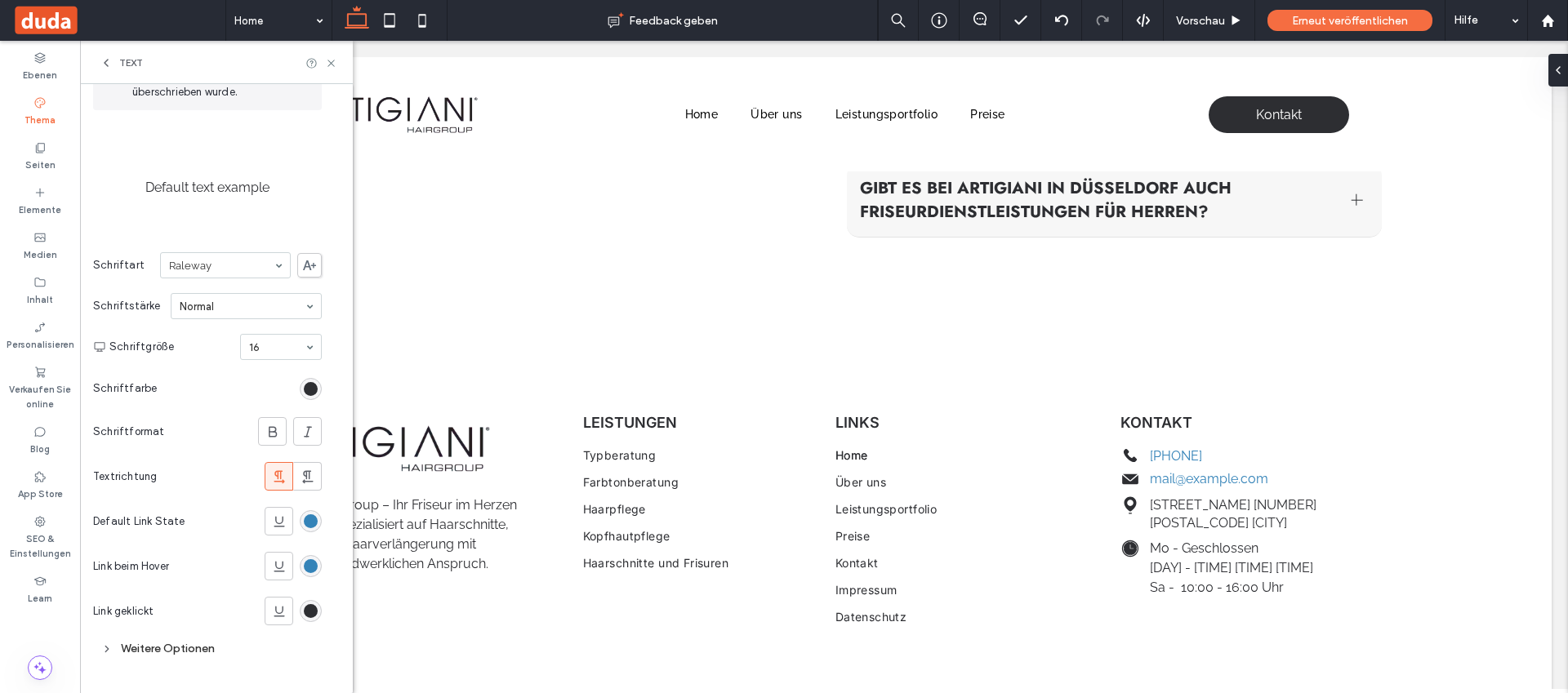 scroll, scrollTop: 135, scrollLeft: 0, axis: vertical 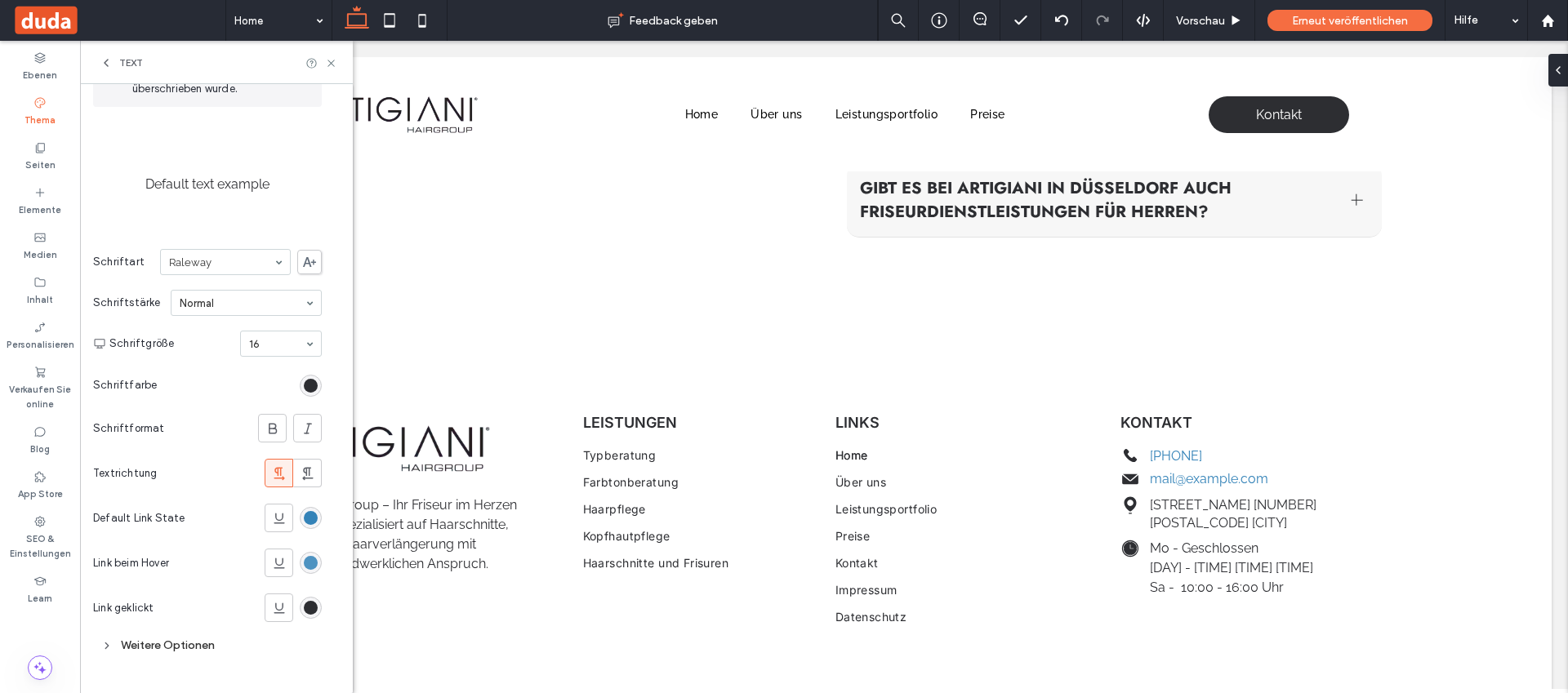 click at bounding box center [310, 562] 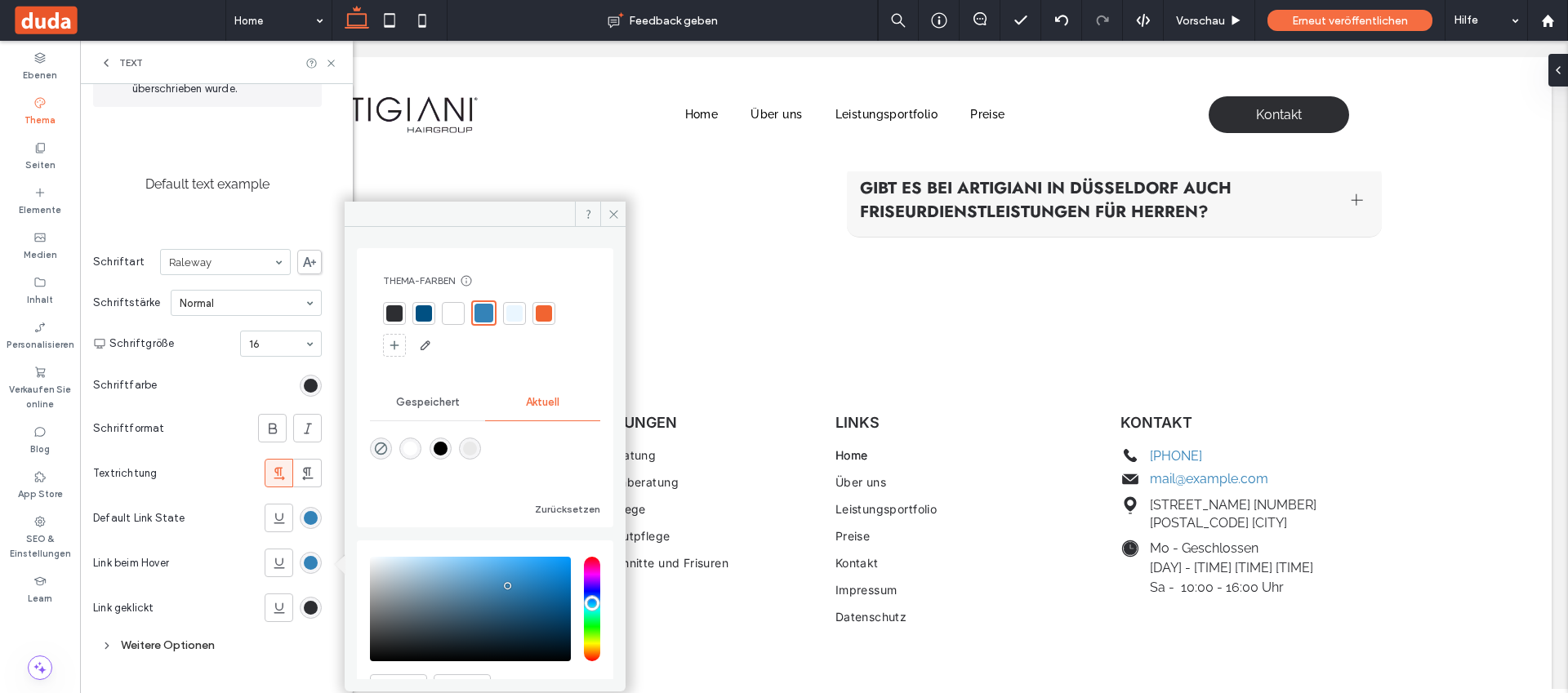click at bounding box center (394, 313) 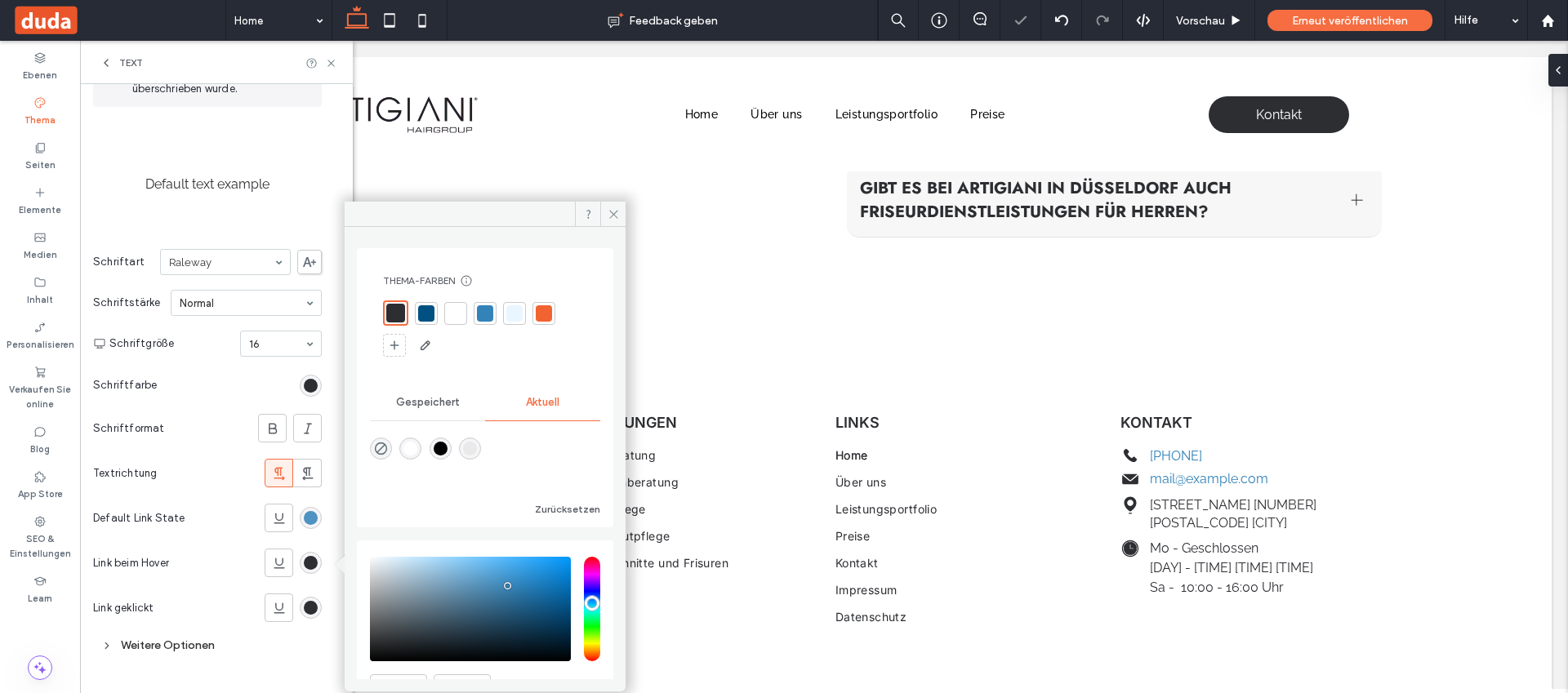 click at bounding box center (310, 518) 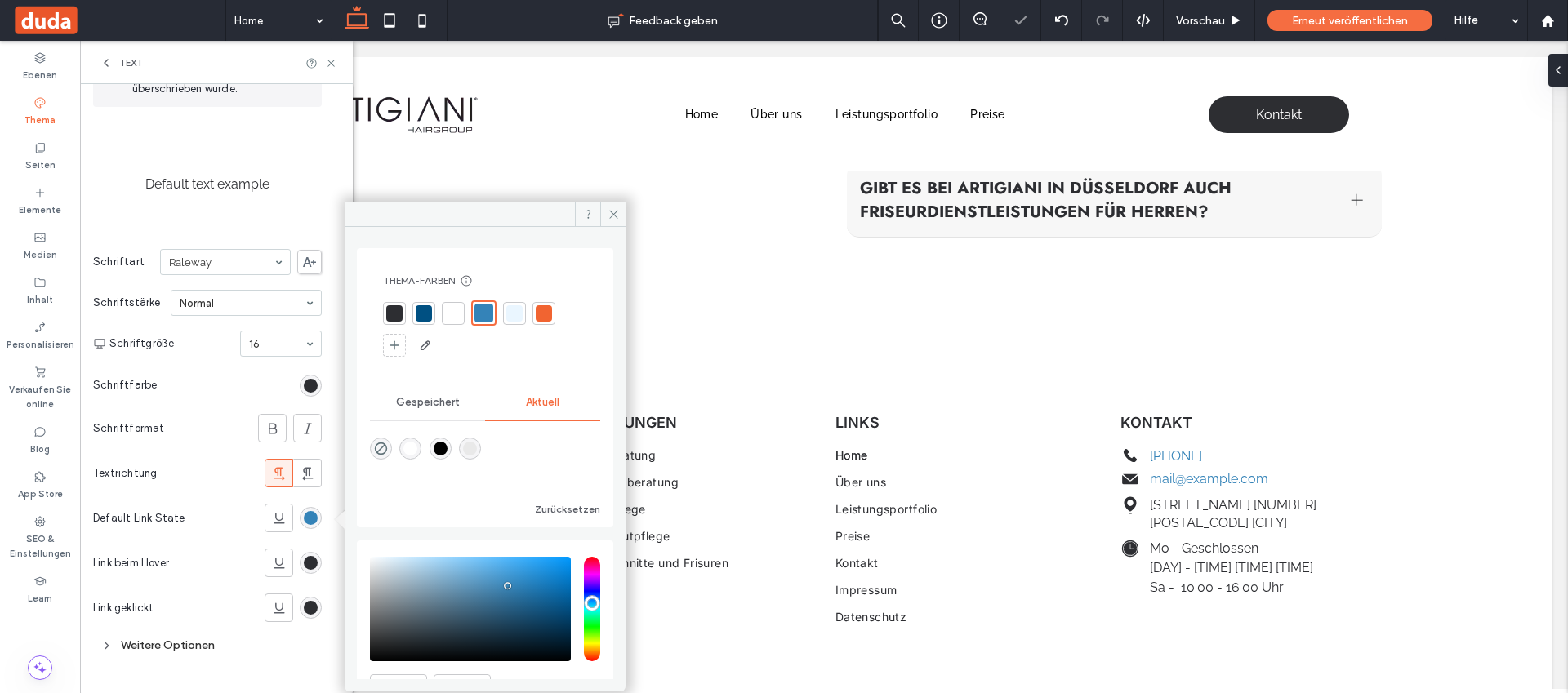 click at bounding box center [394, 313] 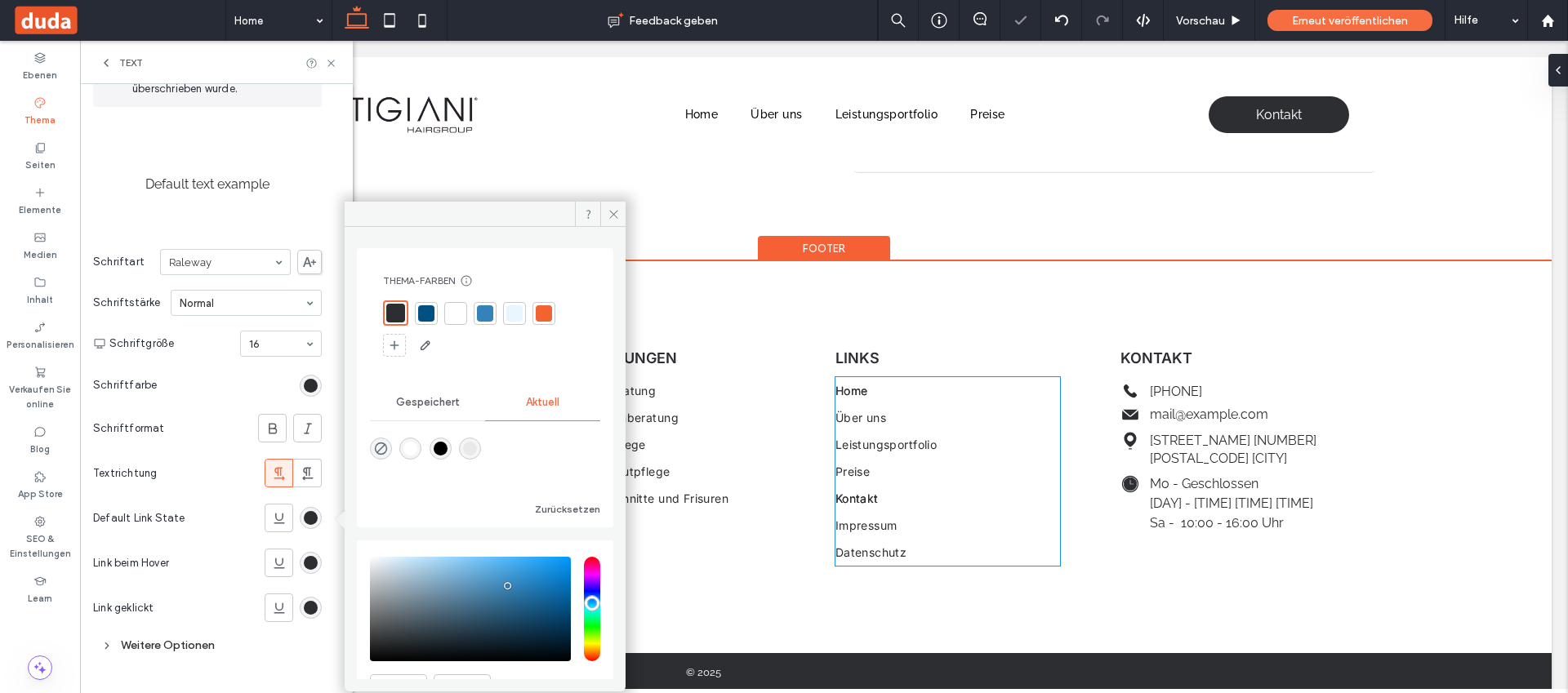 scroll, scrollTop: 3685, scrollLeft: 0, axis: vertical 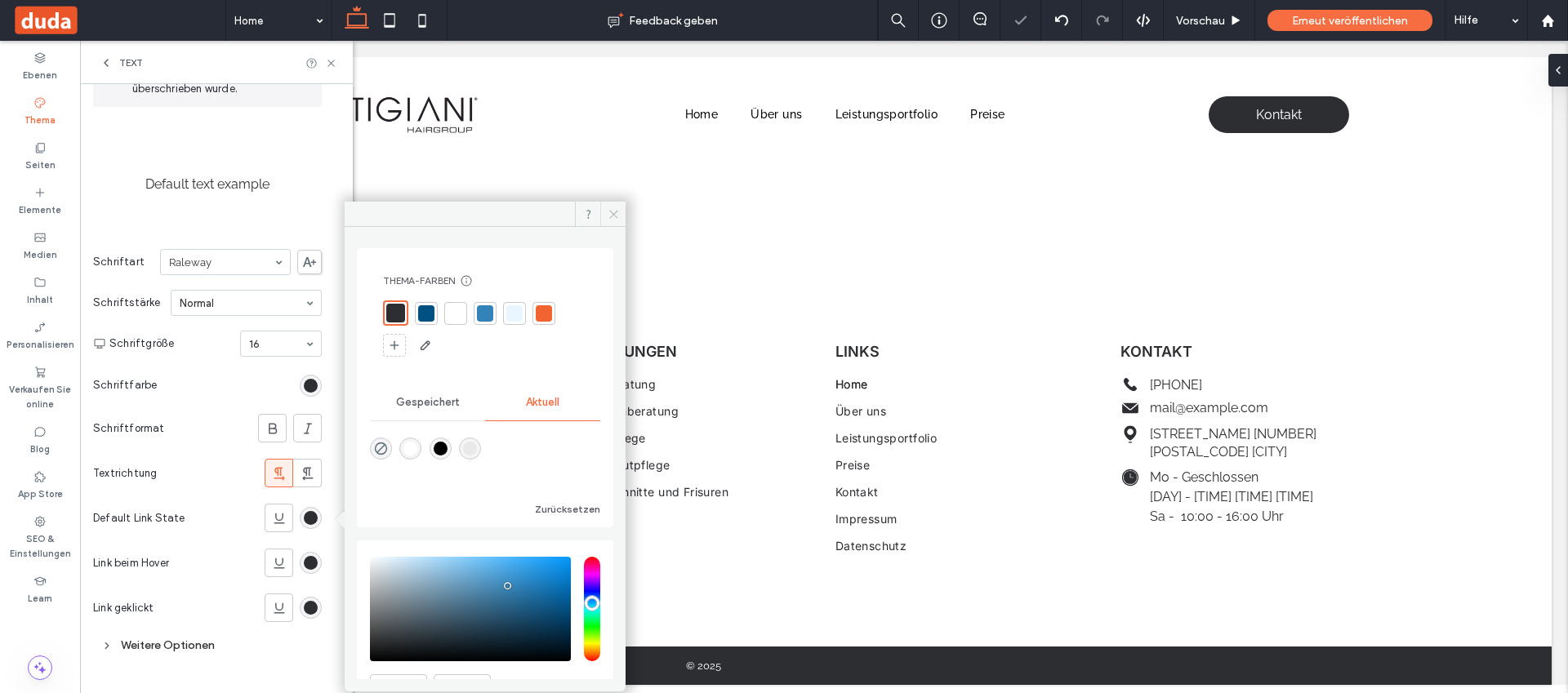click 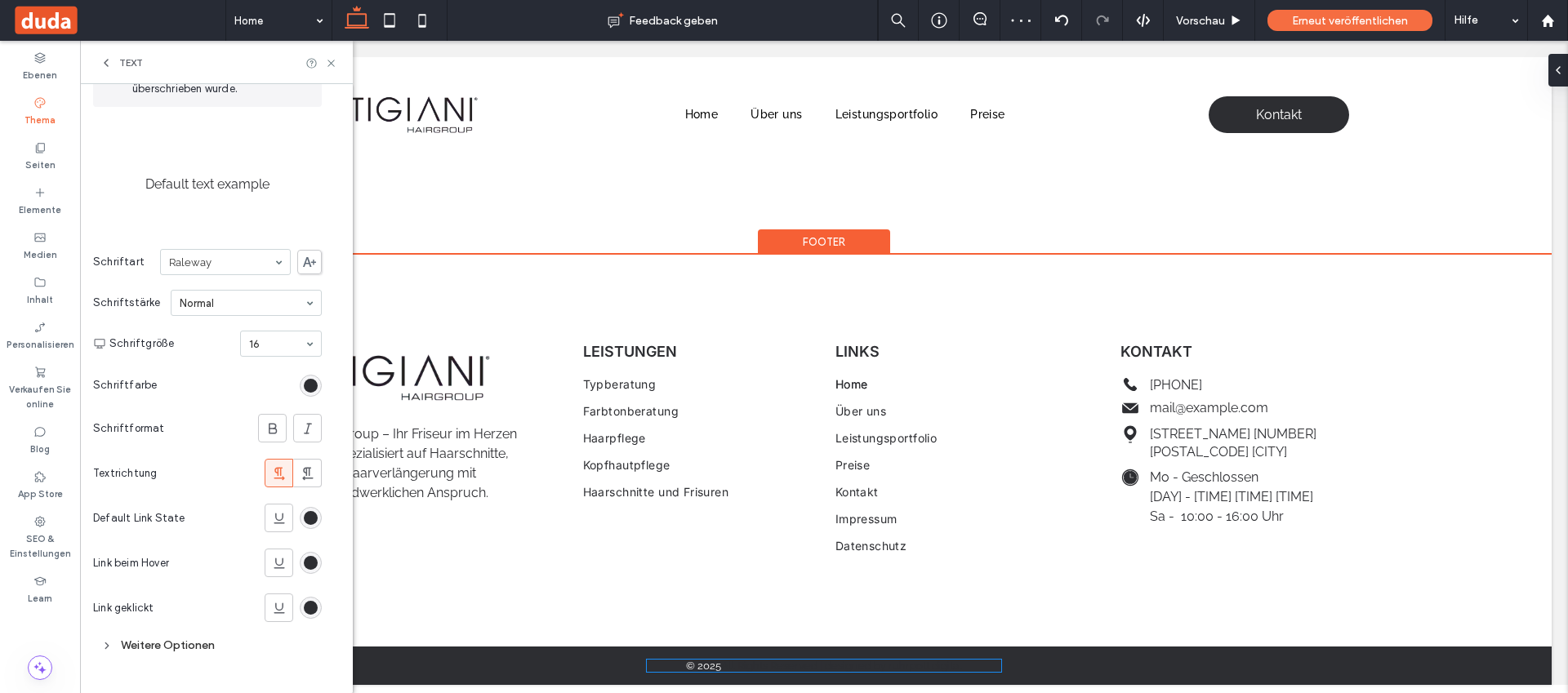 click on "All Rights Reserved | designed by ruhrpott digital" at bounding box center (841, 665) 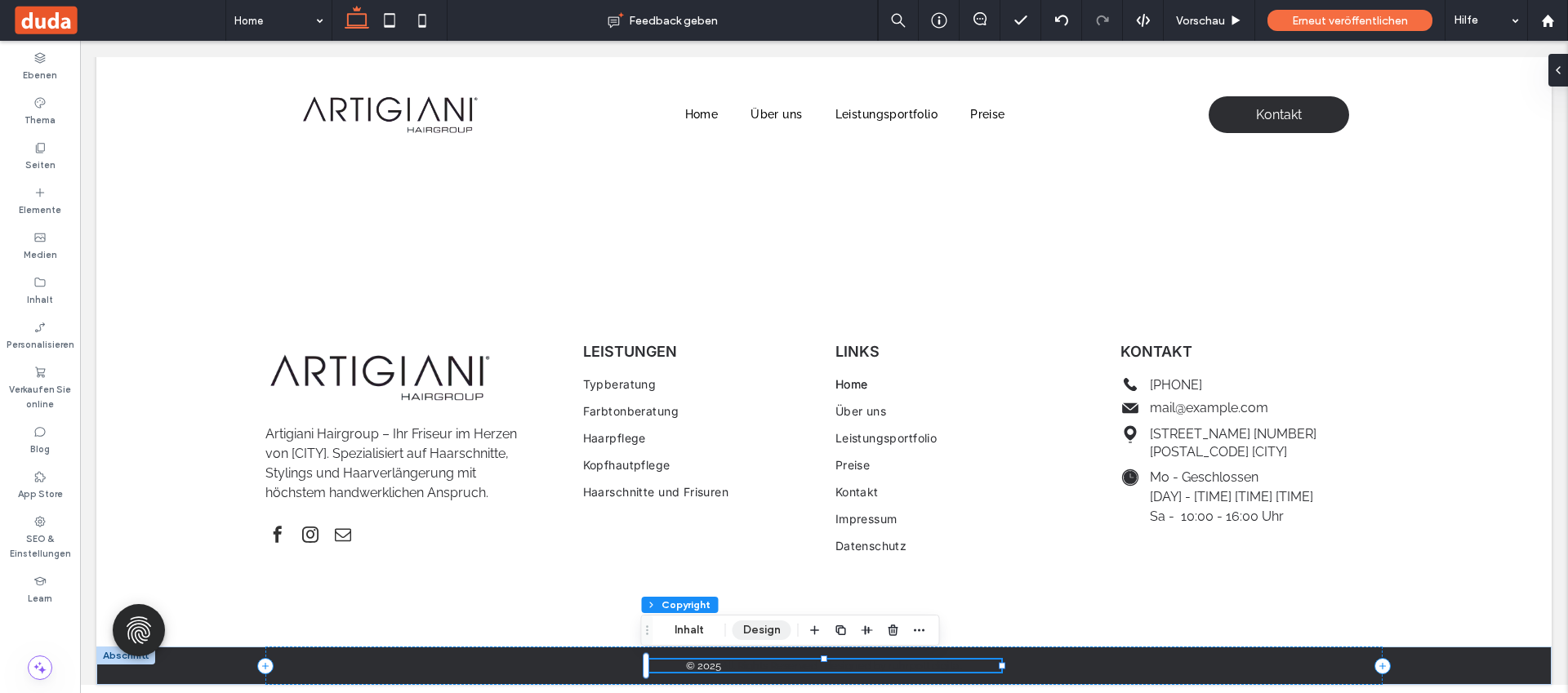 click on "Design" at bounding box center (762, 630) 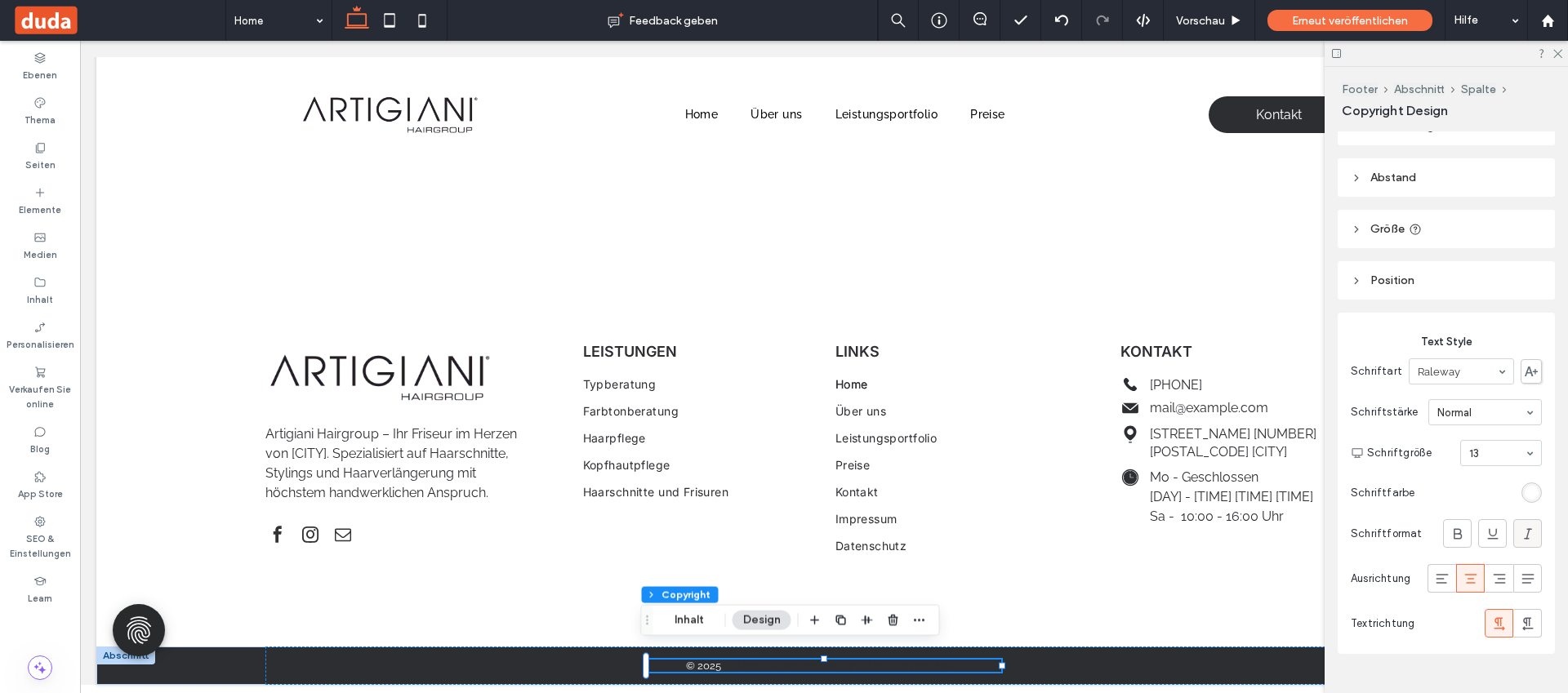scroll, scrollTop: 26, scrollLeft: 0, axis: vertical 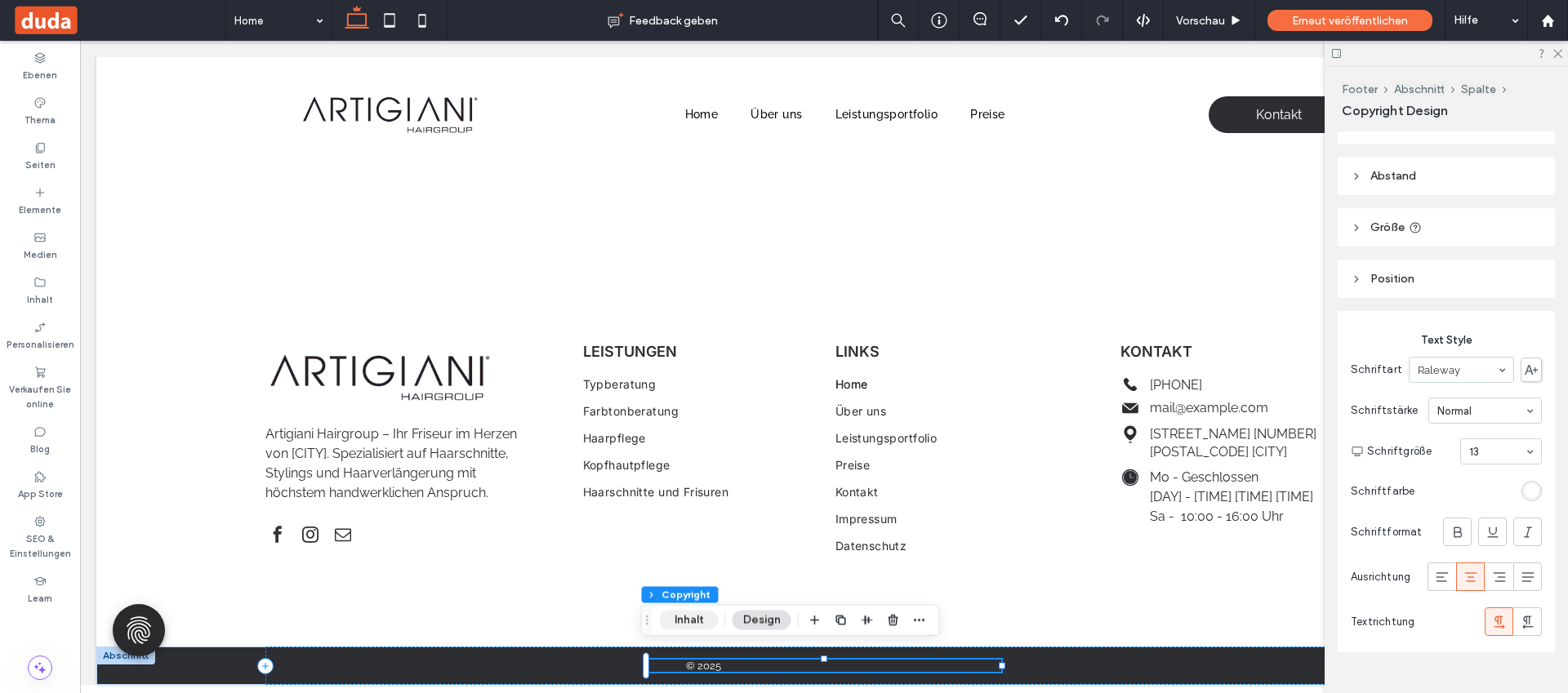 click on "Inhalt" at bounding box center (689, 620) 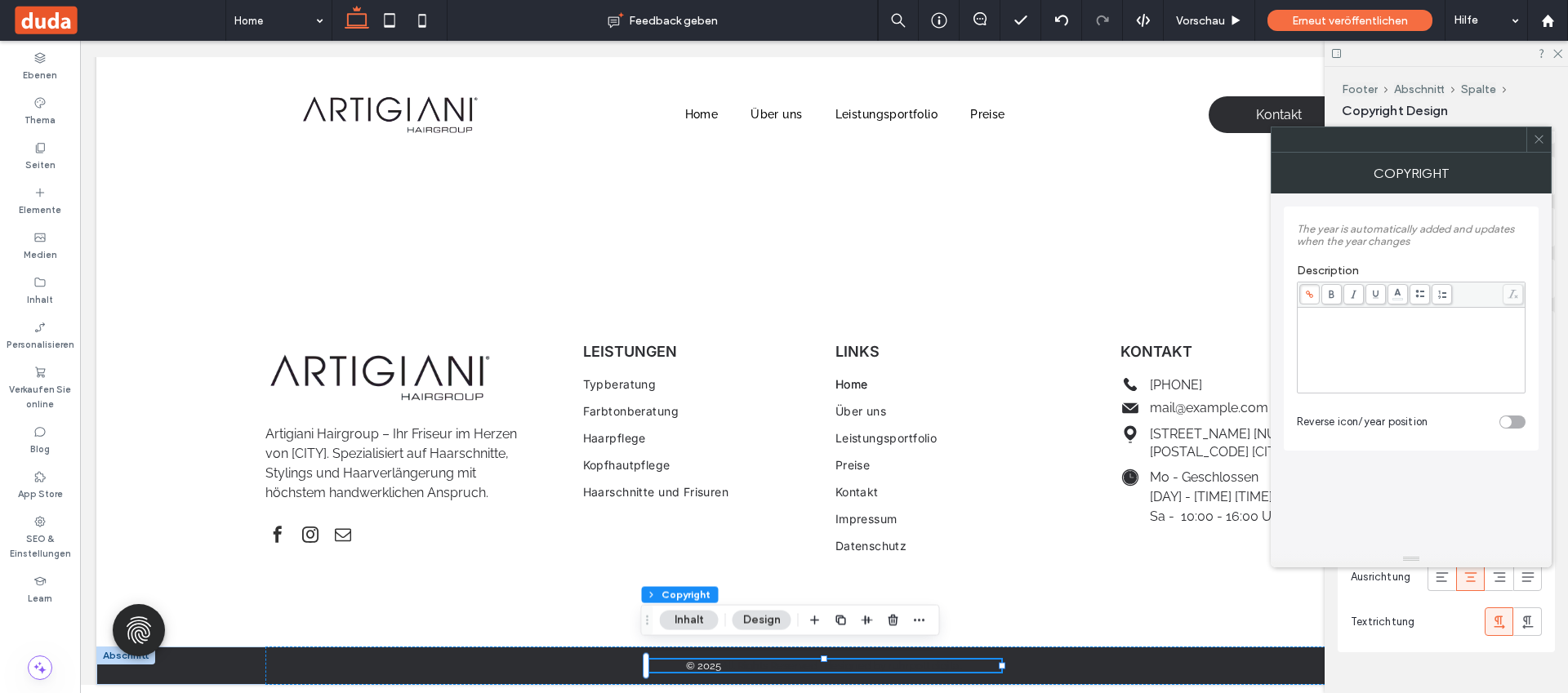 drag, startPoint x: 1404, startPoint y: 353, endPoint x: 1434, endPoint y: 362, distance: 31.32092 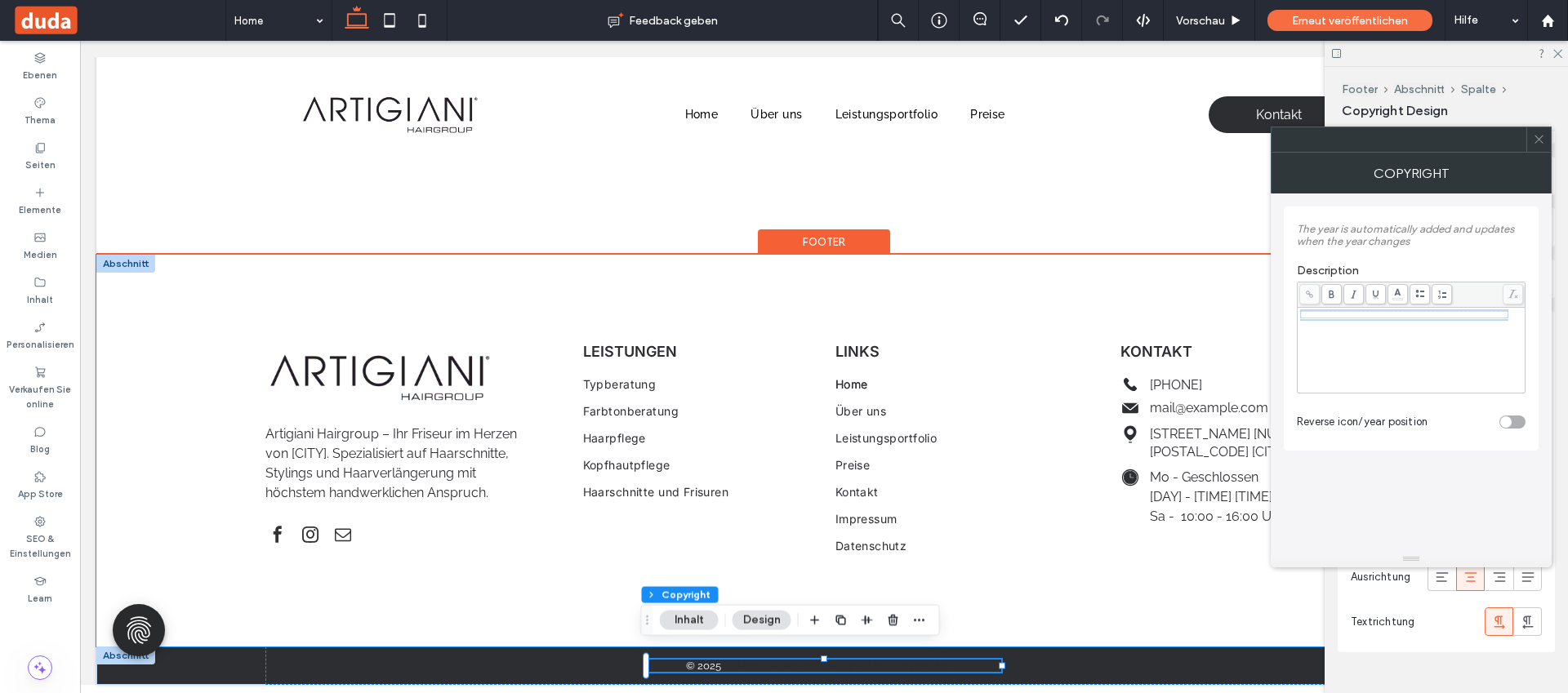 drag, startPoint x: 1517, startPoint y: 411, endPoint x: 1224, endPoint y: 252, distance: 333.36167 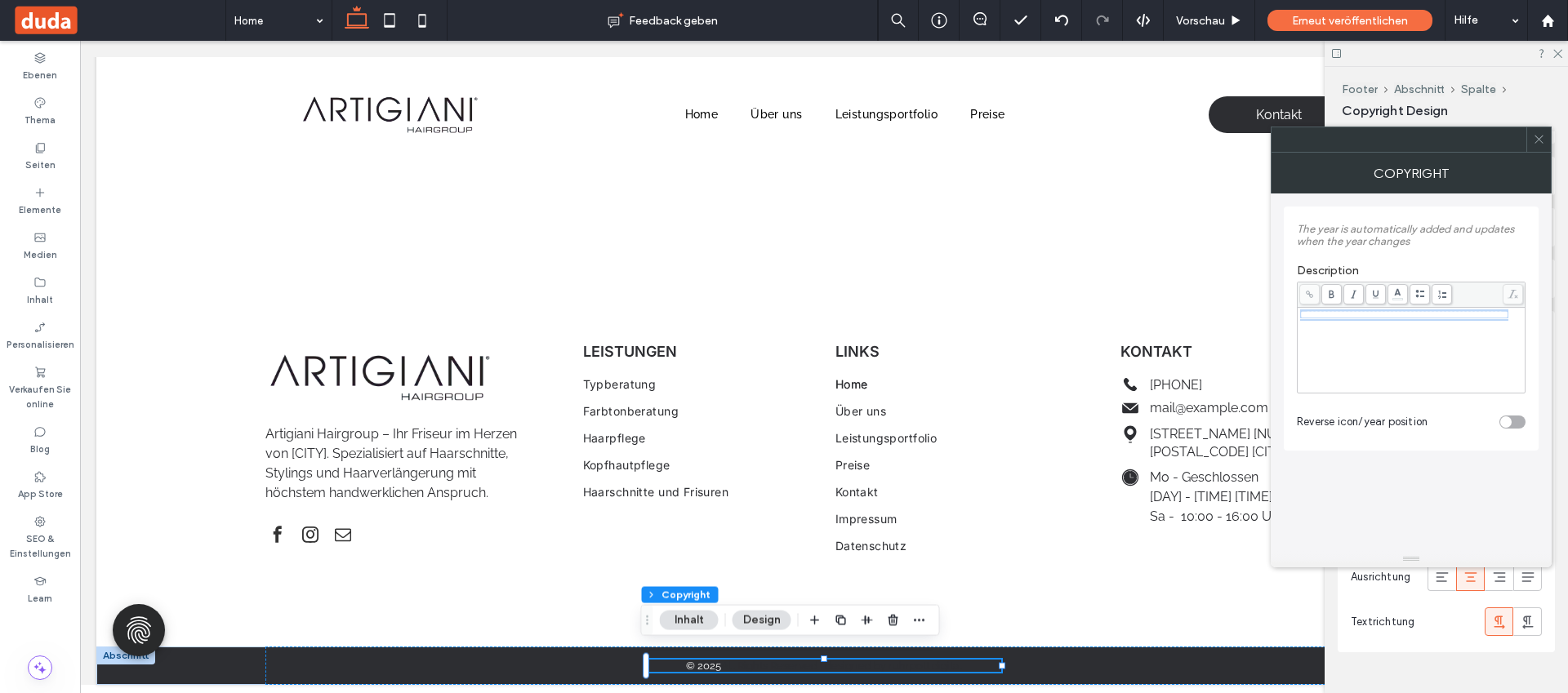 click on ".wqwq-1{fill:#231f20;}
.cls-1q, .cls-2q { fill-rule: evenodd; }
.cls-2q { fill: #6e8188; }
True_local
Agendize
HealthEngine
x_close_popup
from_your_site
multi_language
zoom-out
zoom-in
z_vimeo
z_yelp
z_picassa
w_vCita
youtube
yelp
x2
x
x_x
x_alignright
x_handwritten
wrench
wordpress
windowsvv
win8
whats_app
wallet
warning-sign
w_youtube
w_youtube_channel
w_yelp
w_video
w_twitter
w_title
w_tabs
w_social_icons
w_spacer
w_share
w_rss_feed
w_recent-posts
w_push
w_paypal
w_photo_gallery" at bounding box center (784, 346) 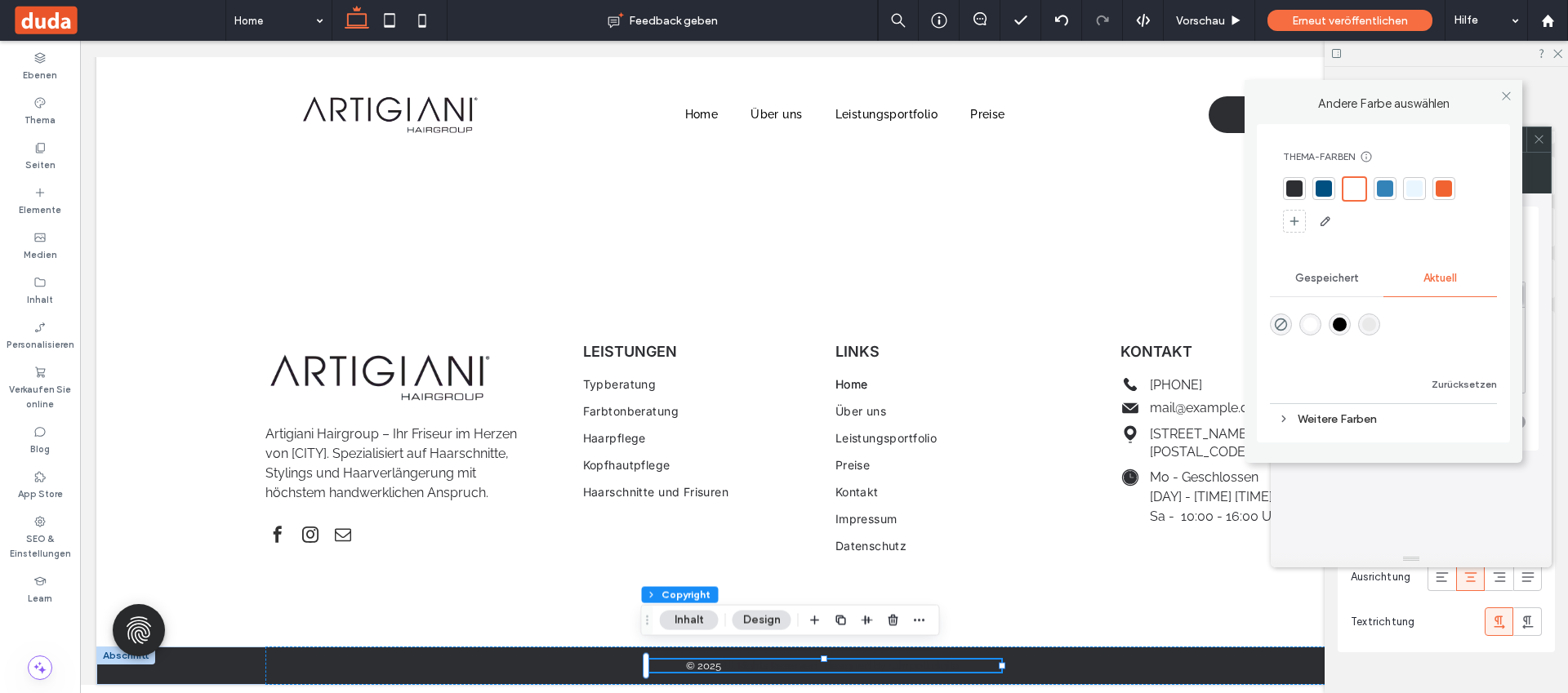 click at bounding box center [1354, 189] 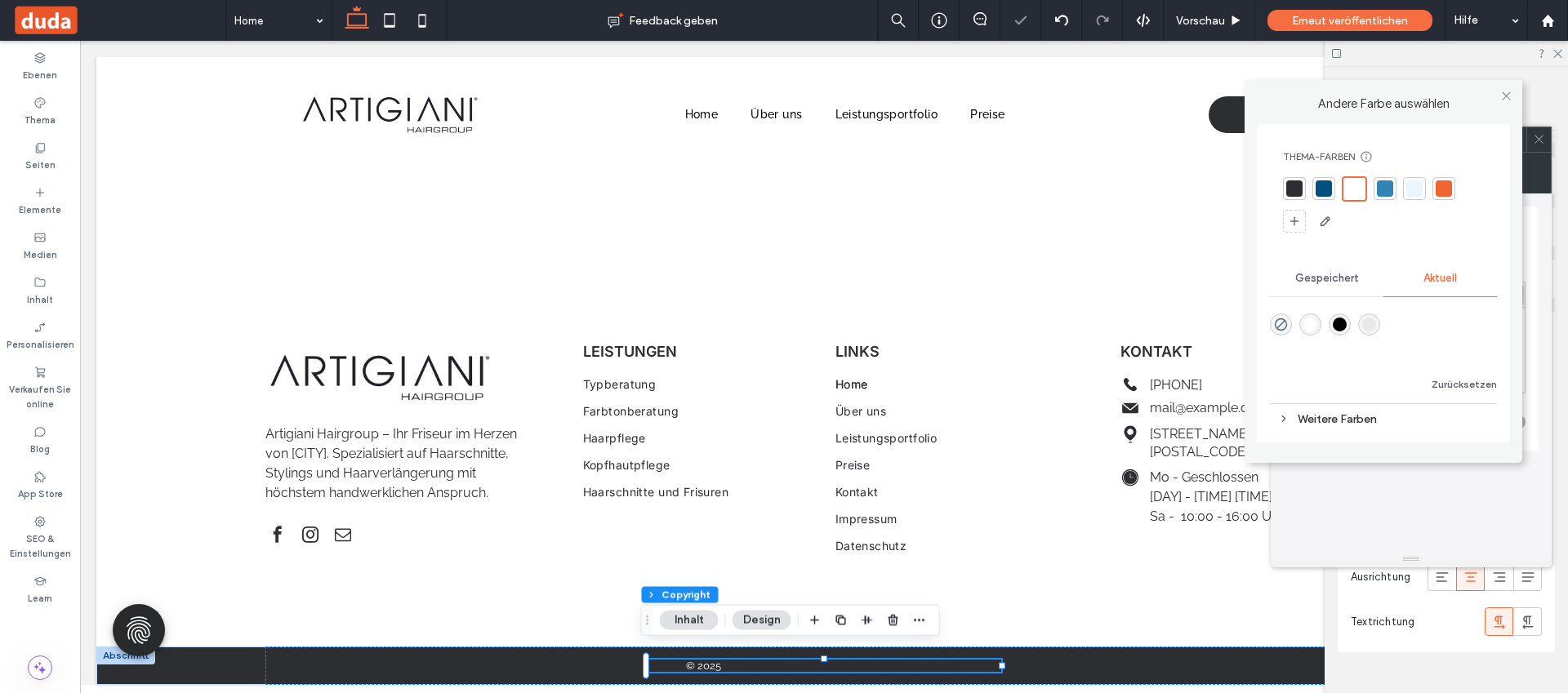 drag, startPoint x: 1508, startPoint y: 95, endPoint x: 1491, endPoint y: 109, distance: 22.022716 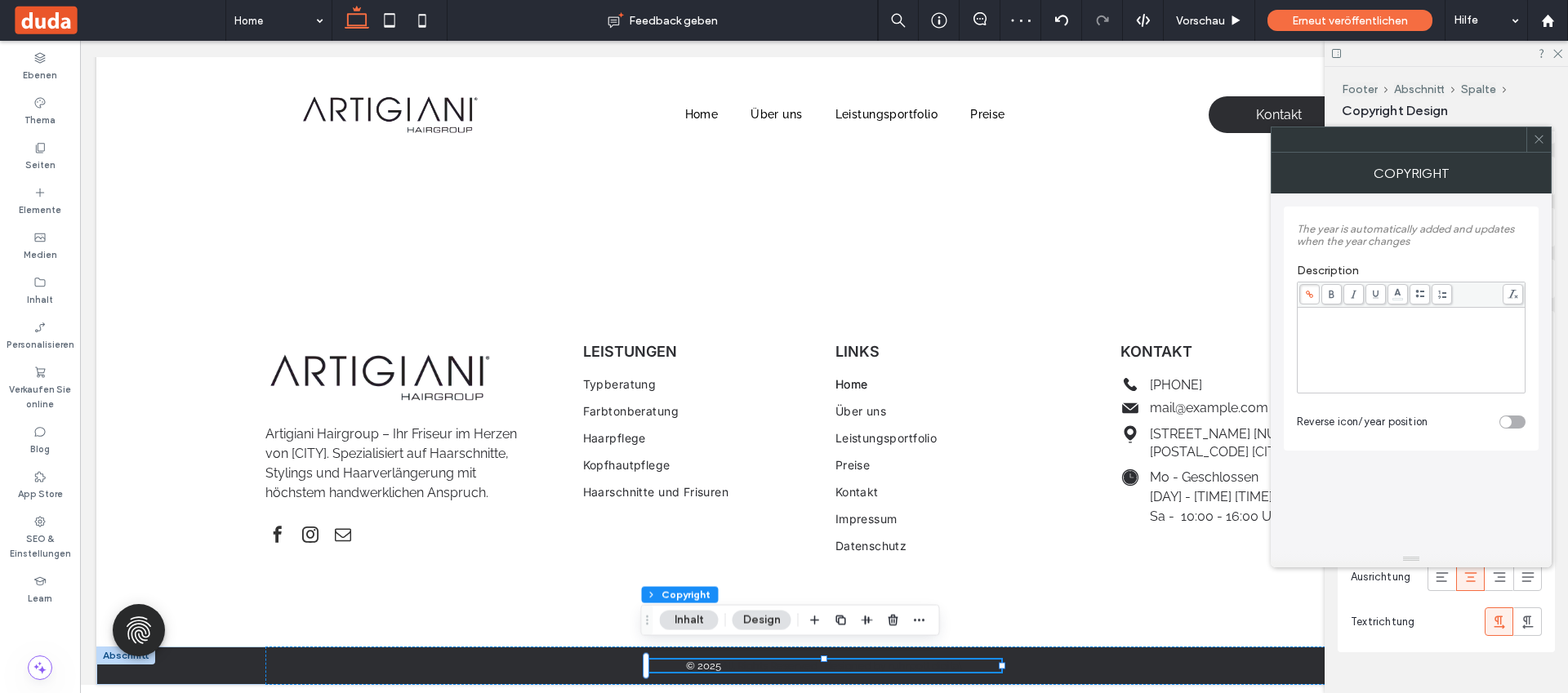 click 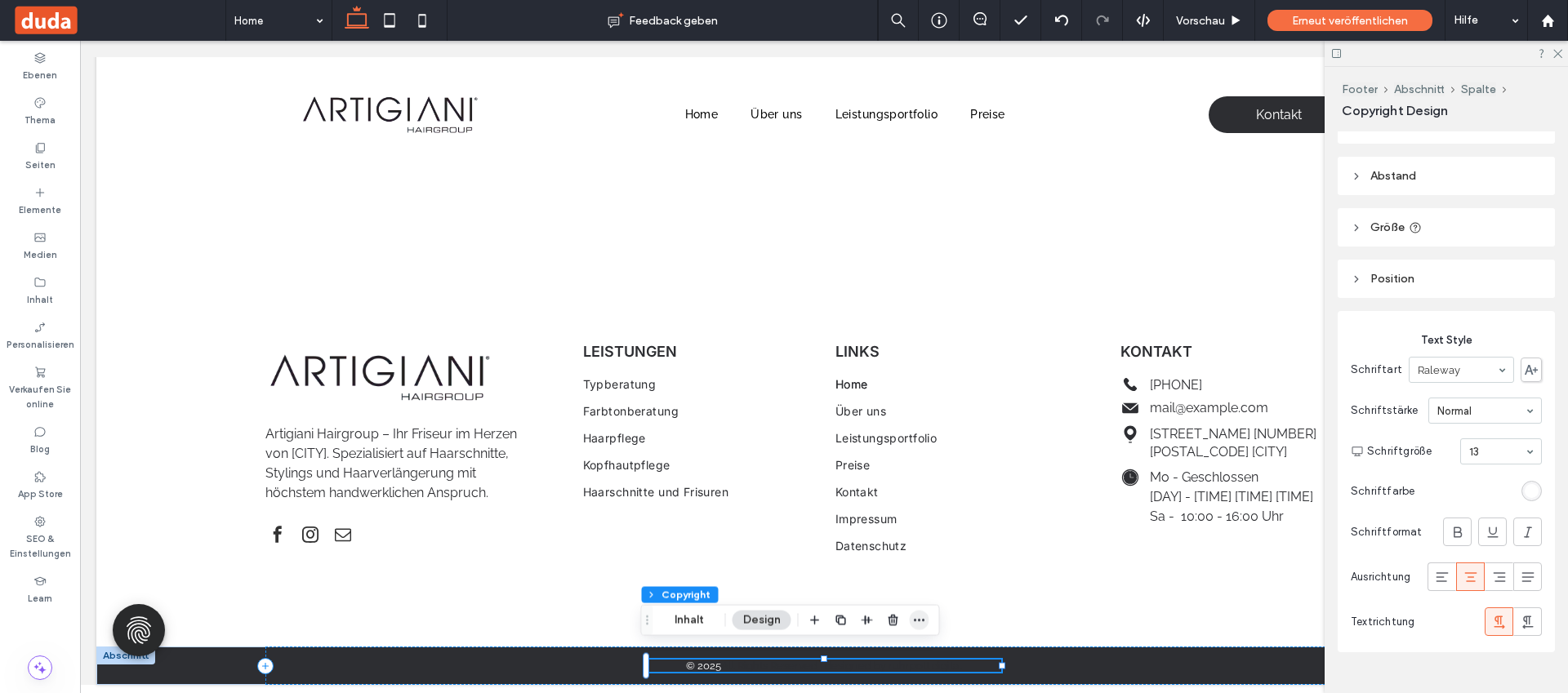 click 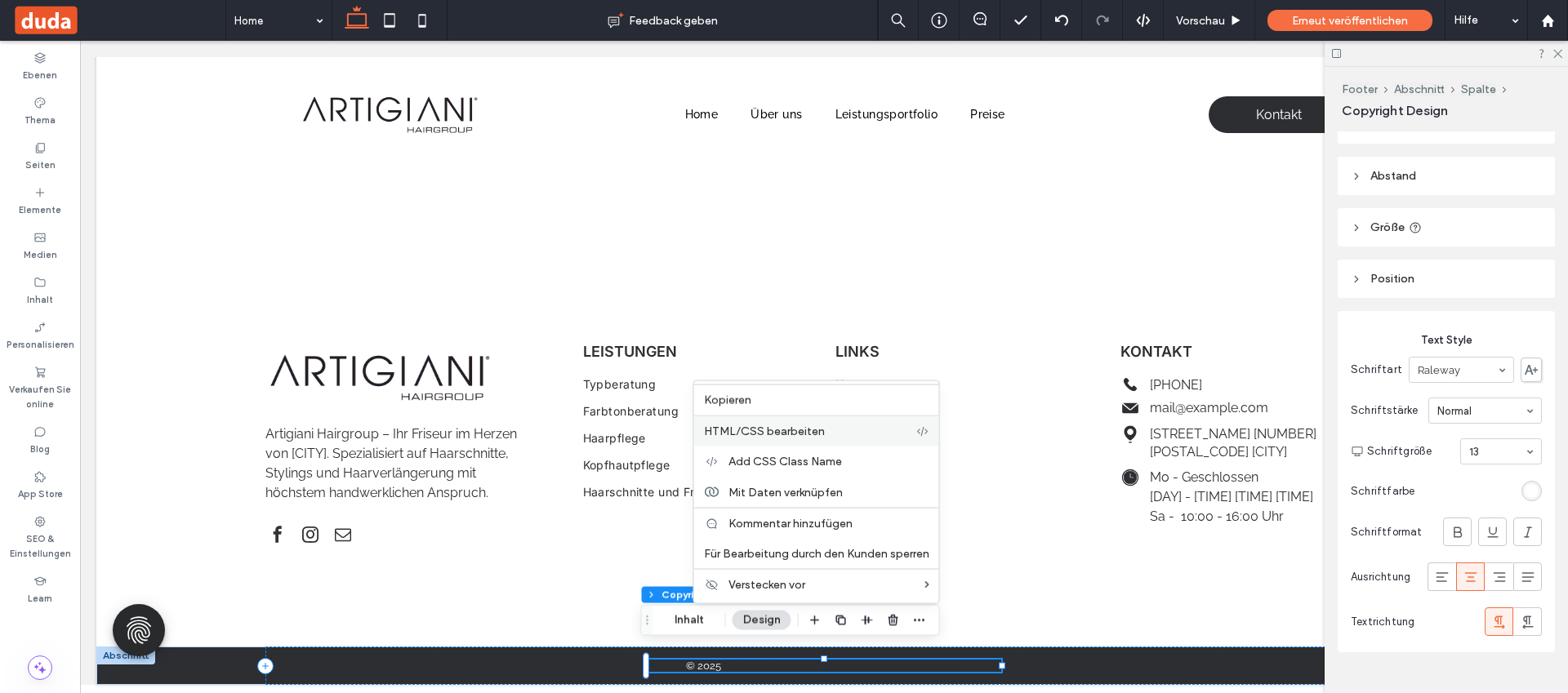 click on "HTML/CSS bearbeiten" at bounding box center (764, 431) 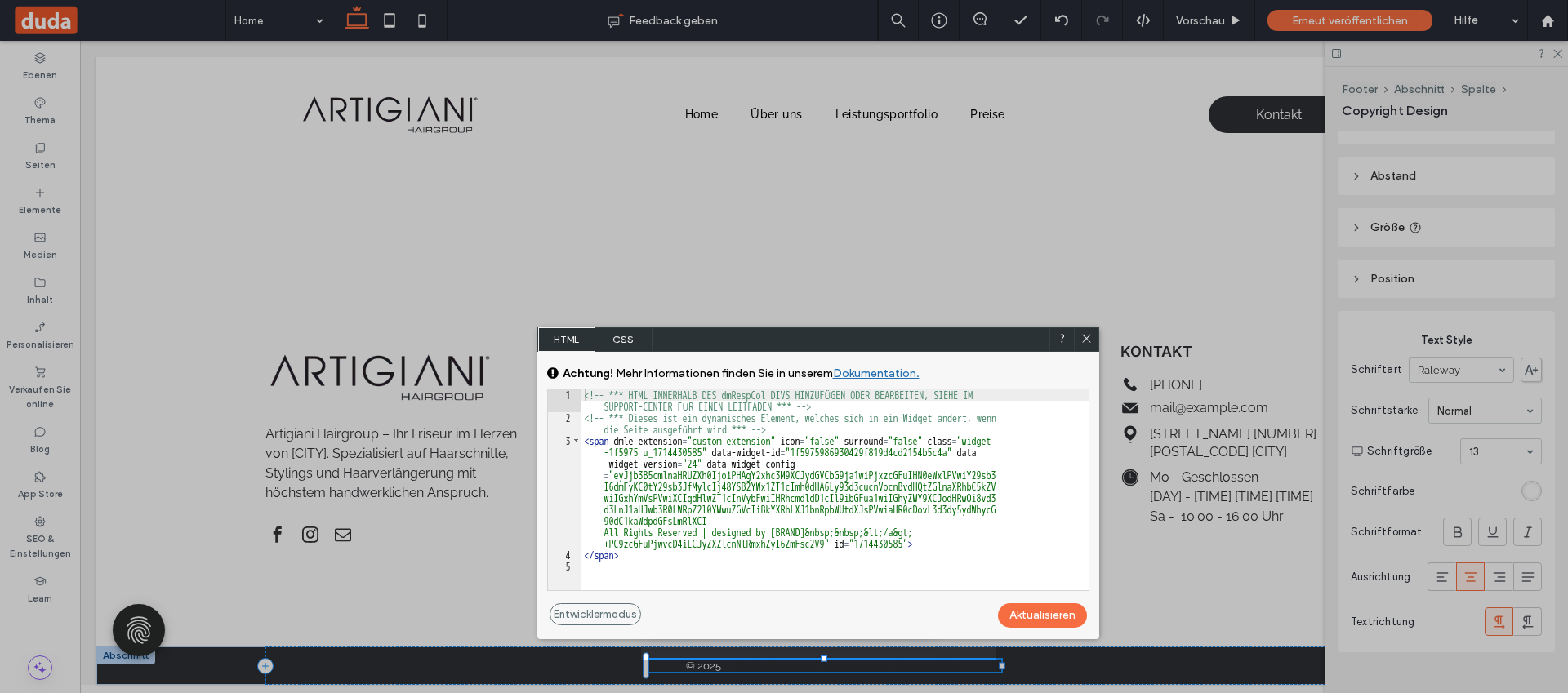 click on "CSS" at bounding box center [624, 340] 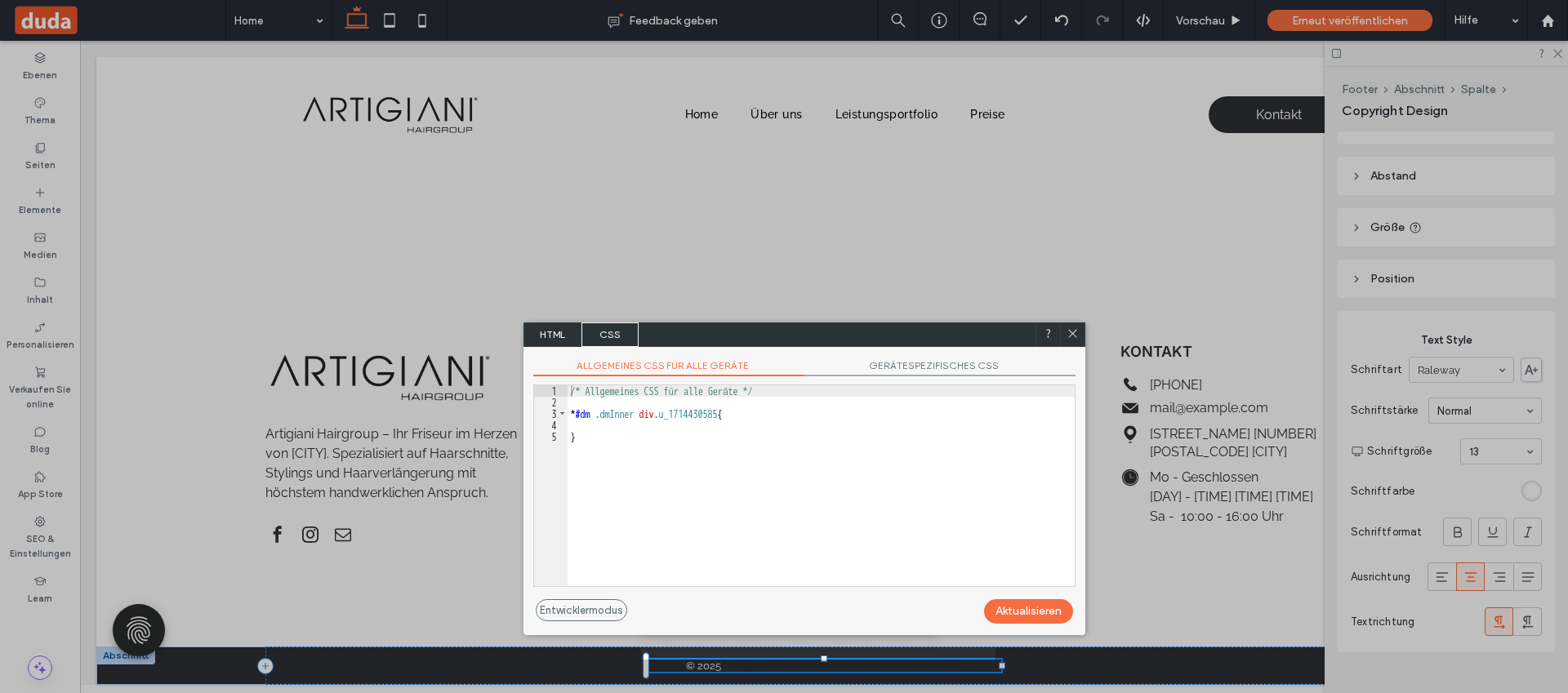 drag, startPoint x: 725, startPoint y: 327, endPoint x: 650, endPoint y: 306, distance: 77.88453 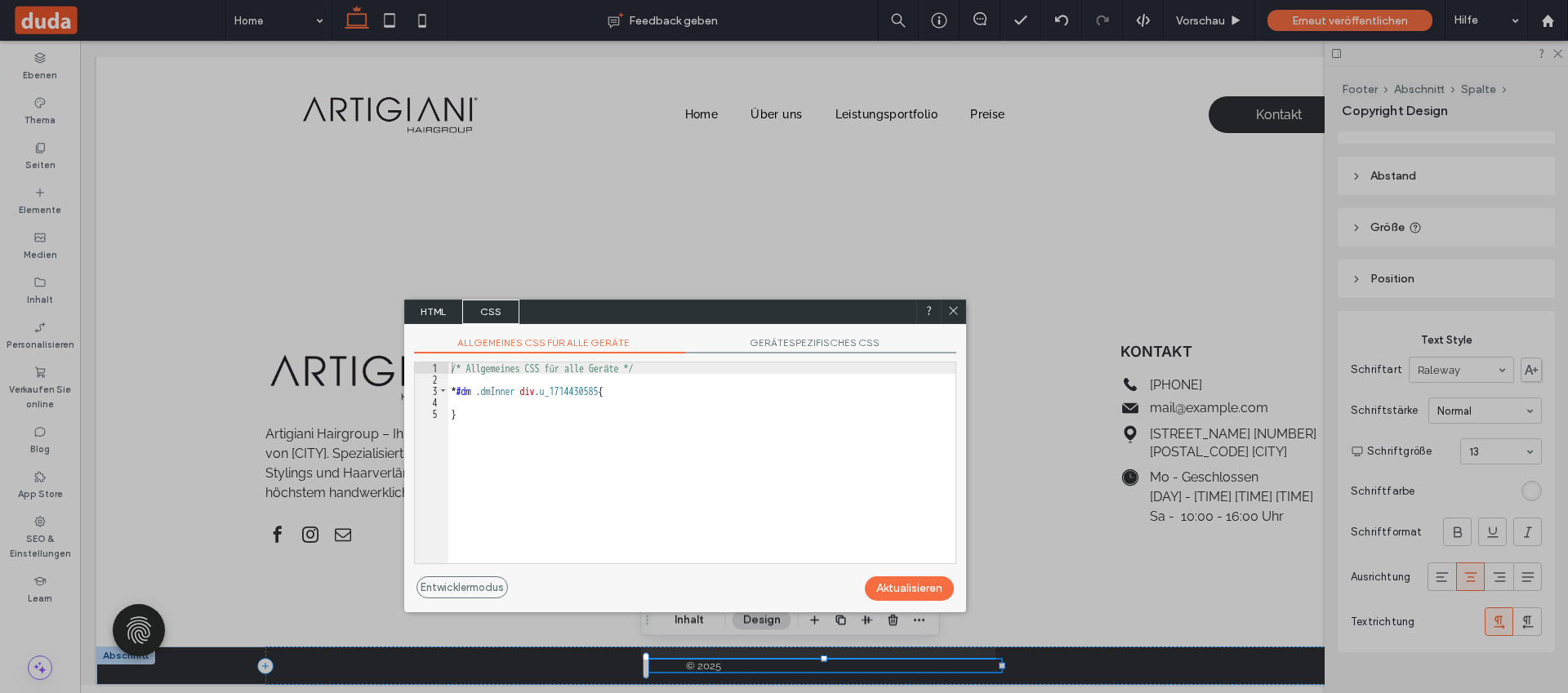 click on "GERÄTESPEZIFISCHES CSS" at bounding box center [821, 344] 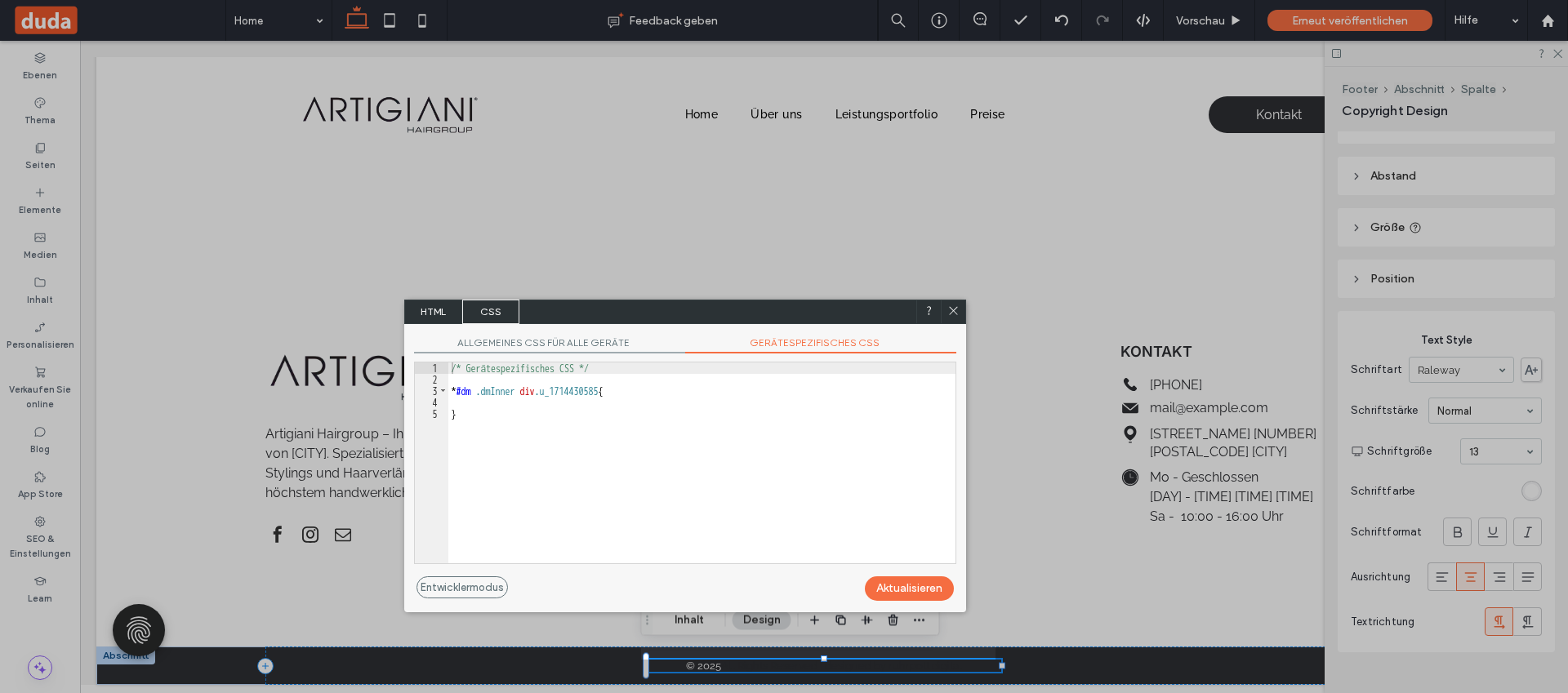 click on "/* Gerätespezifisches CSS */ * #dm   .dmInner   div .u_1714430585 { }" at bounding box center (702, 474) 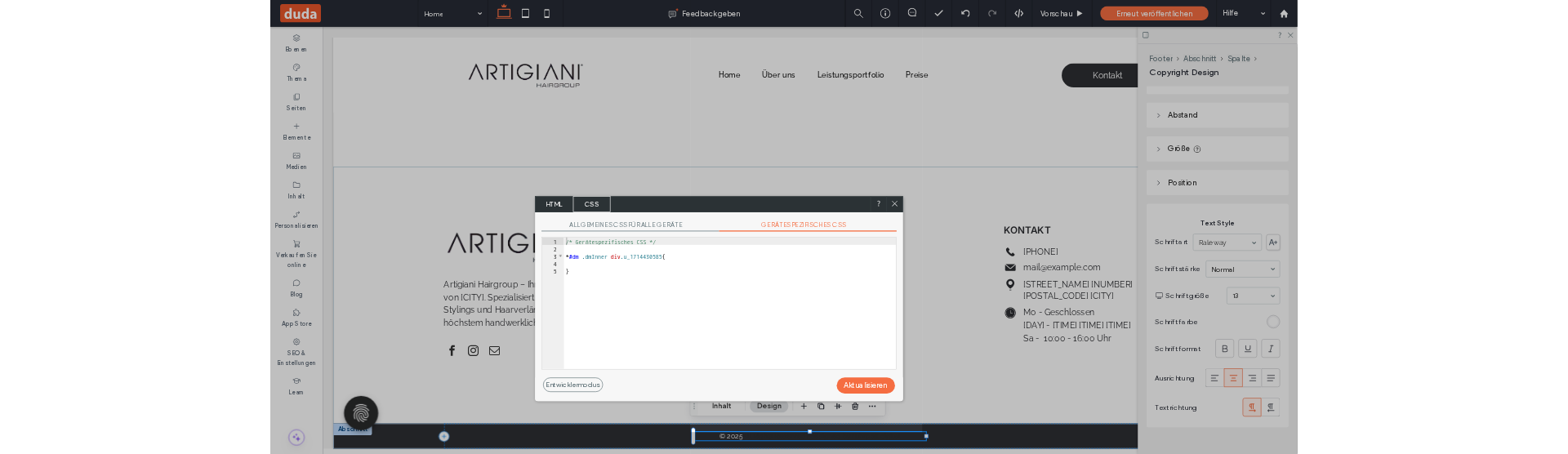 scroll, scrollTop: 2, scrollLeft: 0, axis: vertical 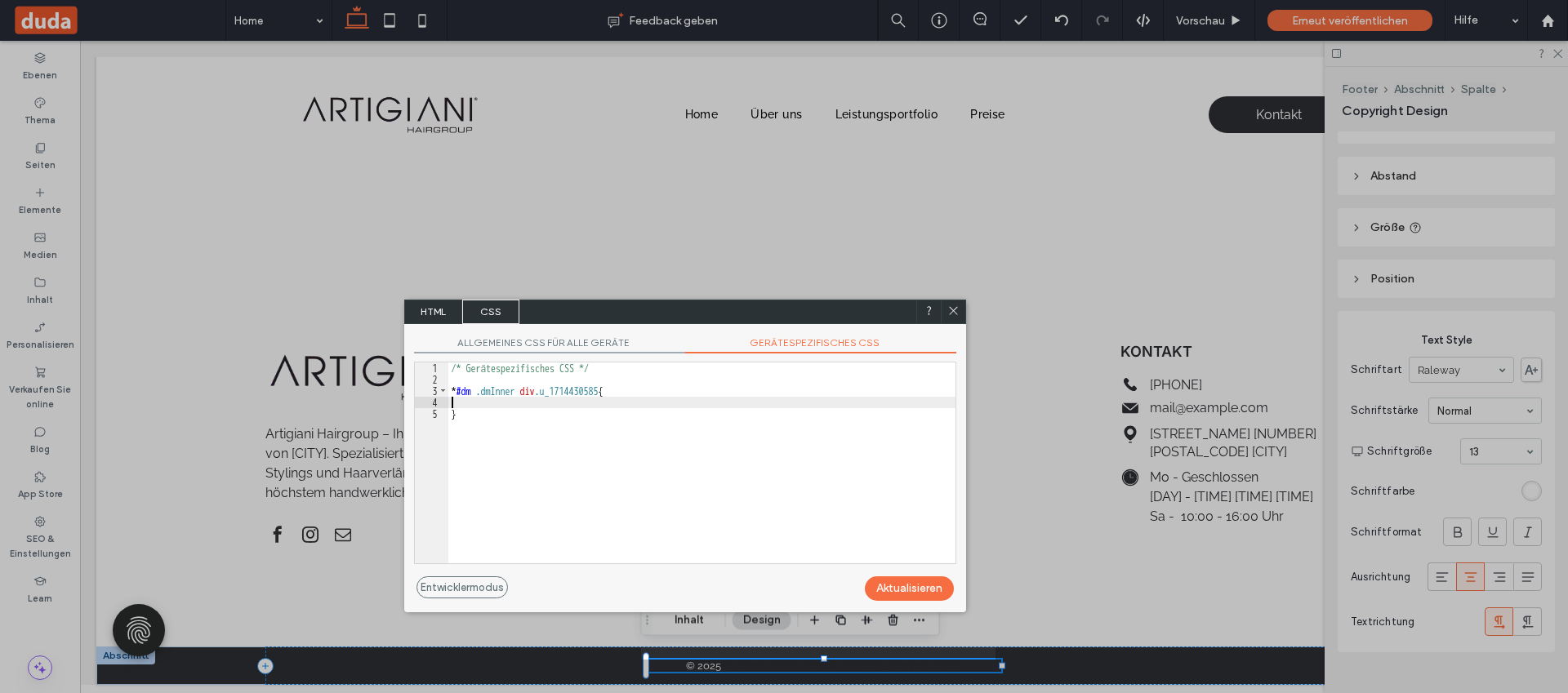 click on "/* Gerätespezifisches CSS */ * #dm   .dmInner   div .u_1714430585 { }" at bounding box center (702, 474) 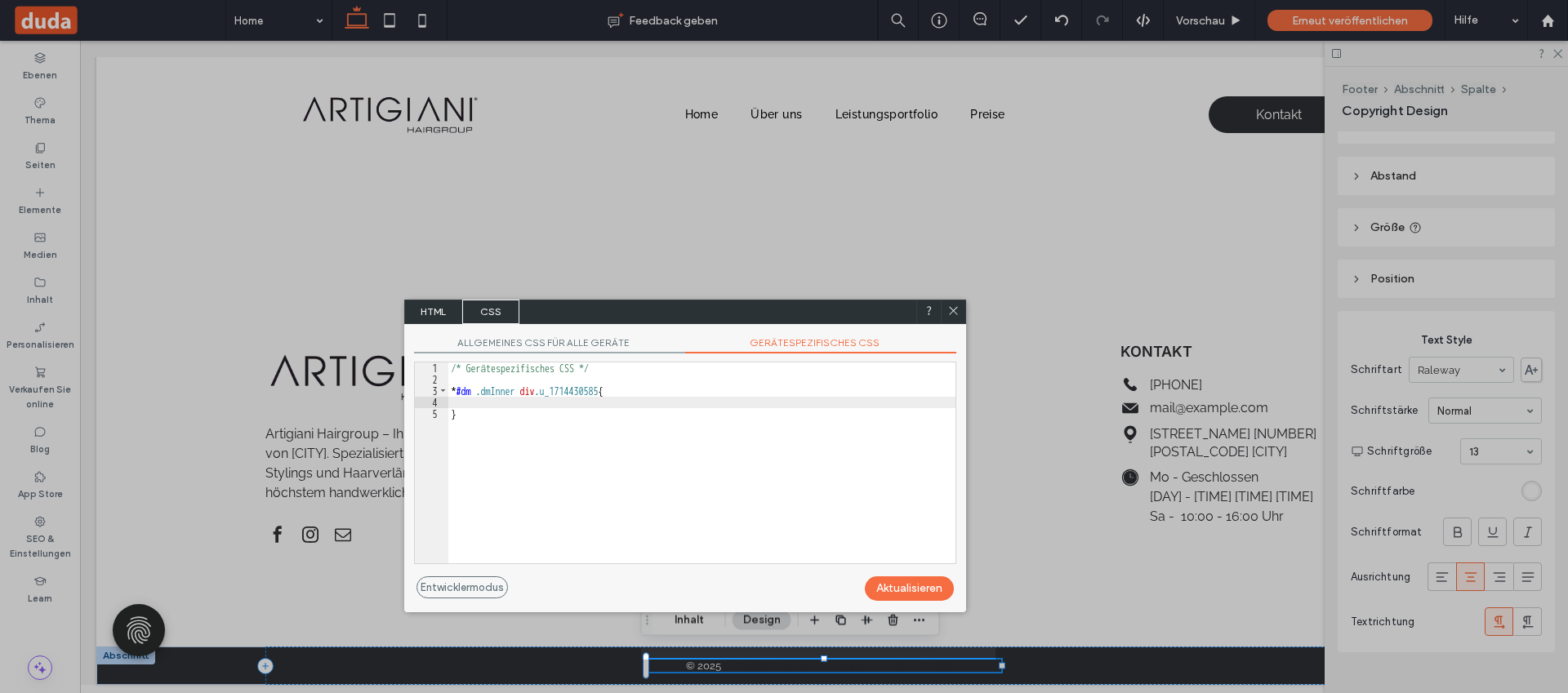 click 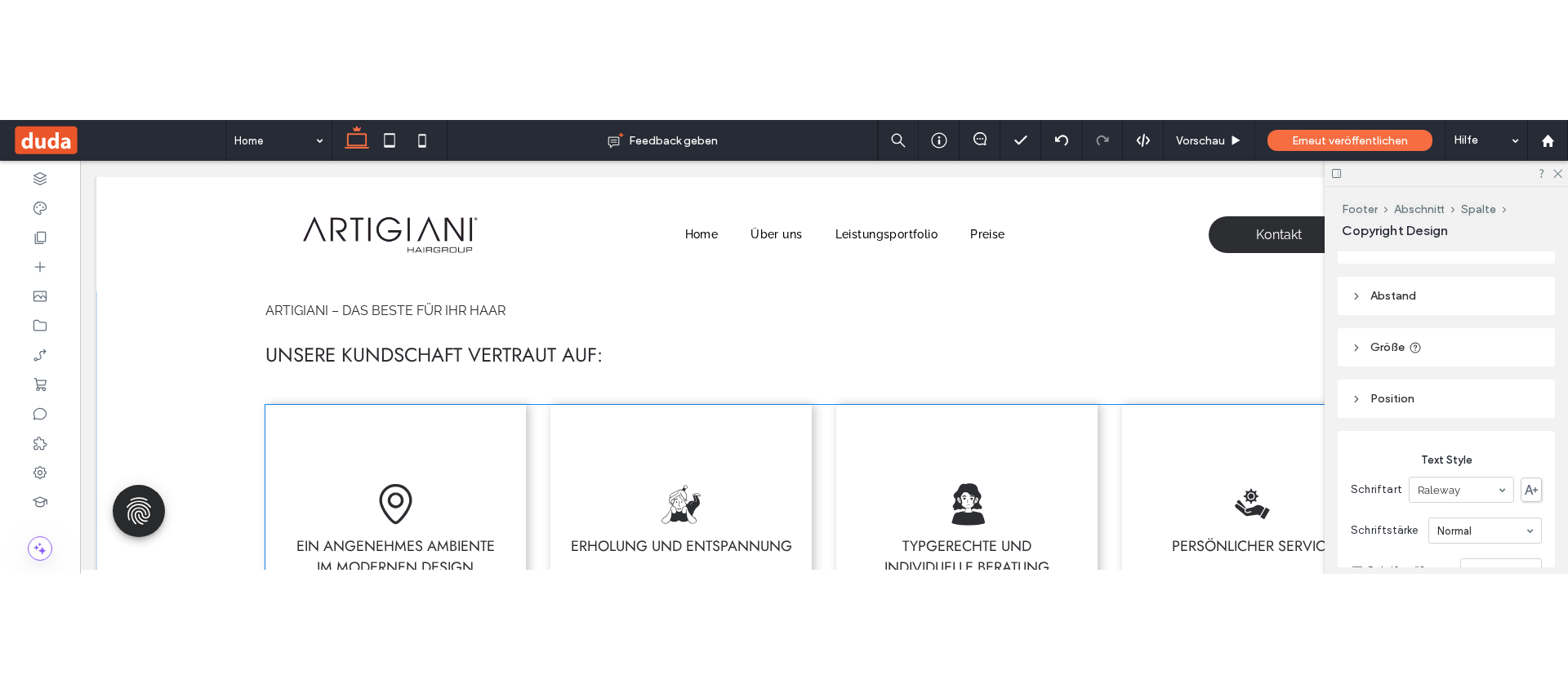 scroll, scrollTop: 915, scrollLeft: 0, axis: vertical 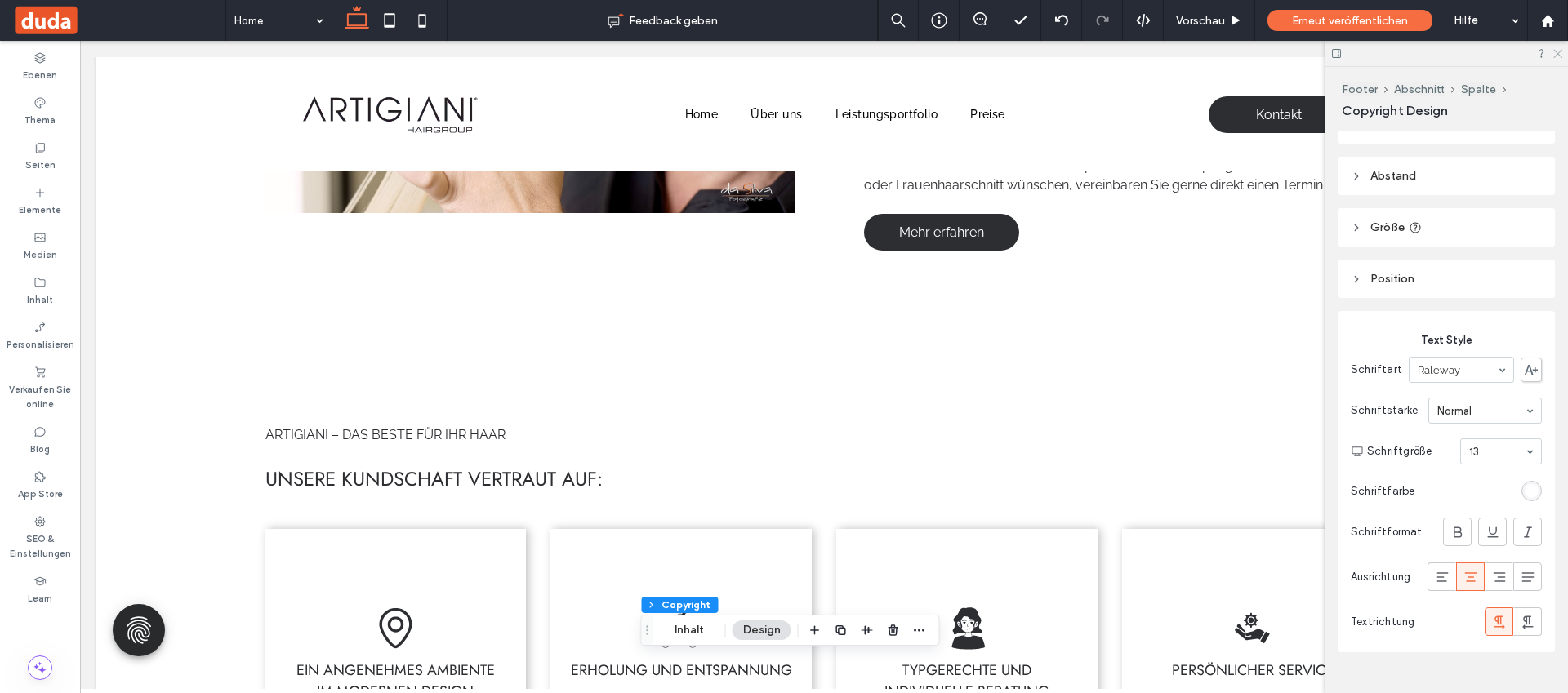 click 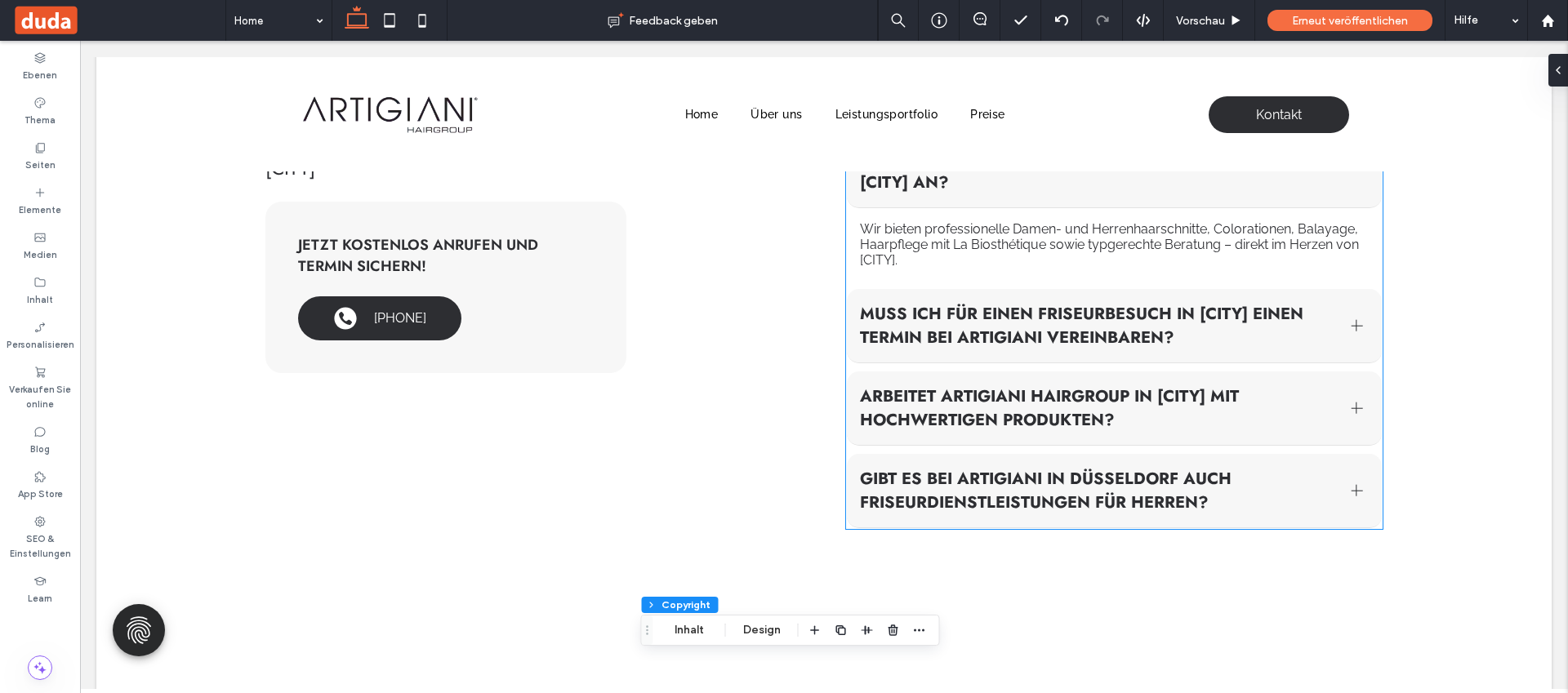 scroll, scrollTop: 3685, scrollLeft: 0, axis: vertical 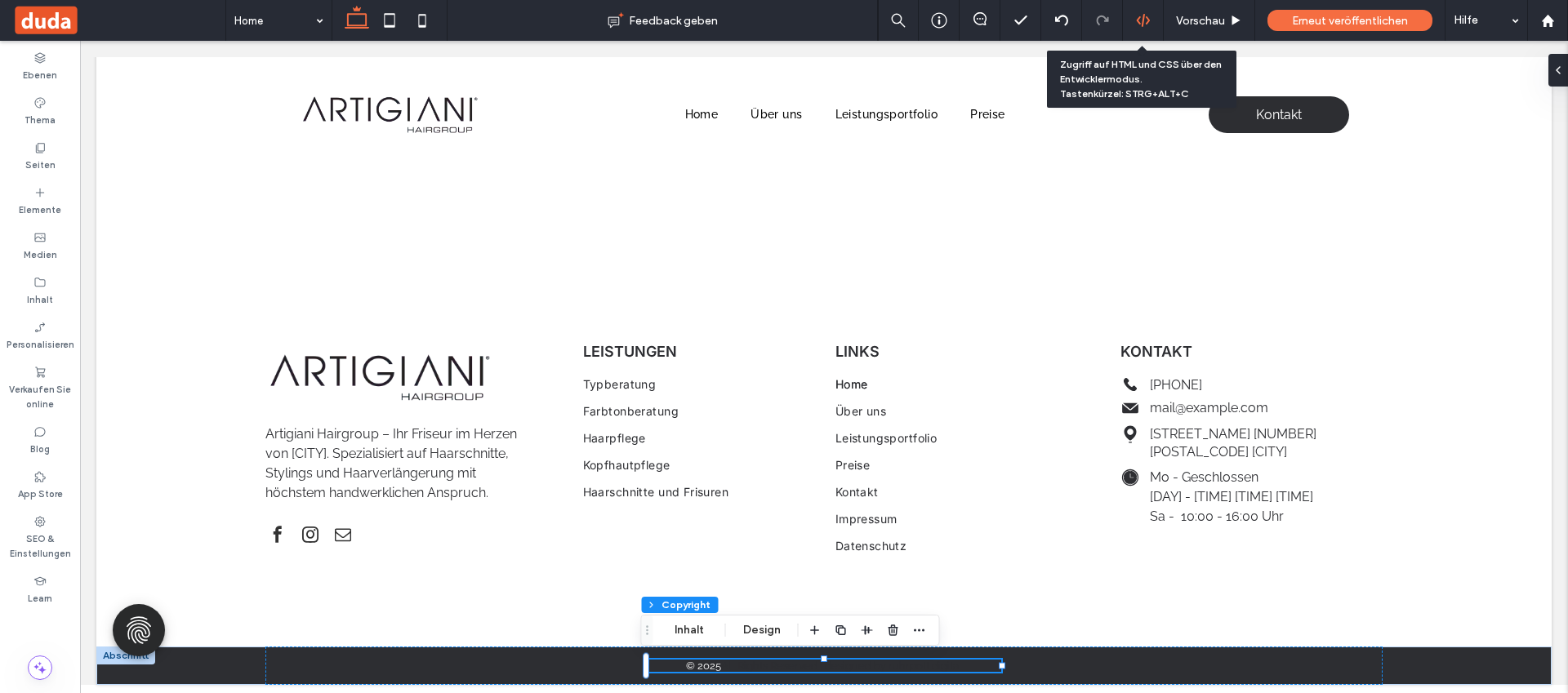 click at bounding box center (1143, 20) 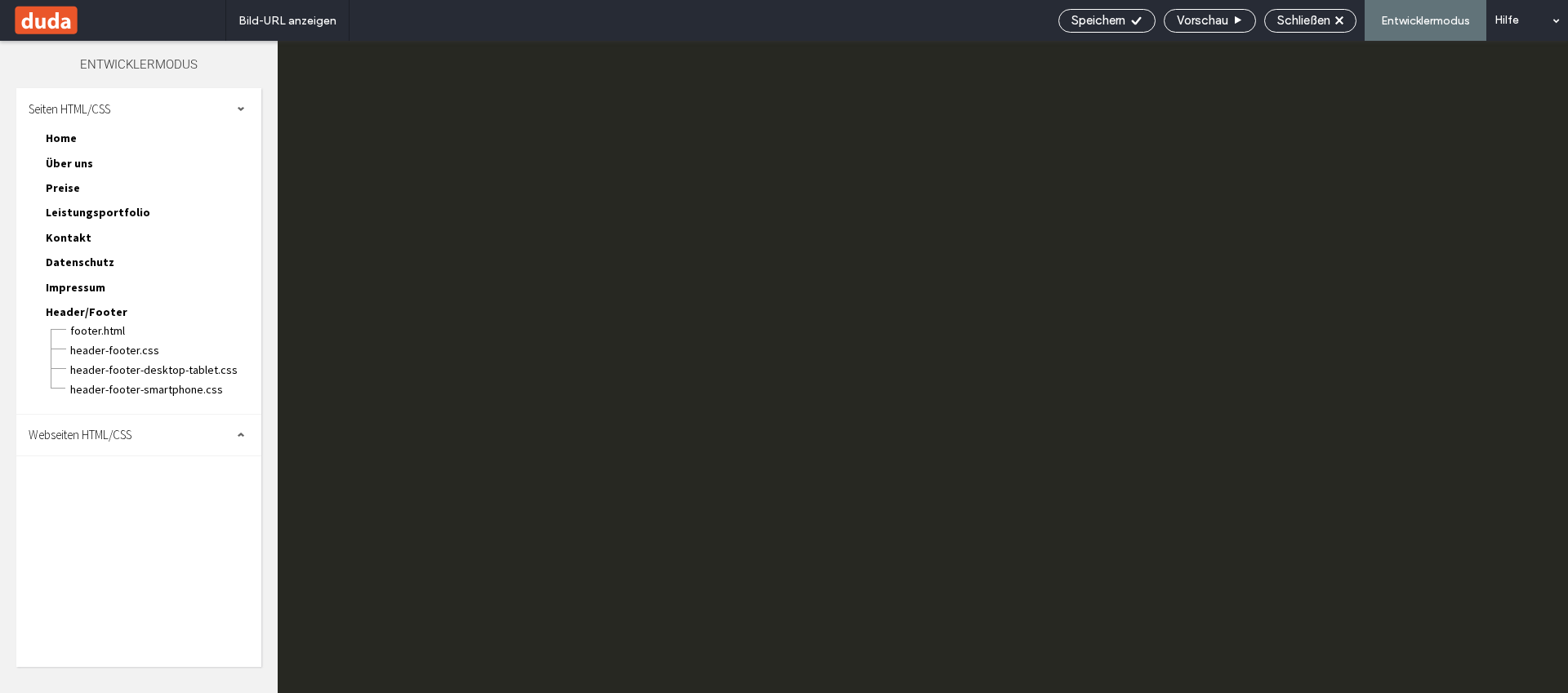 scroll, scrollTop: 0, scrollLeft: 0, axis: both 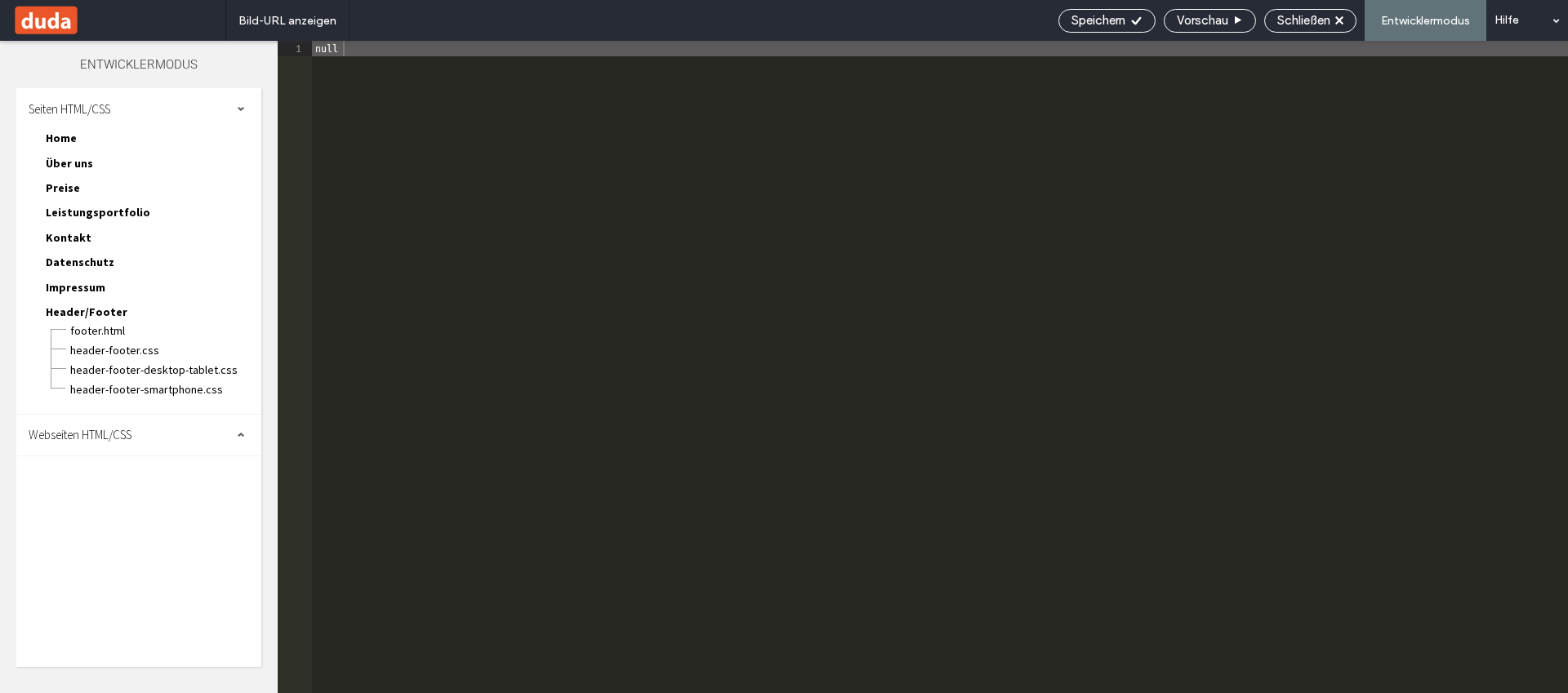 click on "Webseiten HTML/CSS" at bounding box center [139, 435] 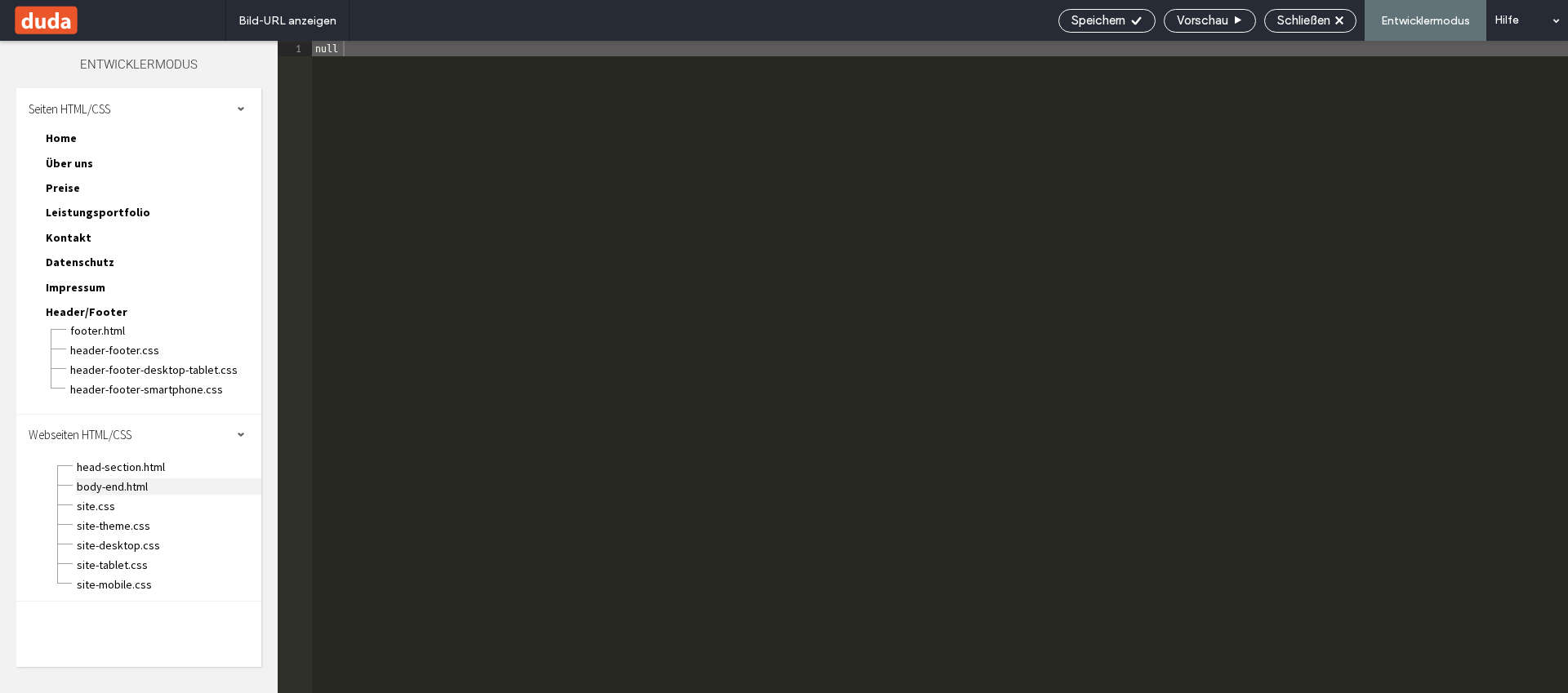 click on "body-end.html" at bounding box center (168, 486) 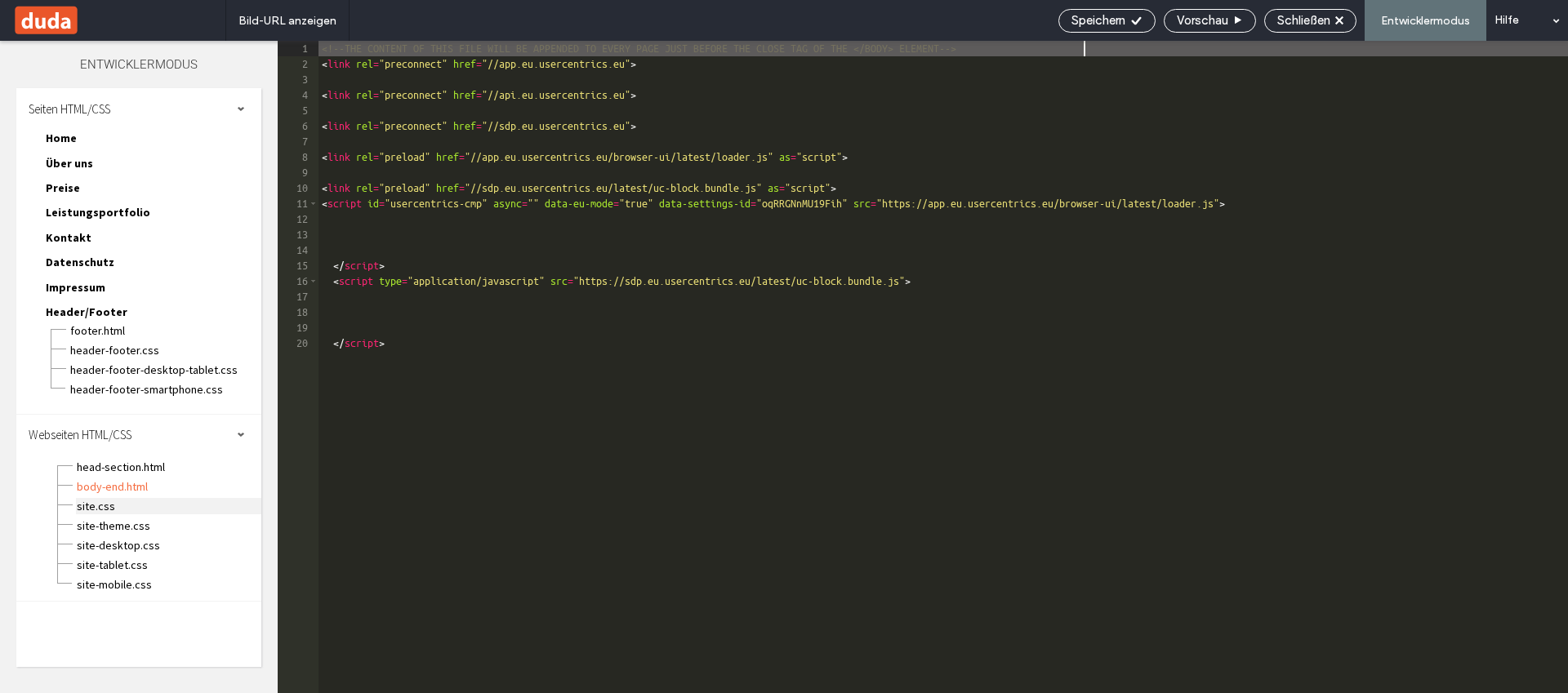 click on "site.css" at bounding box center [168, 506] 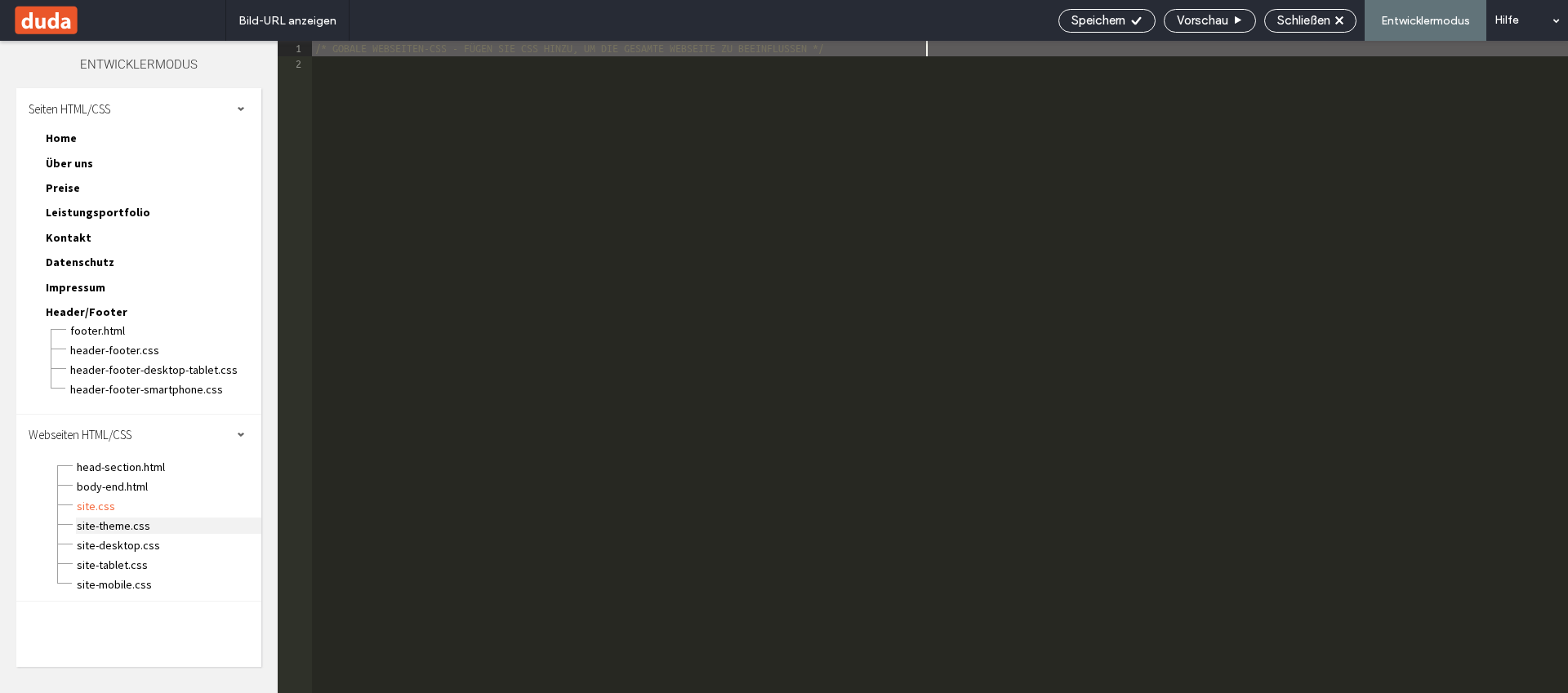click on "site-theme.css" at bounding box center [168, 526] 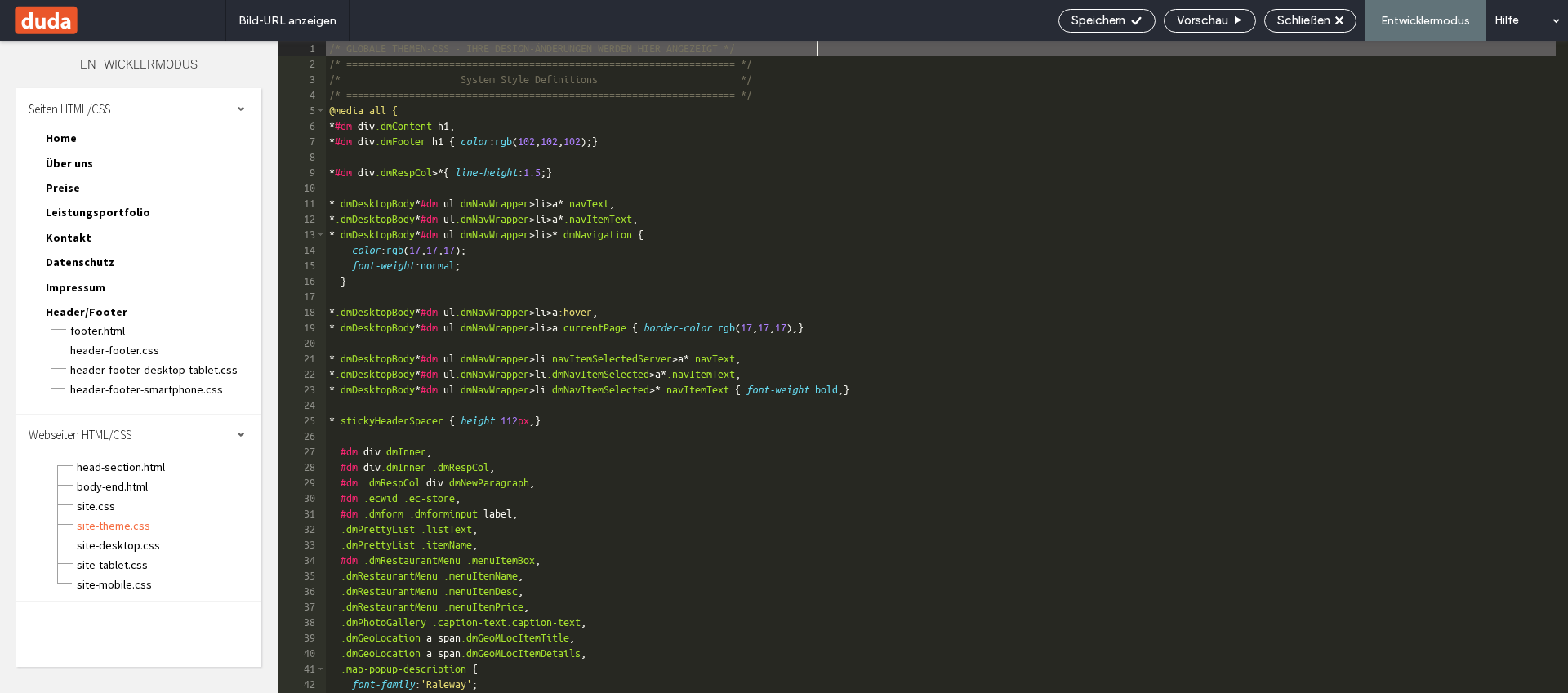click on "/* GLOBALE THEMEN-CSS - IHRE DESIGN-ÄNDERUNGEN WERDEN HIER ANGEZEIGT */ /* ==================================================================== */ /*                     System Style Definitions                         */ /* ==================================================================== */ @media all {   * #dm   div .dmContent   h1 ,   * #dm   div .dmFooter   h1   {   color : rgb ( 102 , 102 , 102 );  }   * #dm   div .dmRespCol >*  {   line-height : 1.5 ;  }   * .dmDesktopBody  * #dm   ul .dmNavWrapper > li > a  * .navText ,   * .dmDesktopBody  * #dm   ul .dmNavWrapper > li > a  * .navItemText ,   * .dmDesktopBody  * #dm   ul .dmNavWrapper > li >* .dmNavigation   {      color : rgb ( 17 , 17 , 17 );      font-weight : normal ;    }   * .dmDesktopBody  * #dm   ul .dmNavWrapper > li > a :hover ,   * .dmDesktopBody  * #dm   ul .dmNavWrapper > li > a .currentPage   {   border-color : rgb ( 17 , 17 , 17 );  }   * .dmDesktopBody  * #dm   ul .dmNavWrapper > li .navItemSelectedServer > a  * .navText ,   *  *" at bounding box center (941, 382) 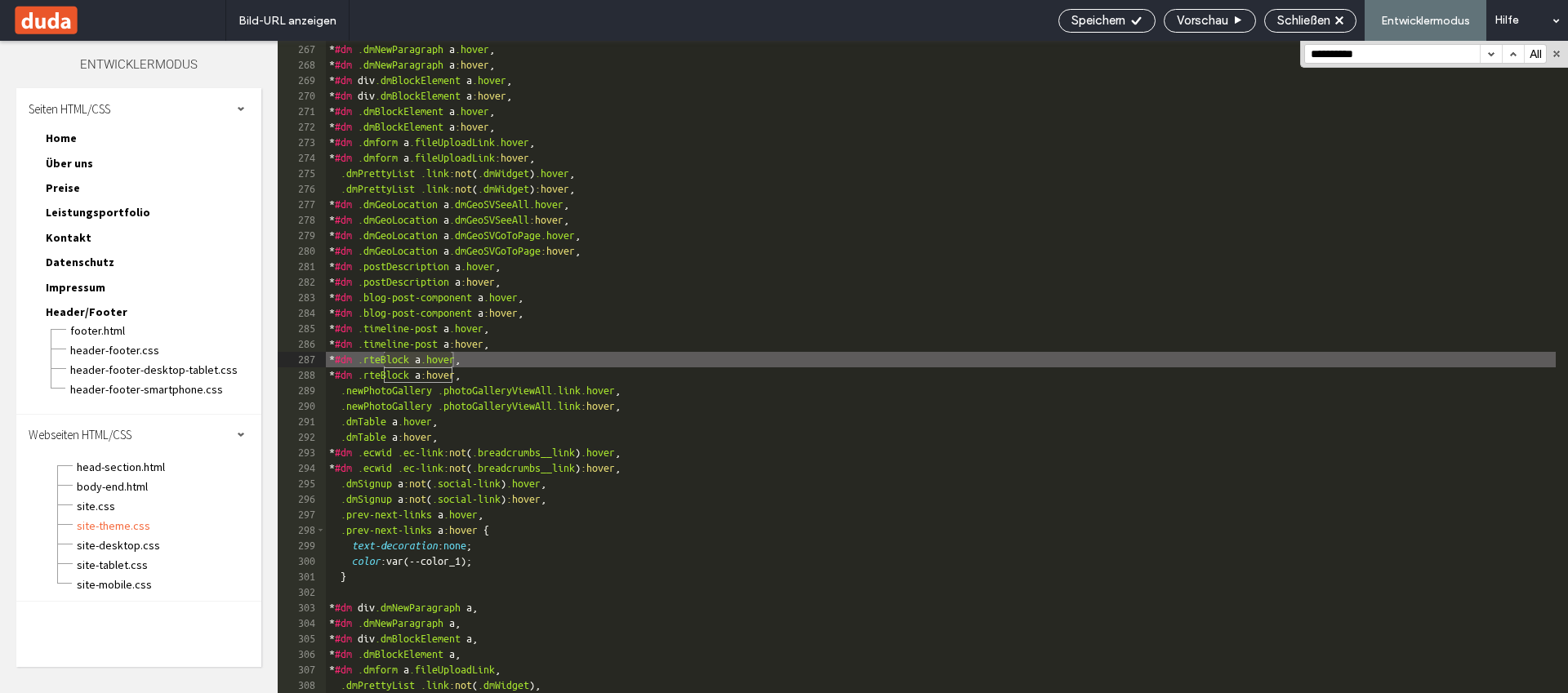 scroll, scrollTop: 4125, scrollLeft: 0, axis: vertical 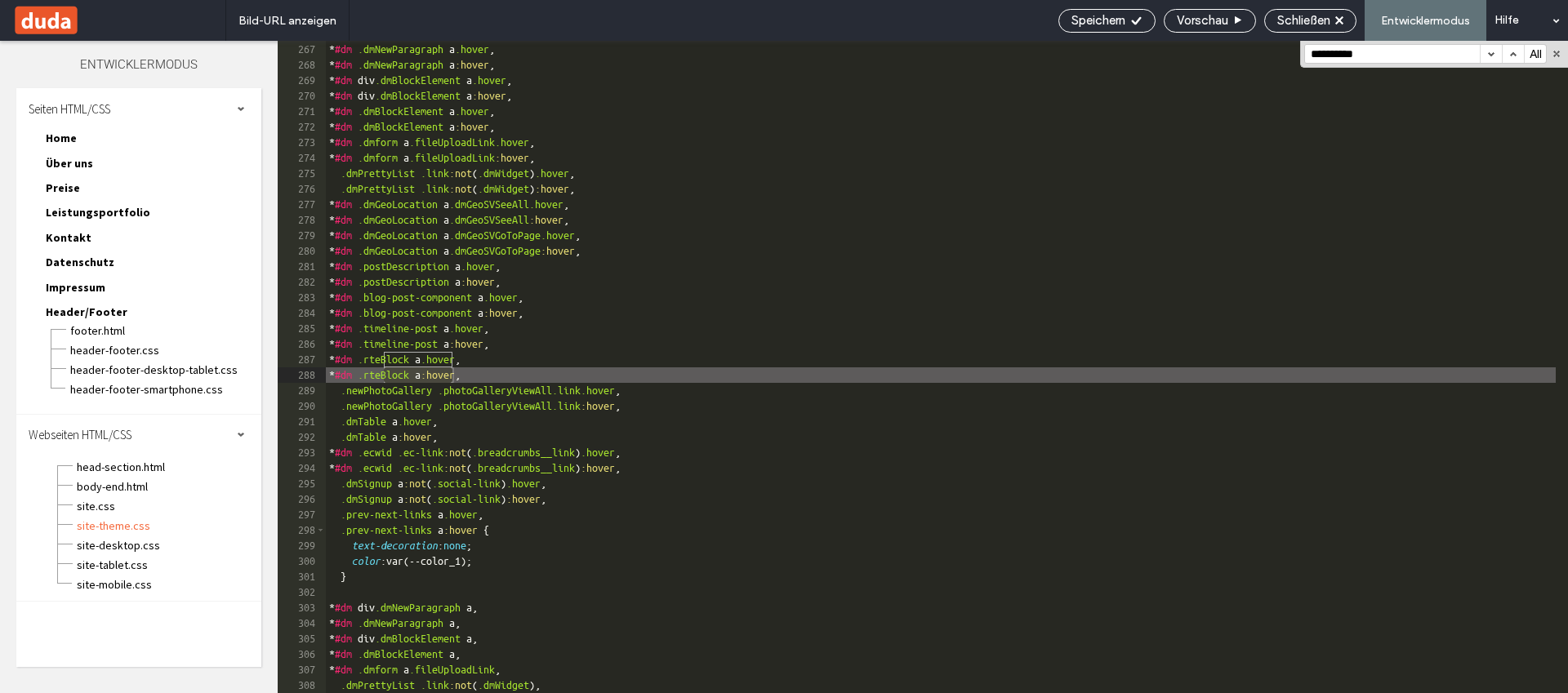 type on "**********" 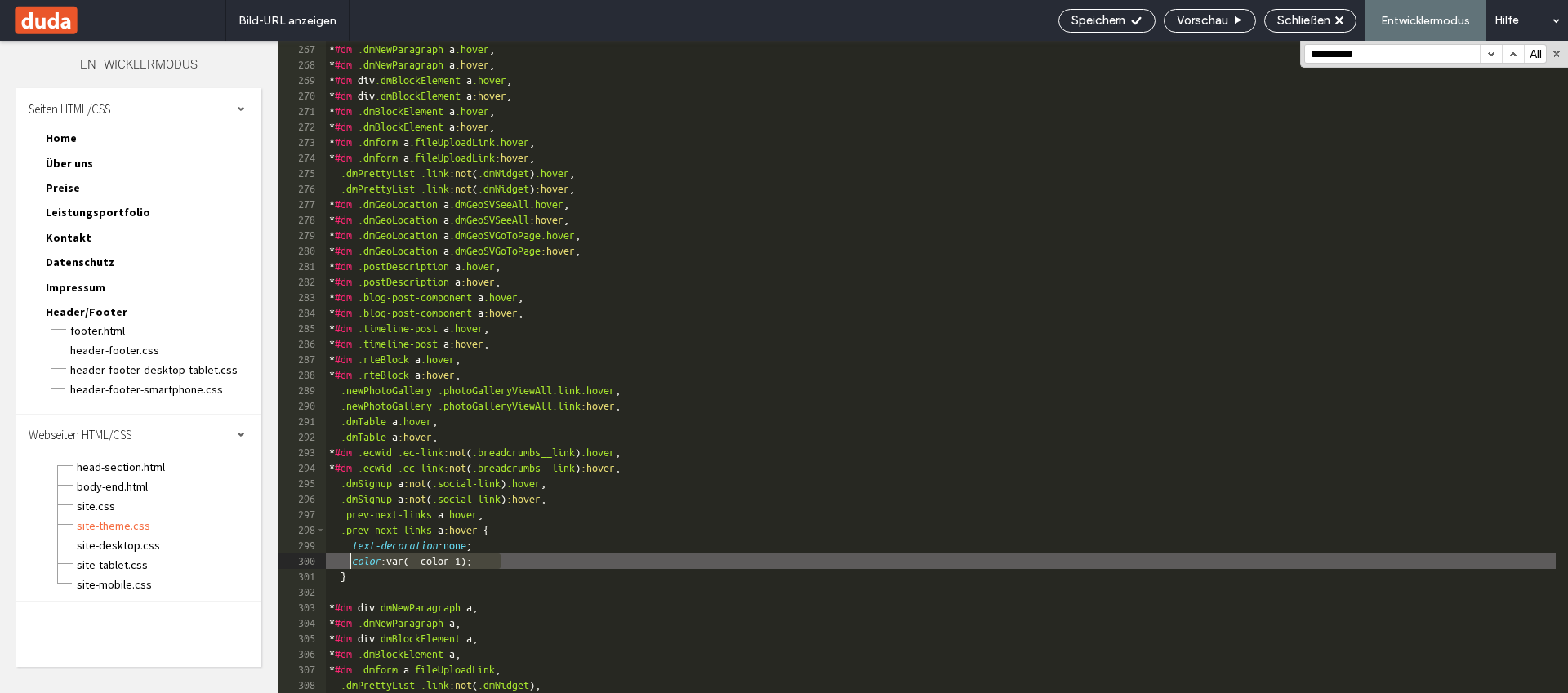 drag, startPoint x: 513, startPoint y: 562, endPoint x: 348, endPoint y: 560, distance: 165.0121 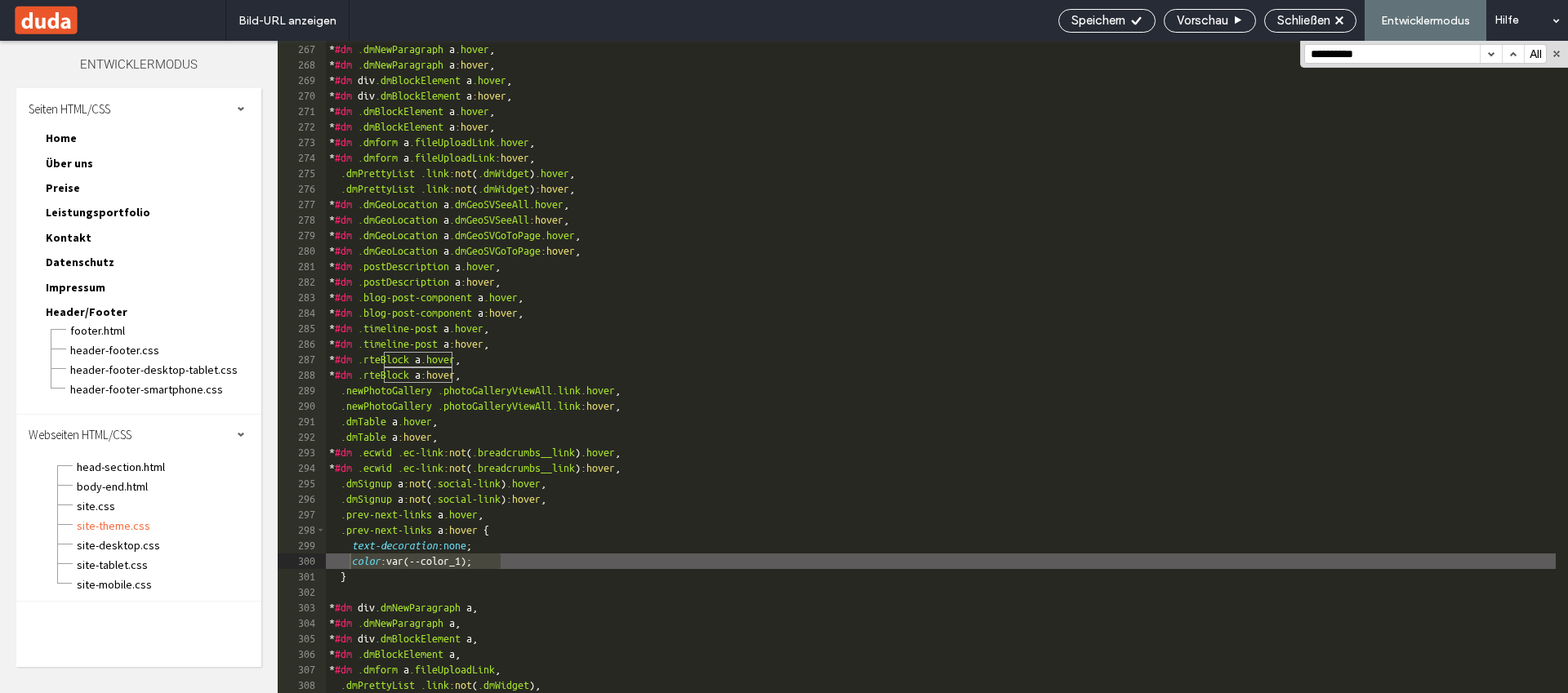 click on "**********" at bounding box center [1392, 54] 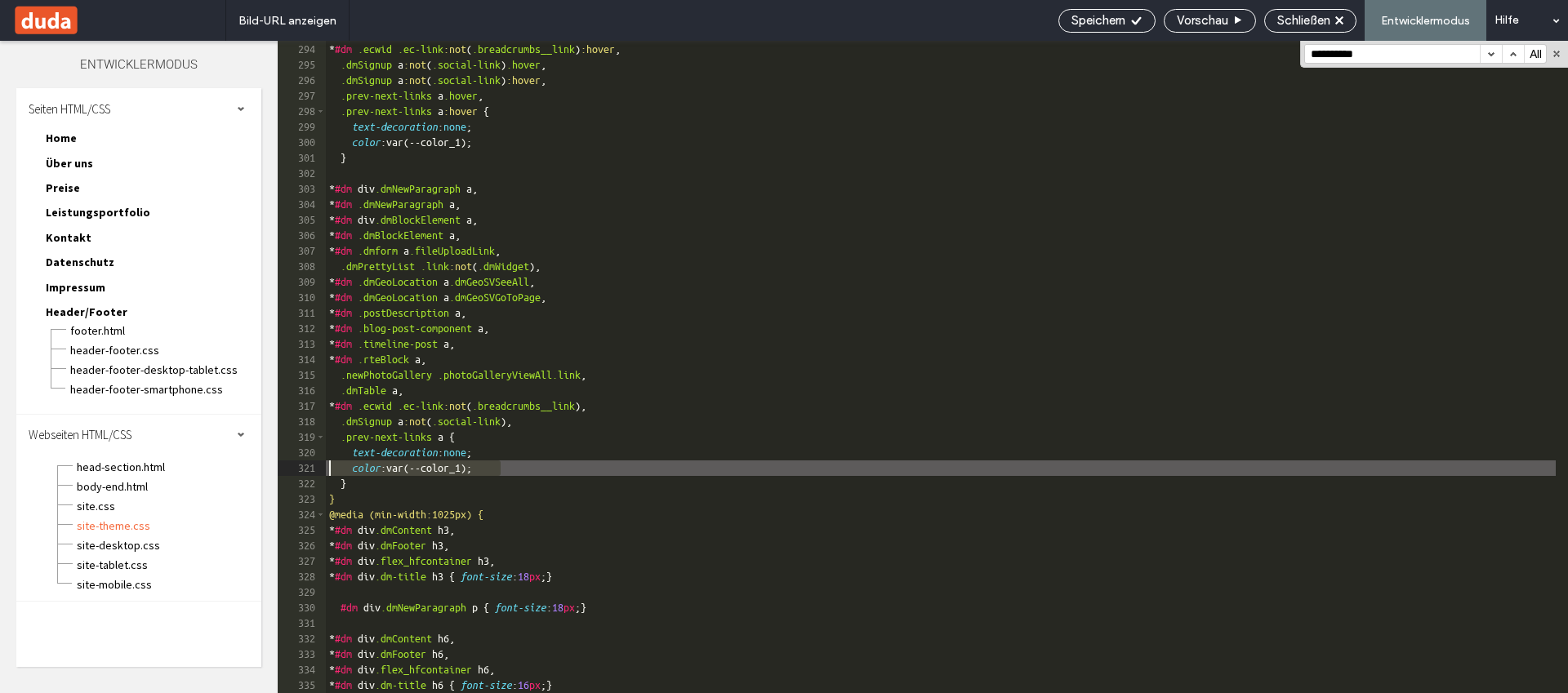 drag, startPoint x: 512, startPoint y: 468, endPoint x: 305, endPoint y: 468, distance: 207 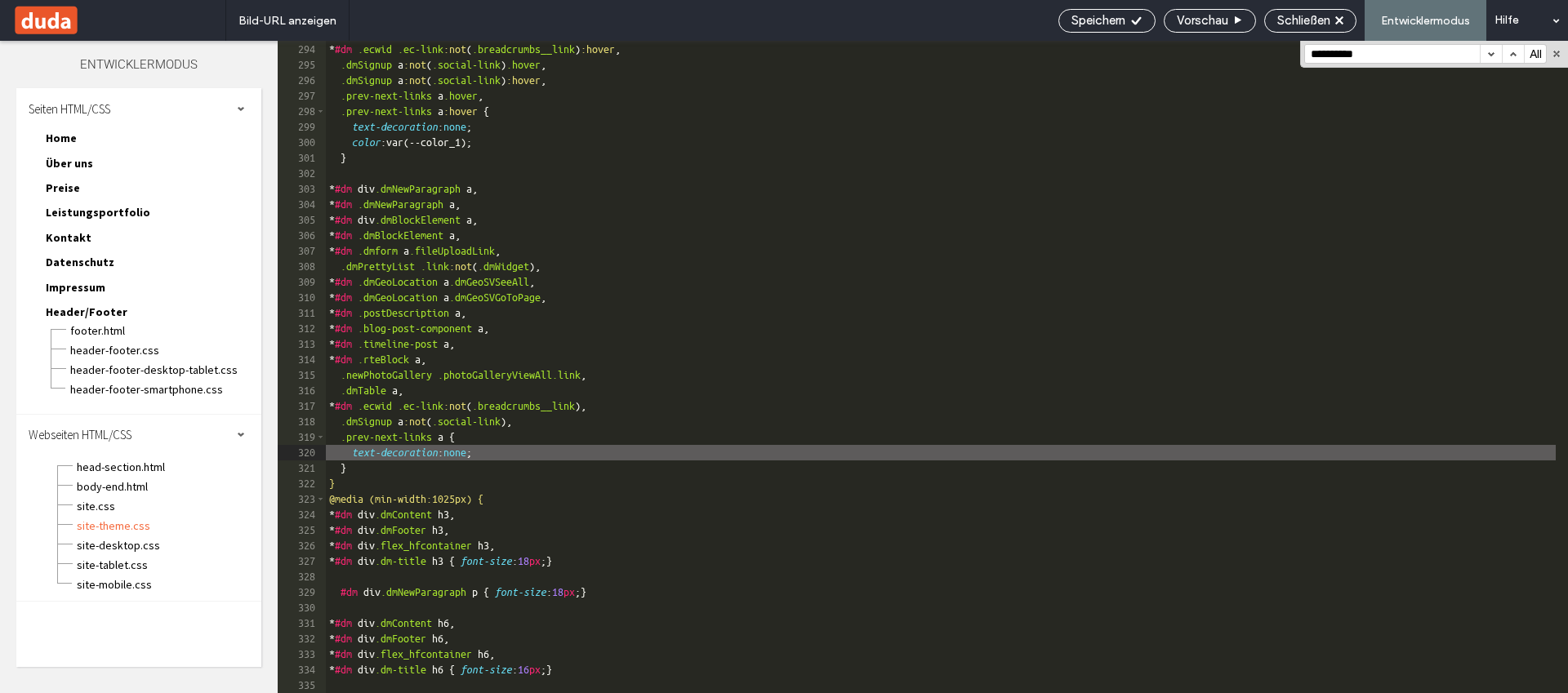 click on "* #dm   .ecwid   .ec-link :not ( .breadcrumbs__link ) .hover ,   * #dm   .ecwid   .ec-link :not ( .breadcrumbs__link ) :hover ,    .dmSignup   a :not ( .social-link ) .hover ,    .dmSignup   a :not ( .social-link ) :hover ,    .prev-next-links   a .hover ,    .prev-next-links   a :hover   {      text-decoration : none ;      color :var(--color_1);    }   * #dm   div .dmNewParagraph   a ,   * #dm   .dmNewParagraph   a ,   * #dm   div .dmBlockElement   a ,   * #dm   .dmBlockElement   a ,   * #dm   .dmform   a .fileUploadLink ,    .dmPrettyList   .link :not ( .dmWidget ),   * #dm   .dmGeoLocation   a .dmGeoSVSeeAll ,   * #dm   .dmGeoLocation   a .dmGeoSVGoToPage ,   * #dm   .postDescription   a ,   * #dm   .blog-post-component   a ,   * #dm   .timeline-post   a ,   * #dm   .rteBlock   a ,    .newPhotoGallery   .photoGalleryViewAll.link ,    .dmTable   a ,   * #dm   .ecwid   .ec-link :not ( .breadcrumbs__link ),    .dmSignup   a :not ( .social-link ),    .prev-next-links   a   {      text-decoration : none ;" at bounding box center (941, 367) 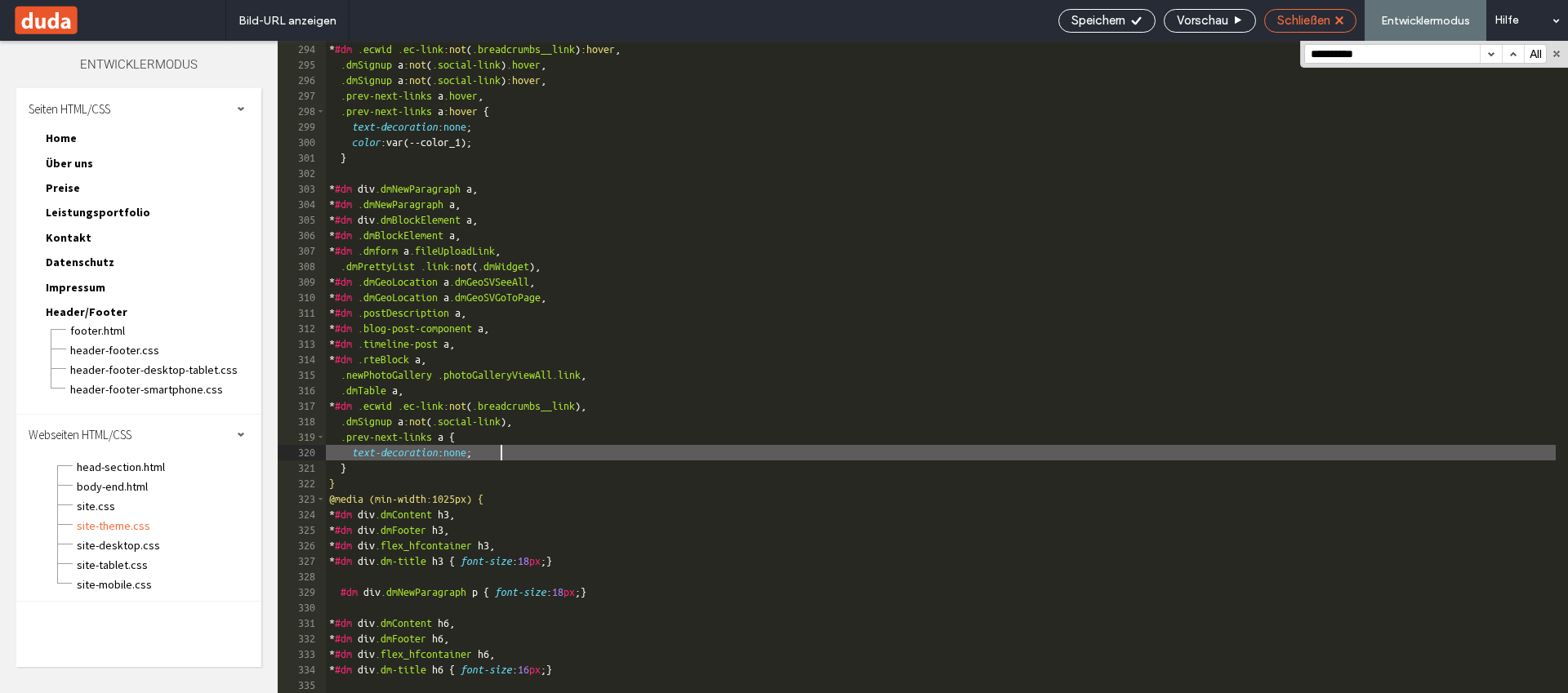 click on "Schließen" at bounding box center (1303, 20) 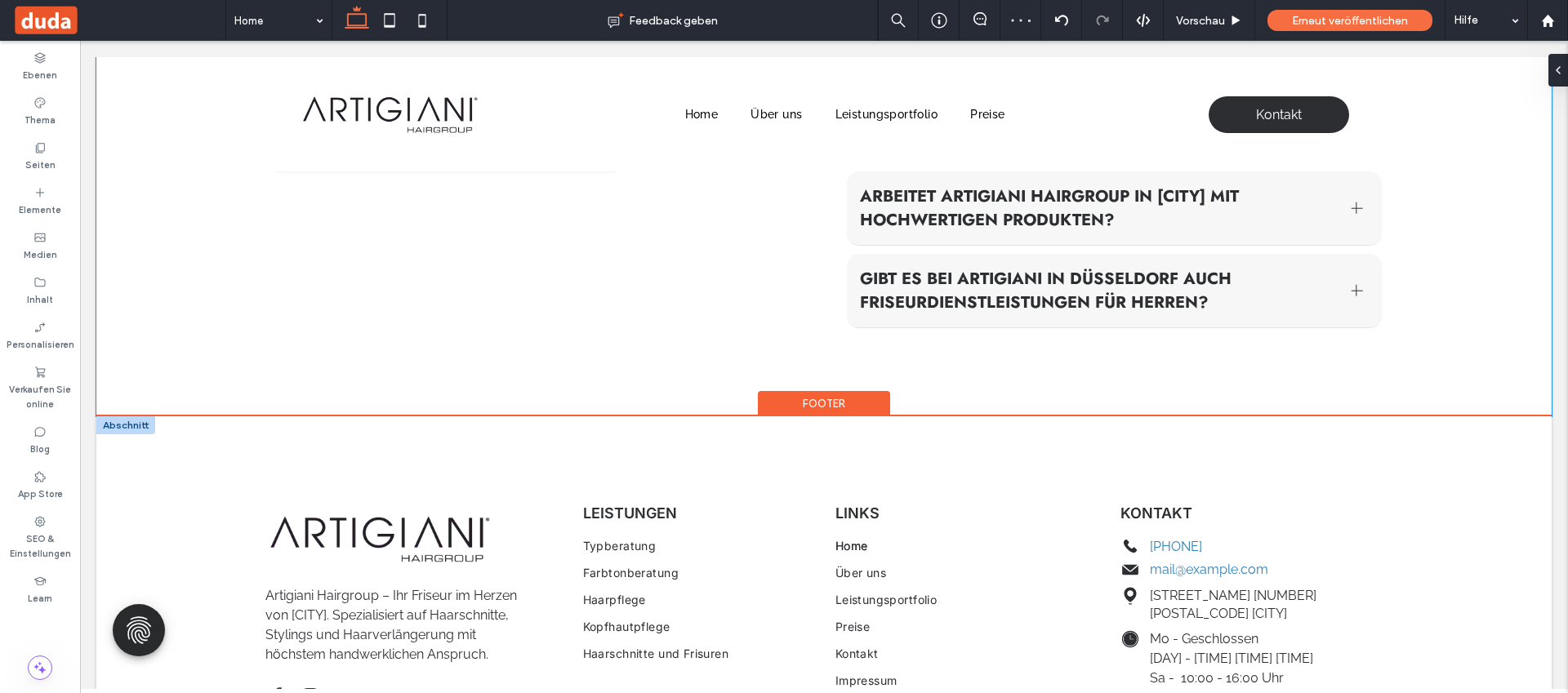 scroll, scrollTop: 3685, scrollLeft: 0, axis: vertical 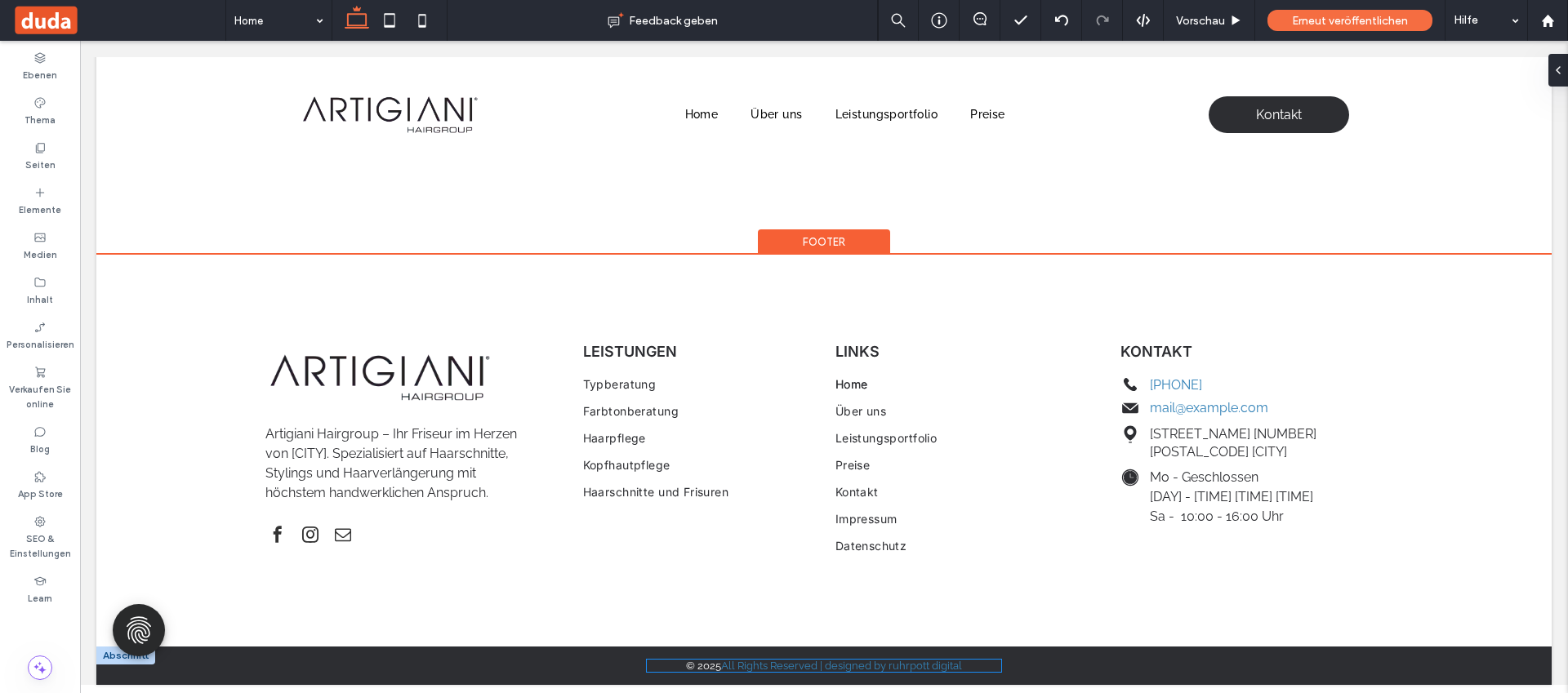 click on "© [YEAR]
All Rights Reserved | designed by [BRAND]" at bounding box center [824, 665] 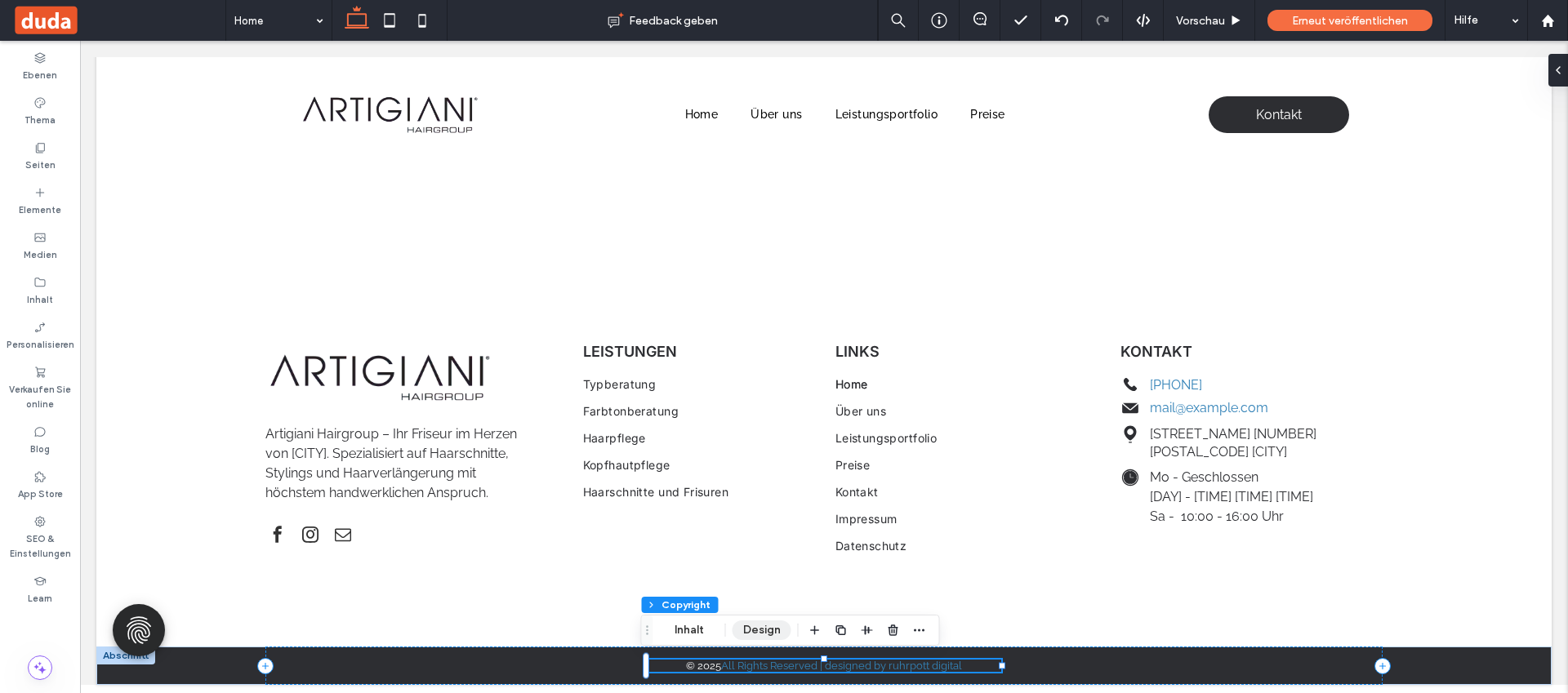click on "Design" at bounding box center (762, 630) 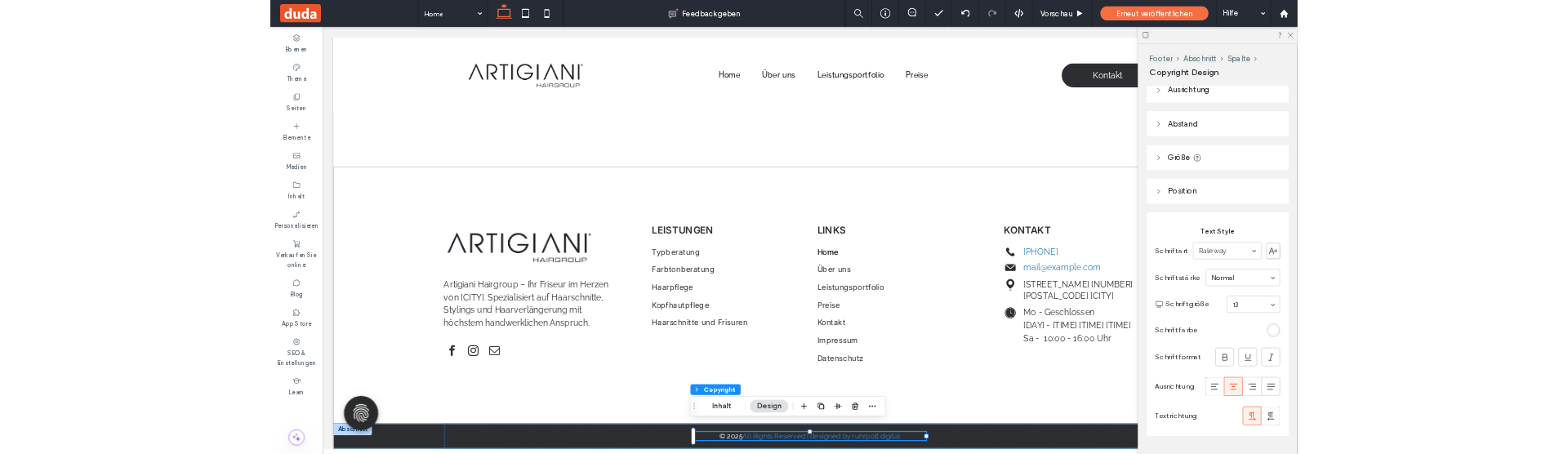 scroll, scrollTop: 65, scrollLeft: 0, axis: vertical 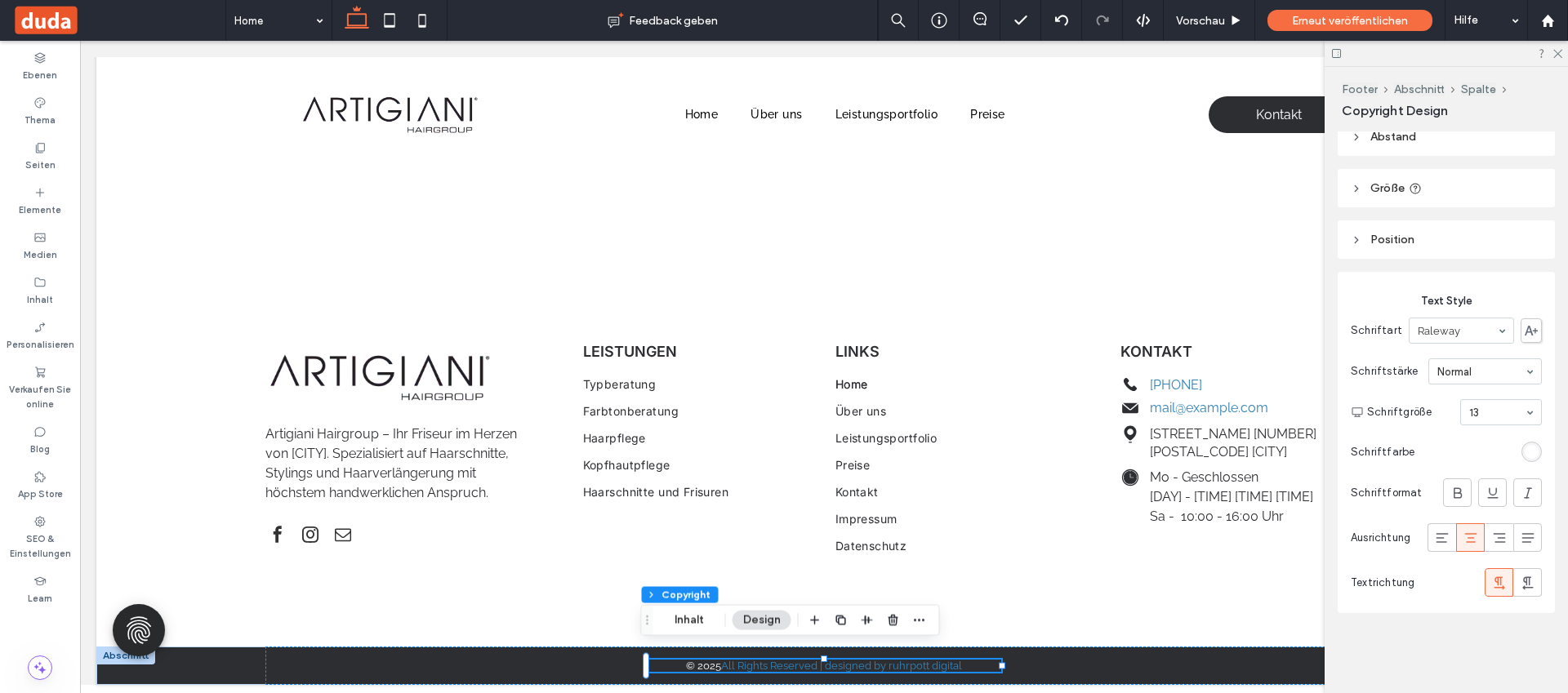 click at bounding box center [1531, 451] 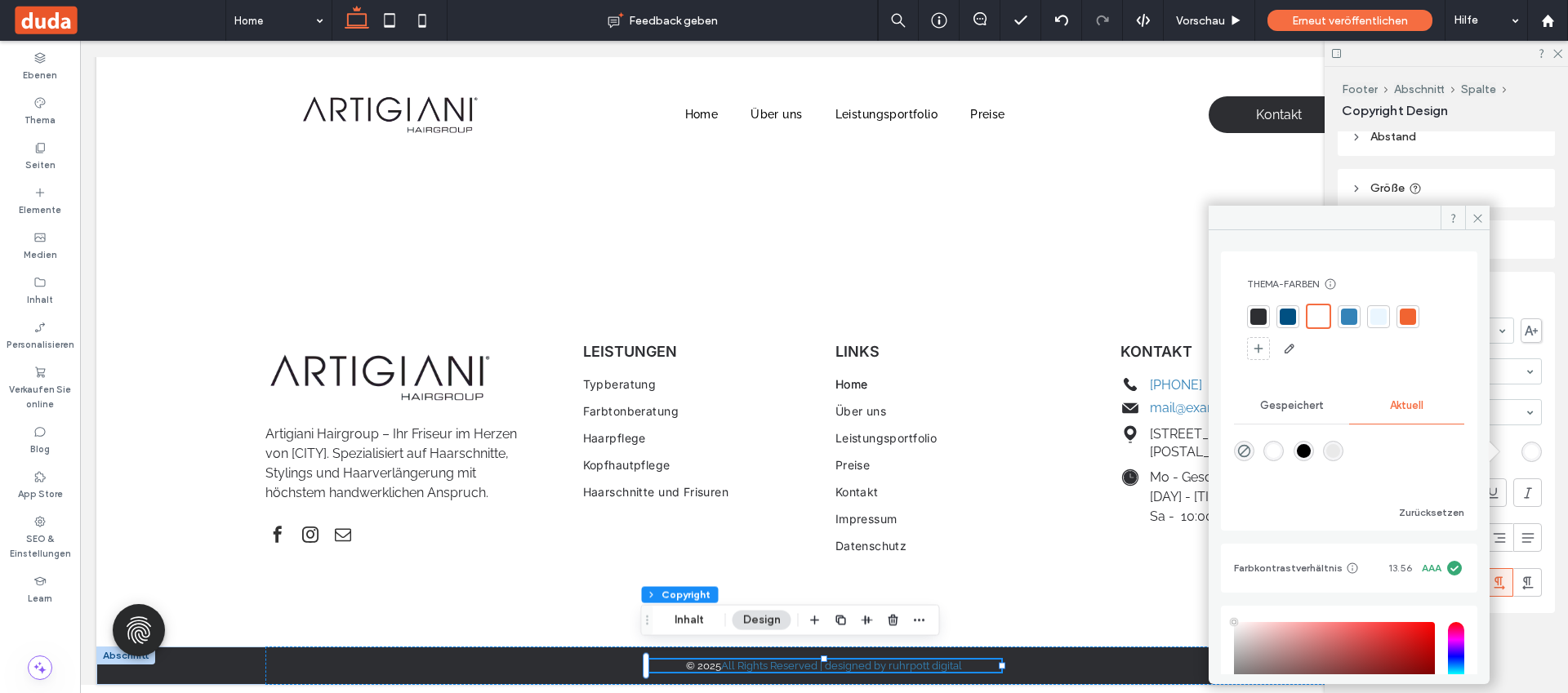 click at bounding box center [1318, 316] 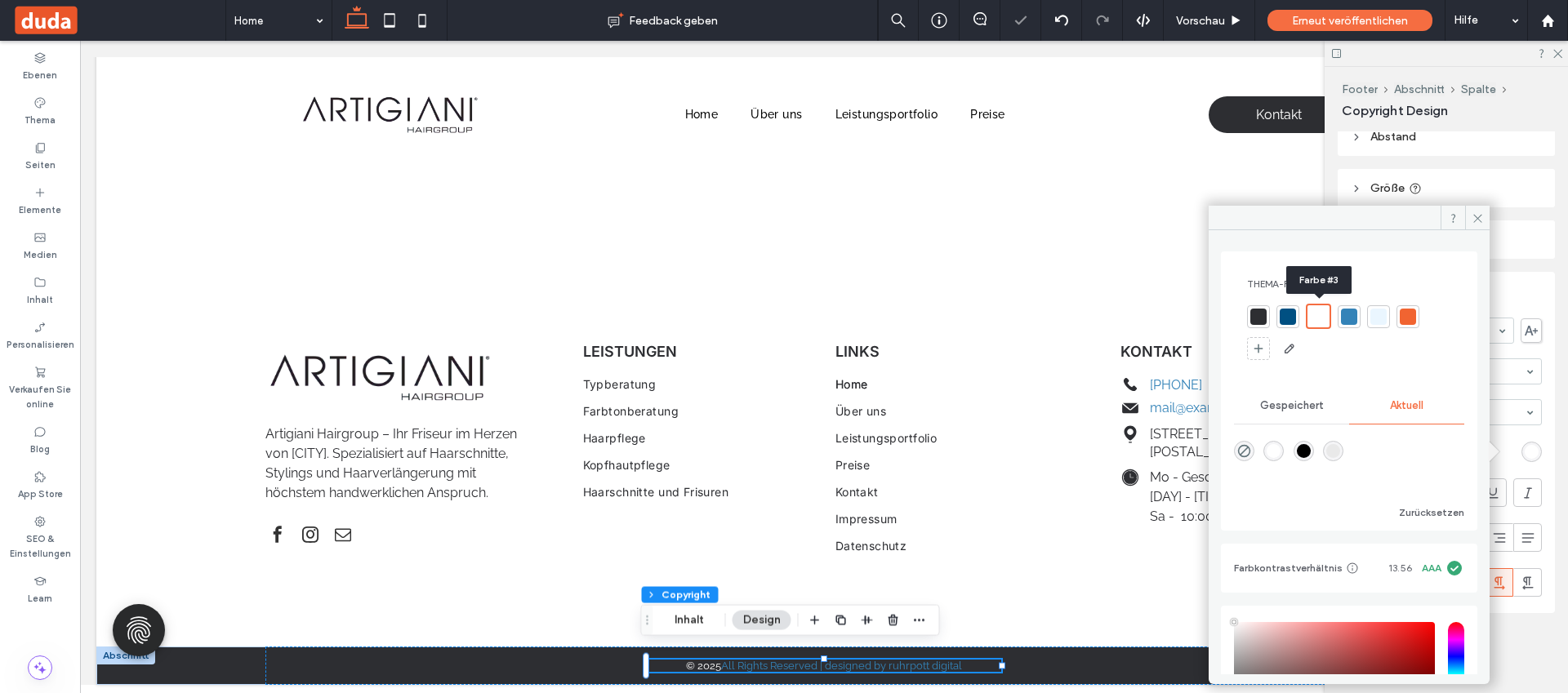 click at bounding box center (1318, 316) 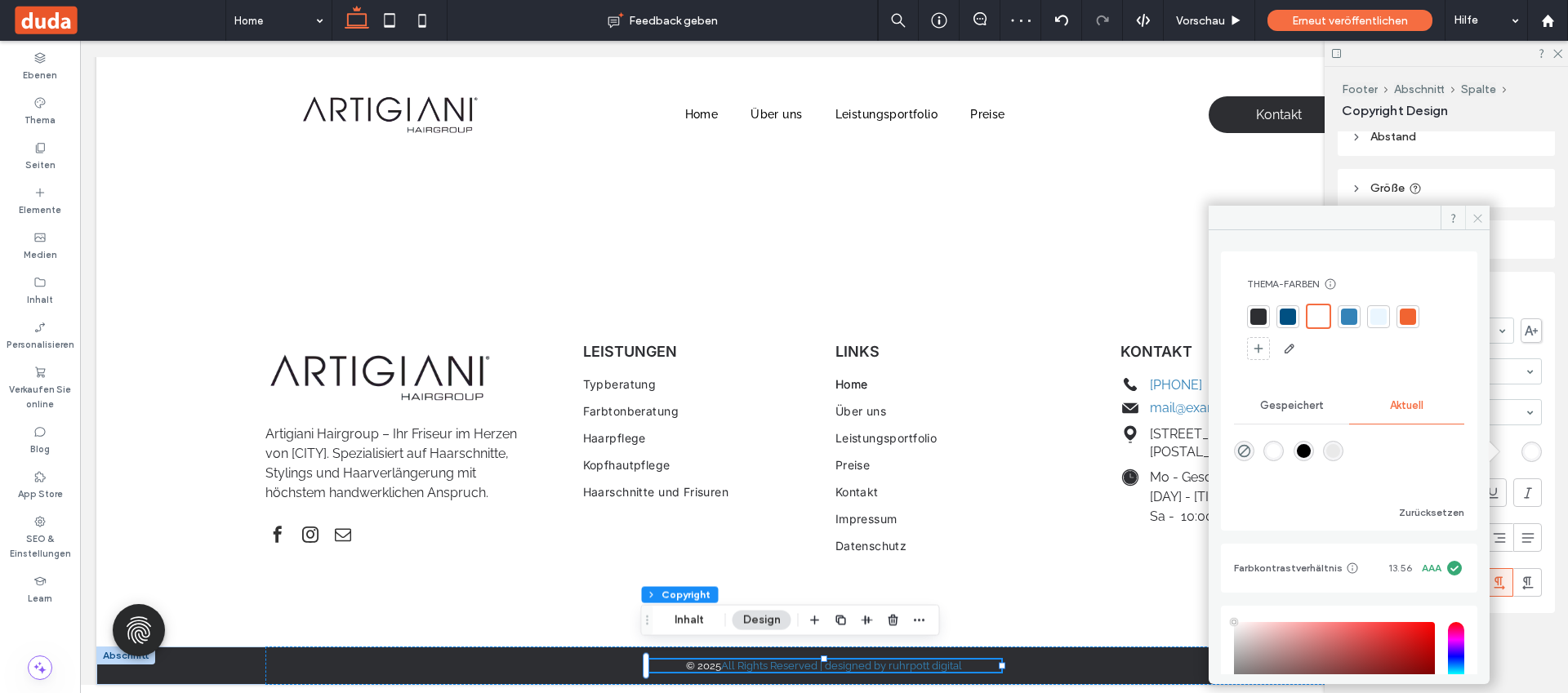 click 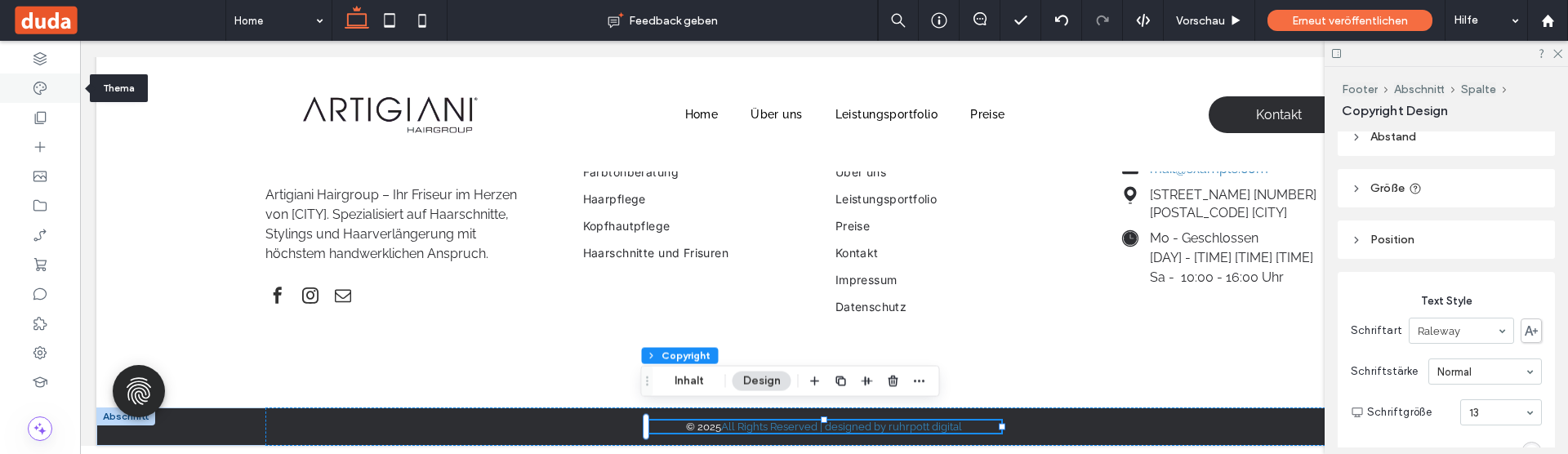 click 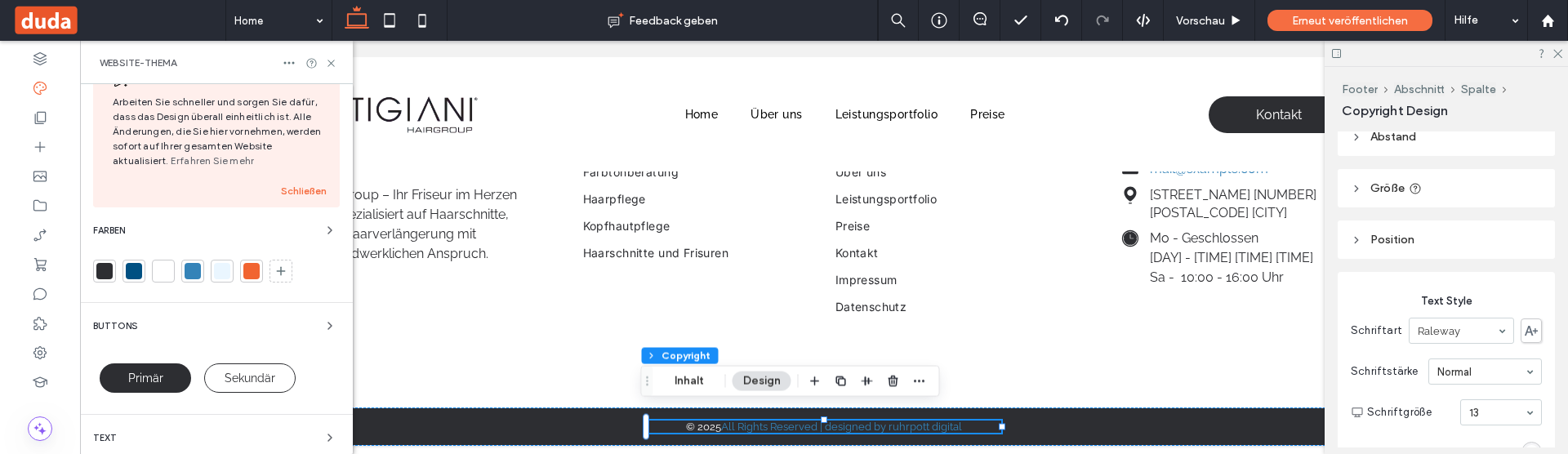 scroll, scrollTop: 144, scrollLeft: 0, axis: vertical 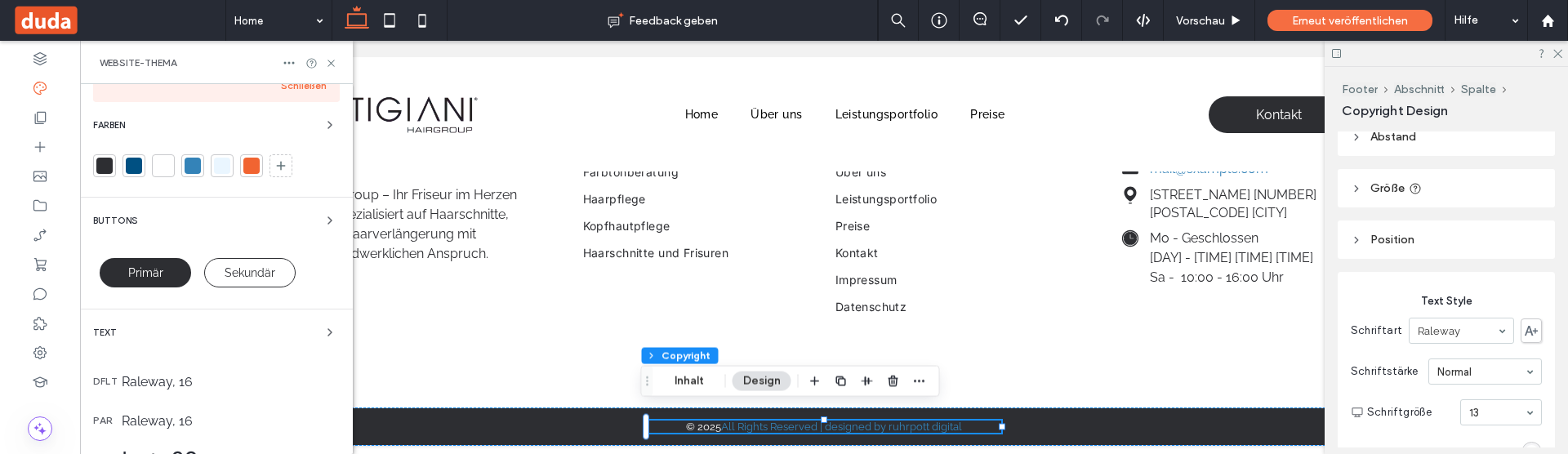 click on "Text" at bounding box center [216, 332] 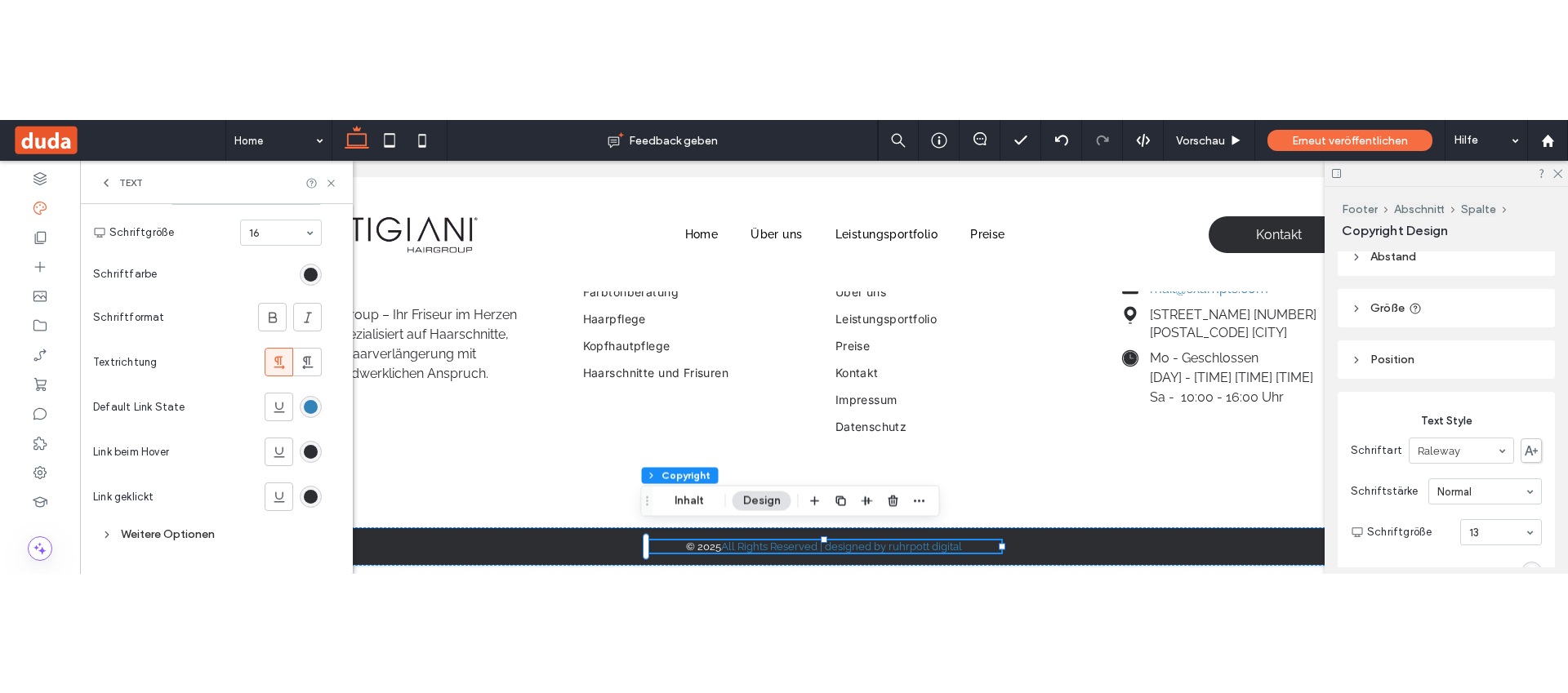 scroll, scrollTop: 374, scrollLeft: 0, axis: vertical 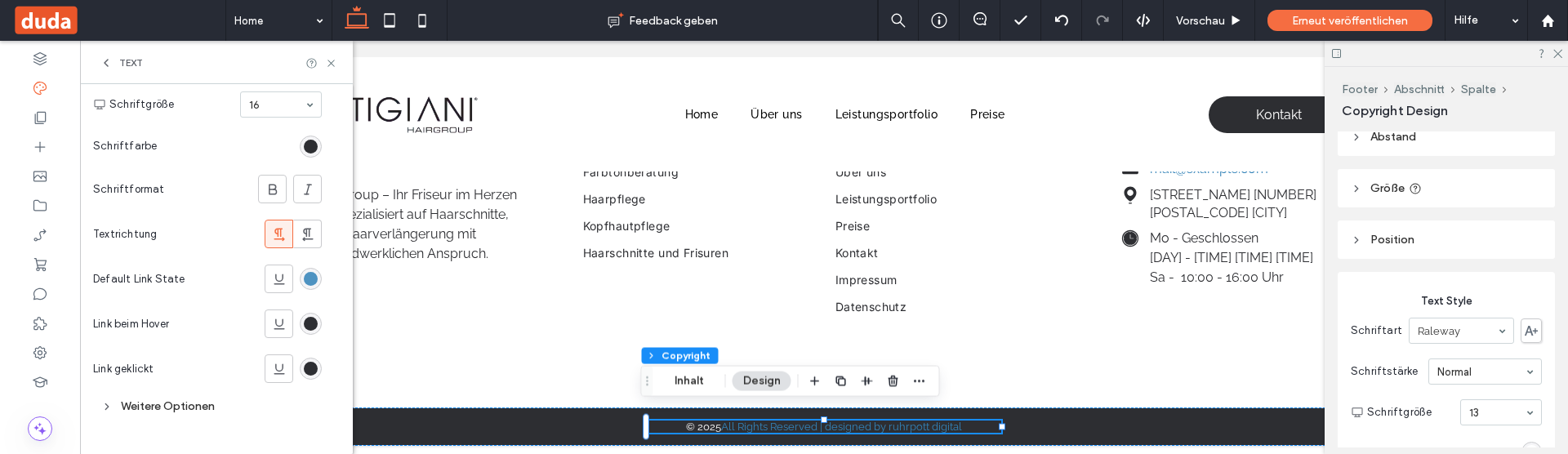 click at bounding box center (310, 278) 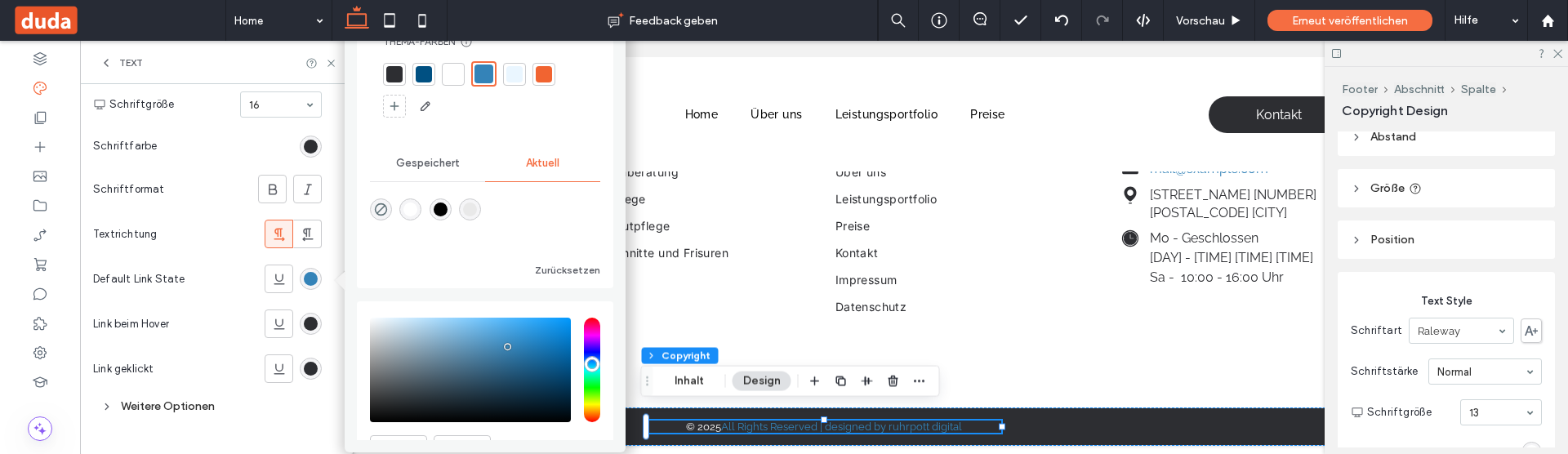 click at bounding box center [394, 74] 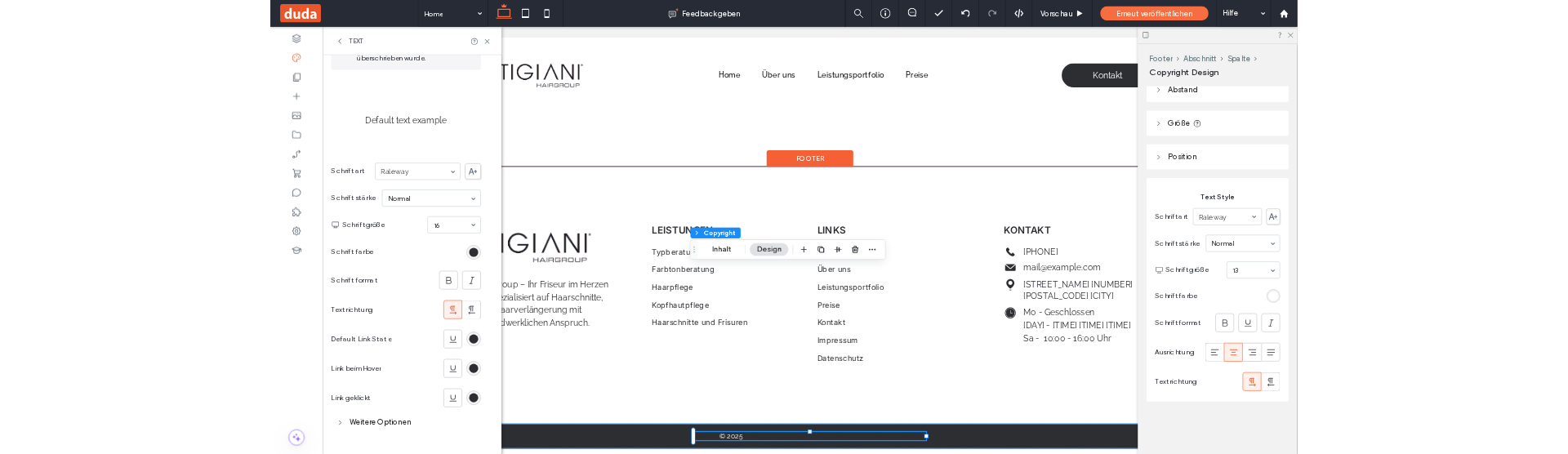scroll, scrollTop: 374, scrollLeft: 0, axis: vertical 